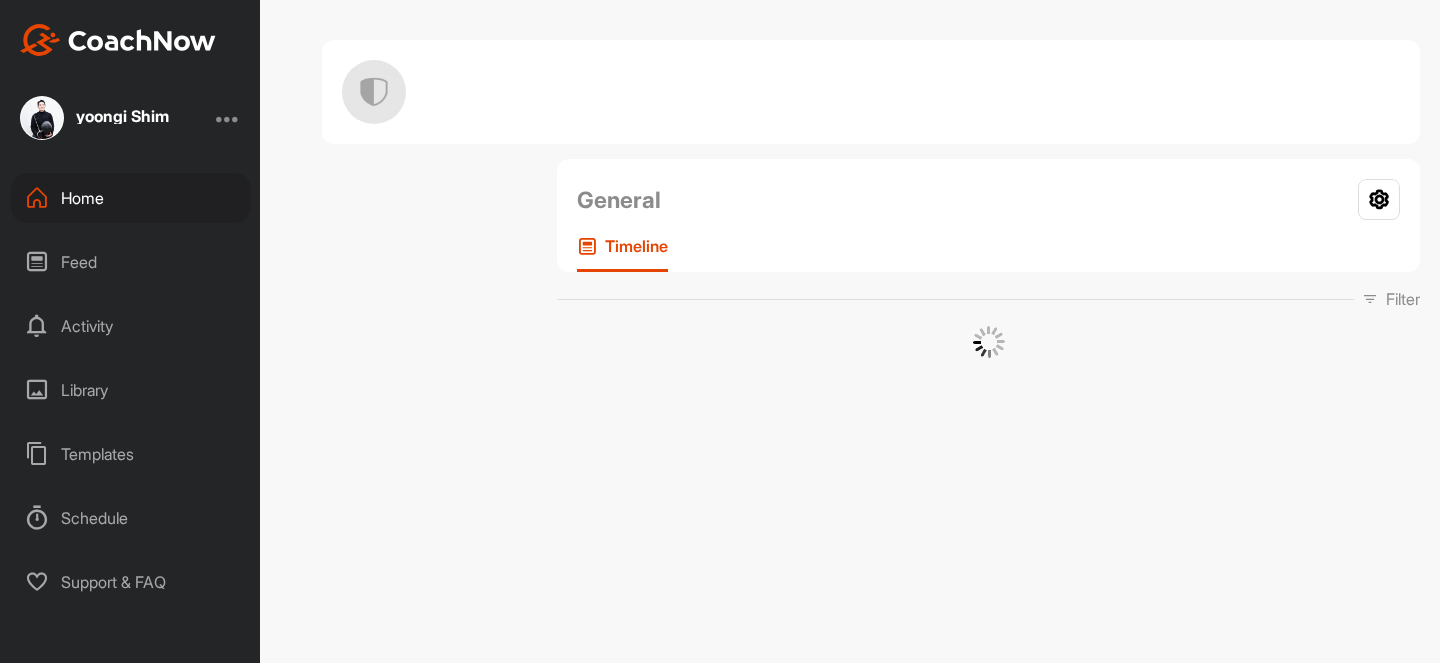 scroll, scrollTop: 0, scrollLeft: 0, axis: both 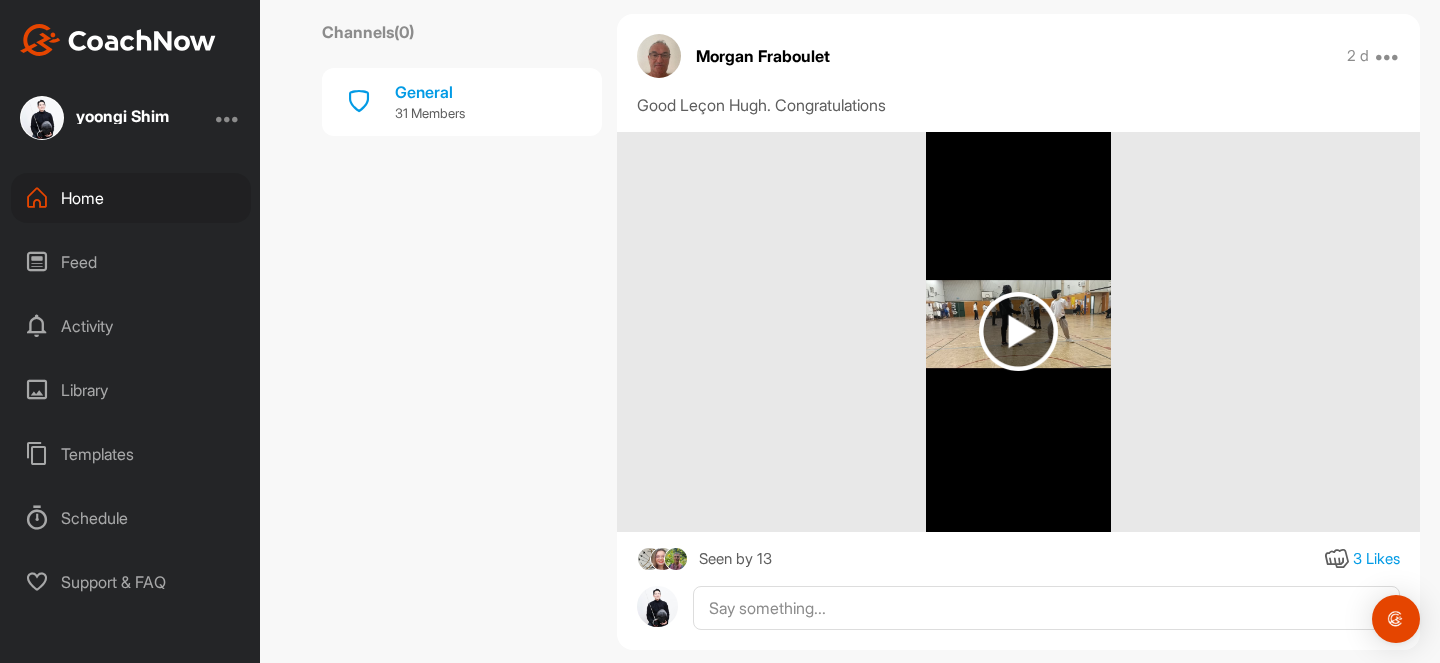 click at bounding box center (1018, 331) 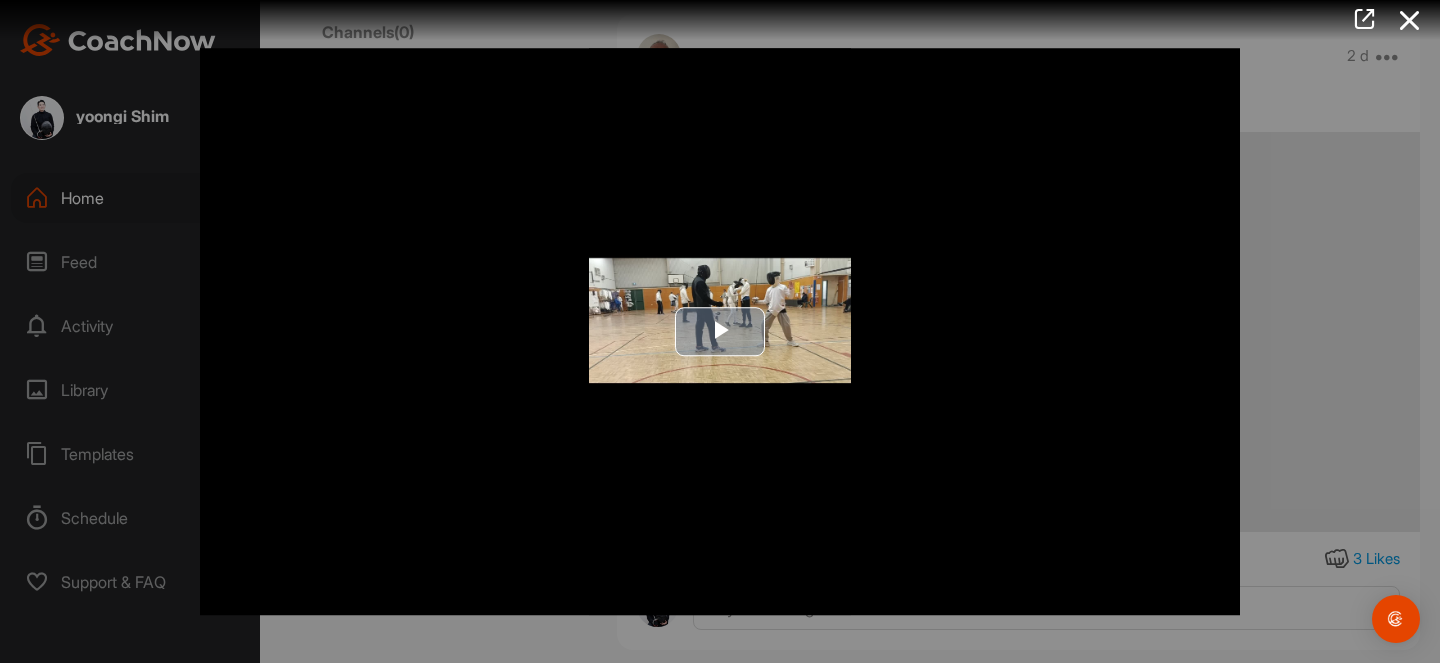 click at bounding box center (720, 332) 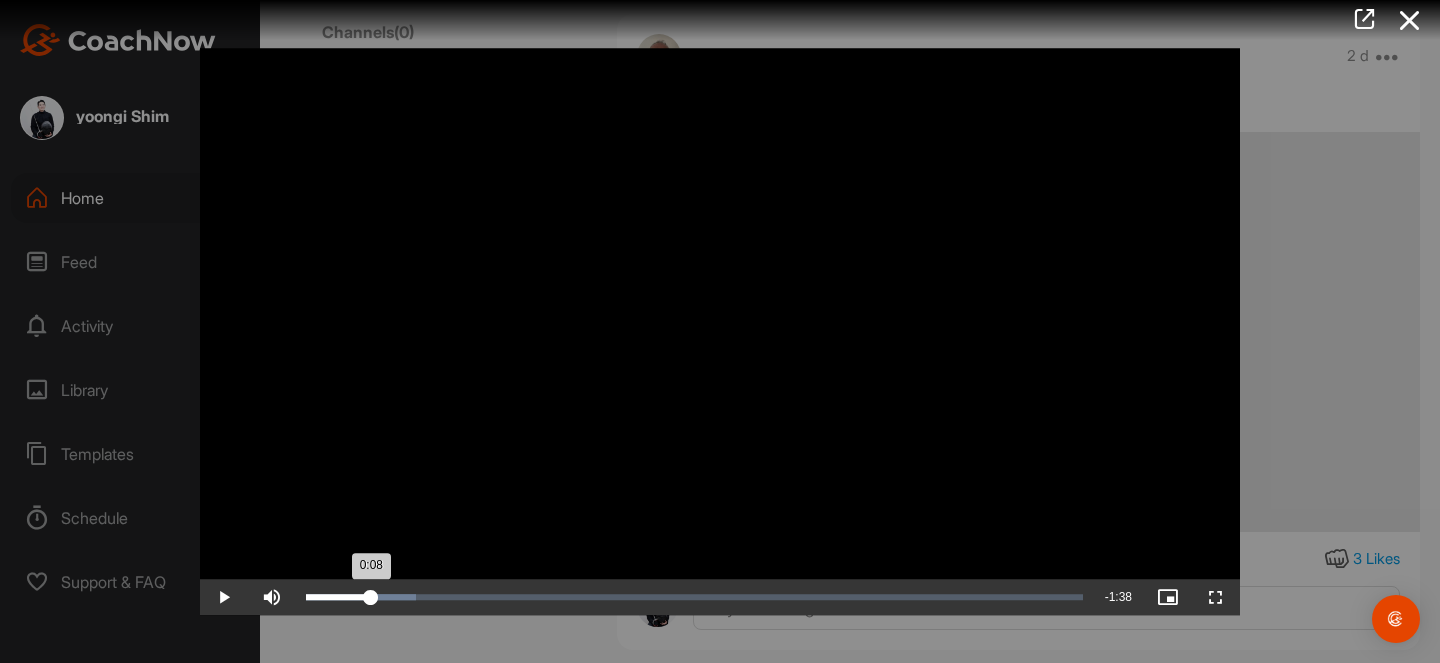 click on "Loaded :  14.11% 0:08 0:08" at bounding box center [694, 597] 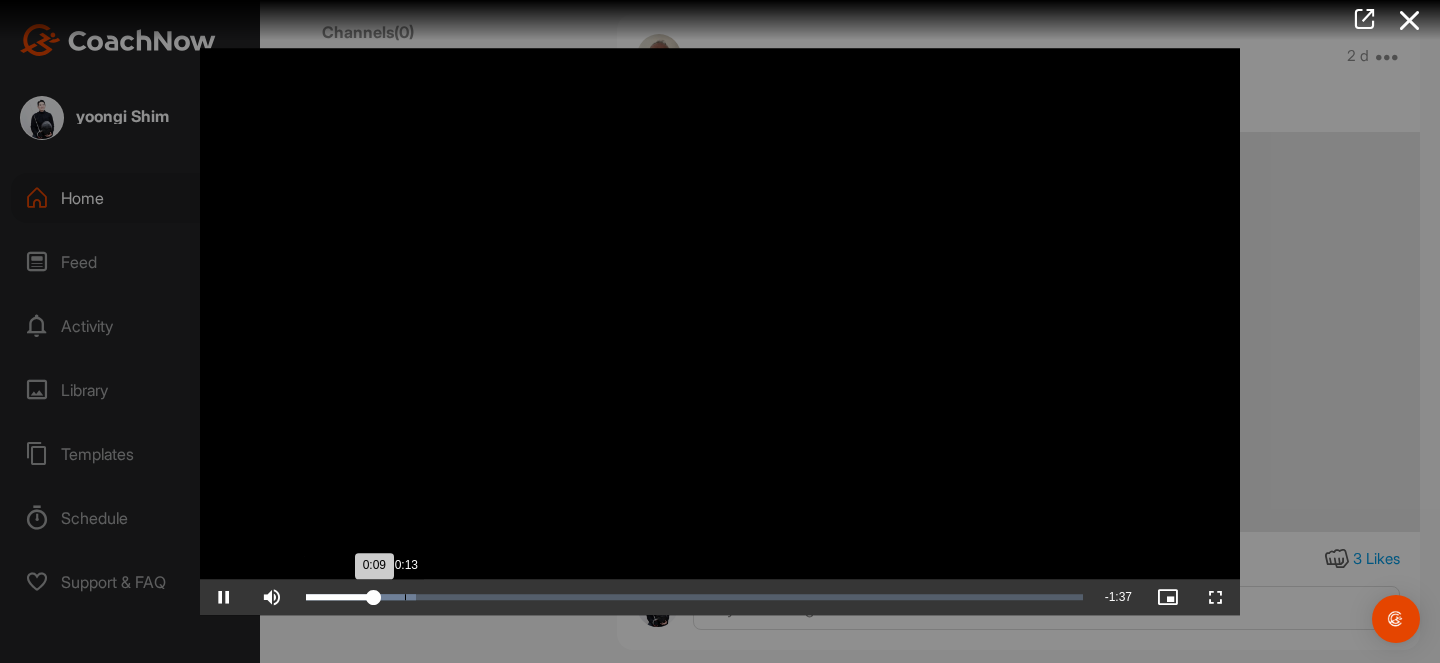 click on "Loaded :  14.11% 0:13 0:09" at bounding box center (694, 597) 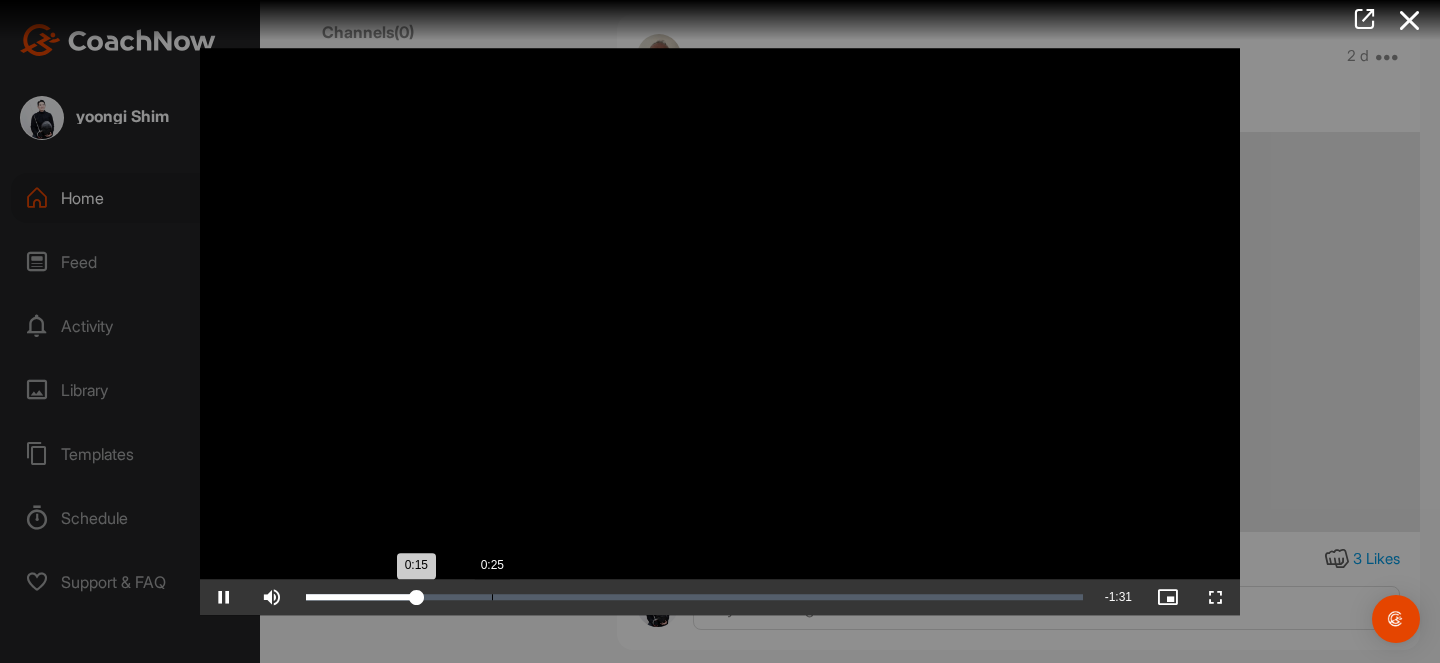 click on "Loaded :  14.11% 0:25 0:15" at bounding box center [694, 597] 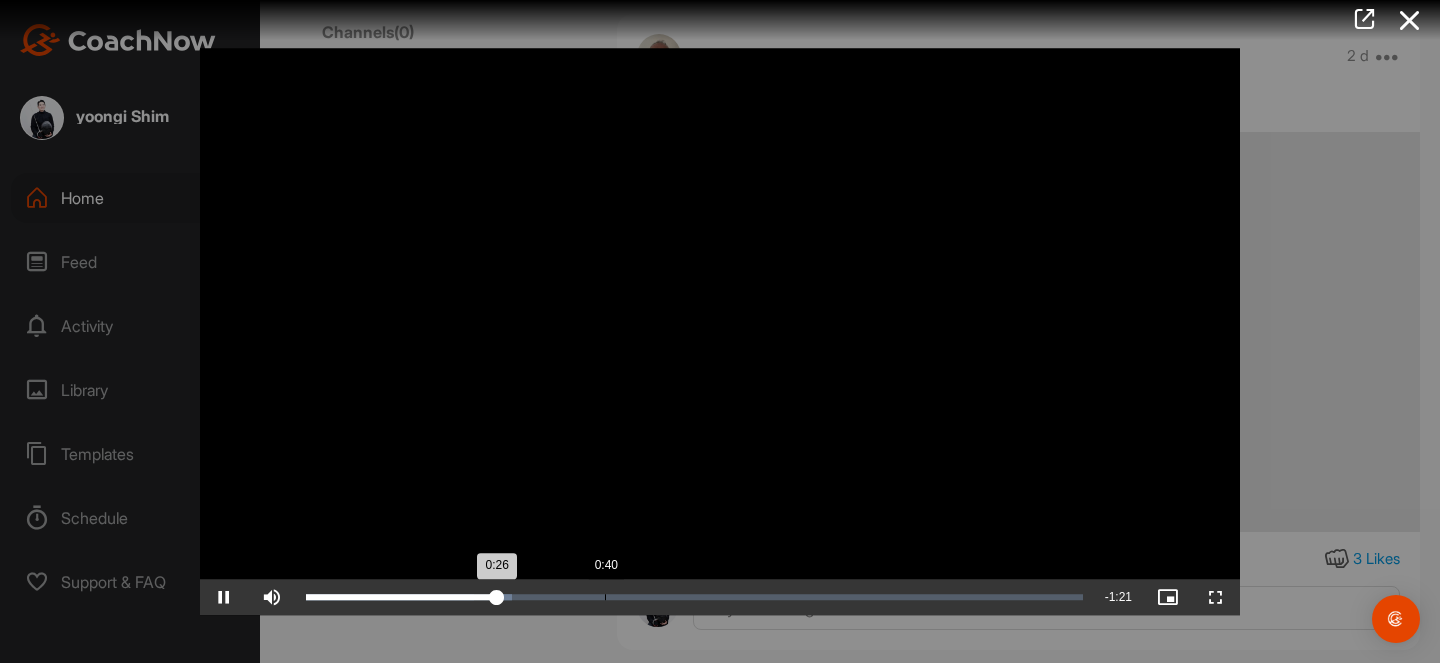 click on "Loaded :  26.49% 0:40 0:26" at bounding box center [694, 597] 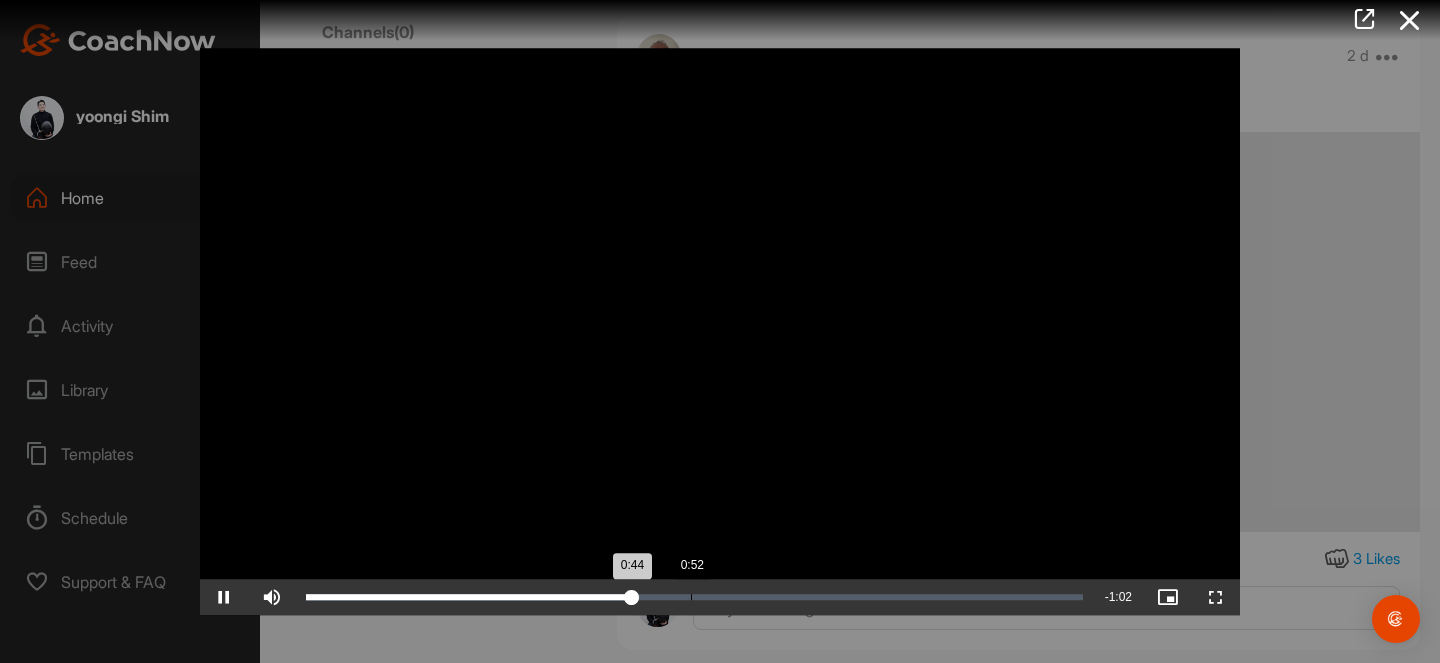 click on "Loaded :  42.78% 0:52 0:44" at bounding box center (694, 597) 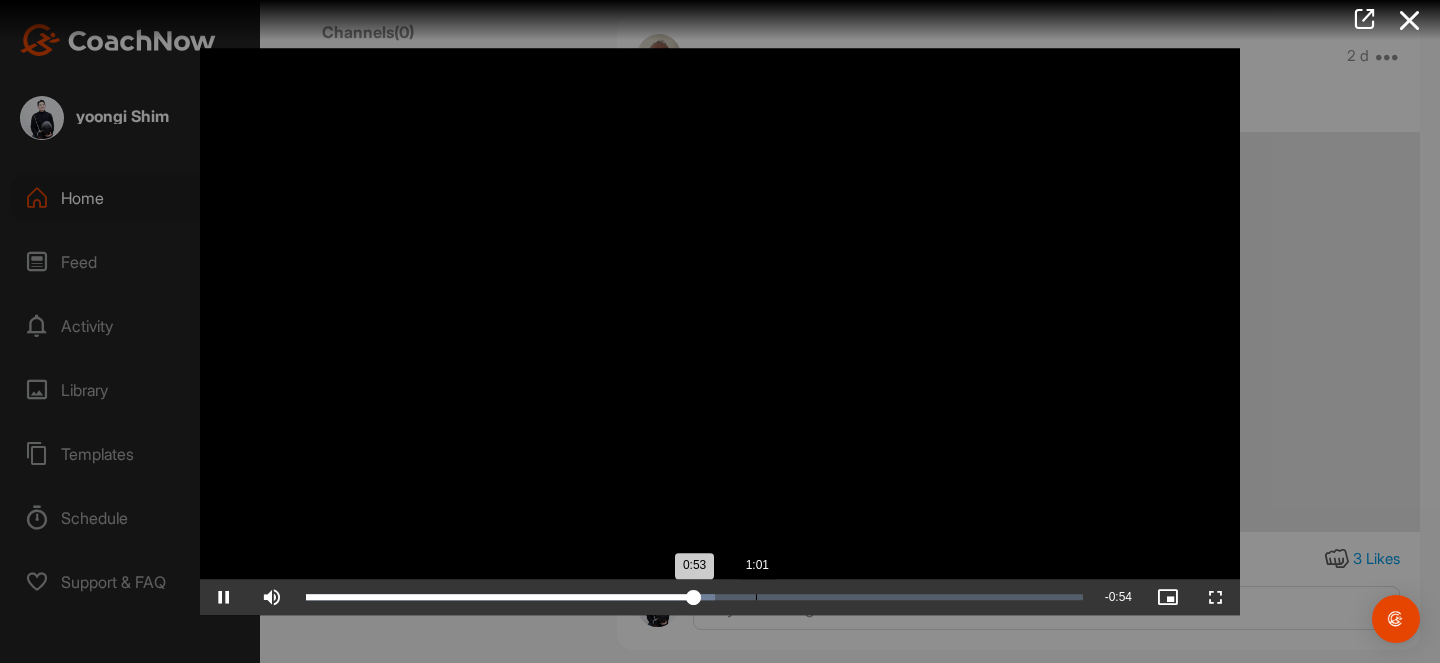 click on "Loaded :  52.65% 1:01 0:53" at bounding box center (694, 597) 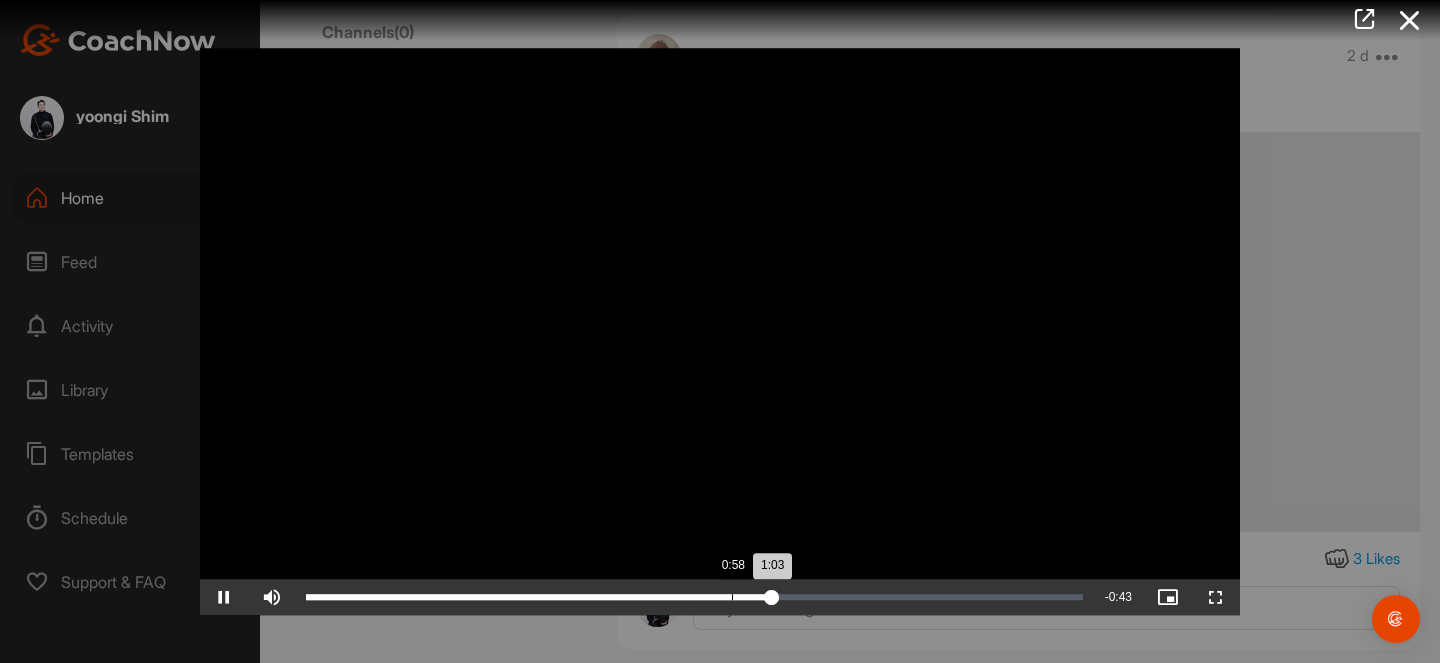 click on "Loaded :  60.29% 0:58 1:03" at bounding box center [694, 597] 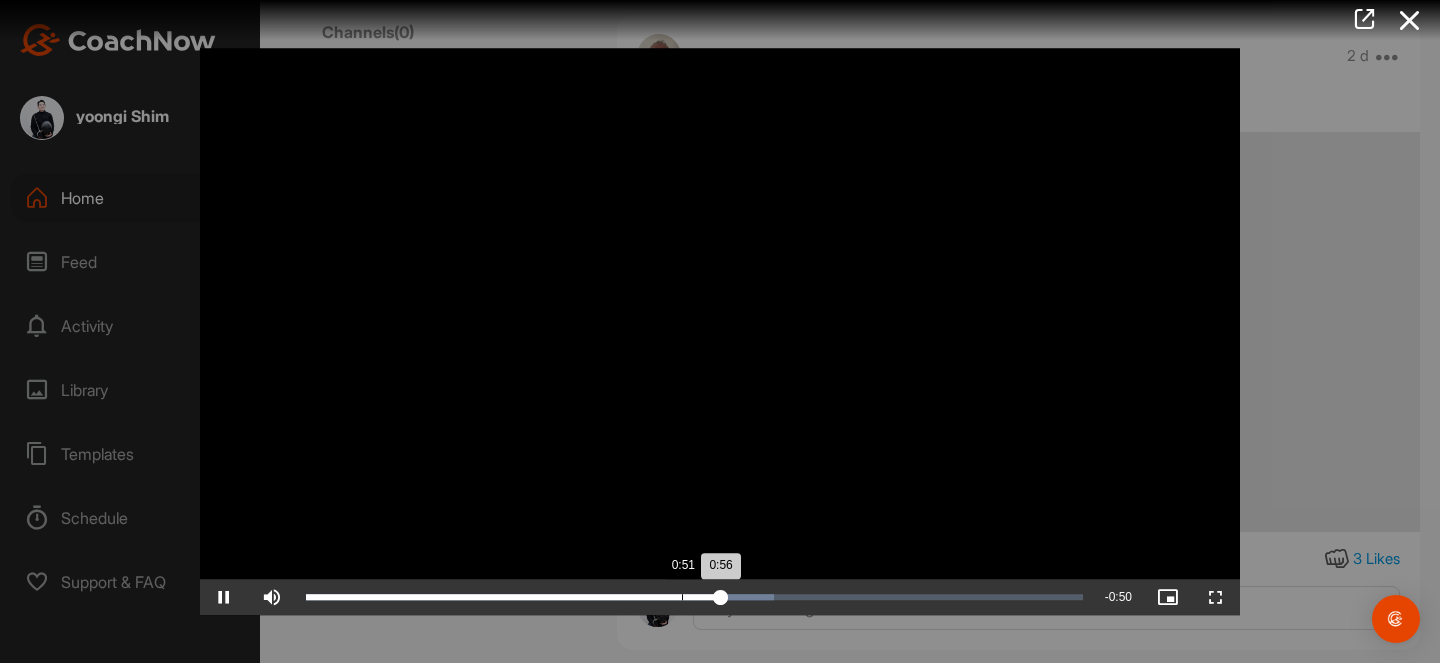 click on "Loaded :  60.29% 0:51 0:56" at bounding box center [694, 597] 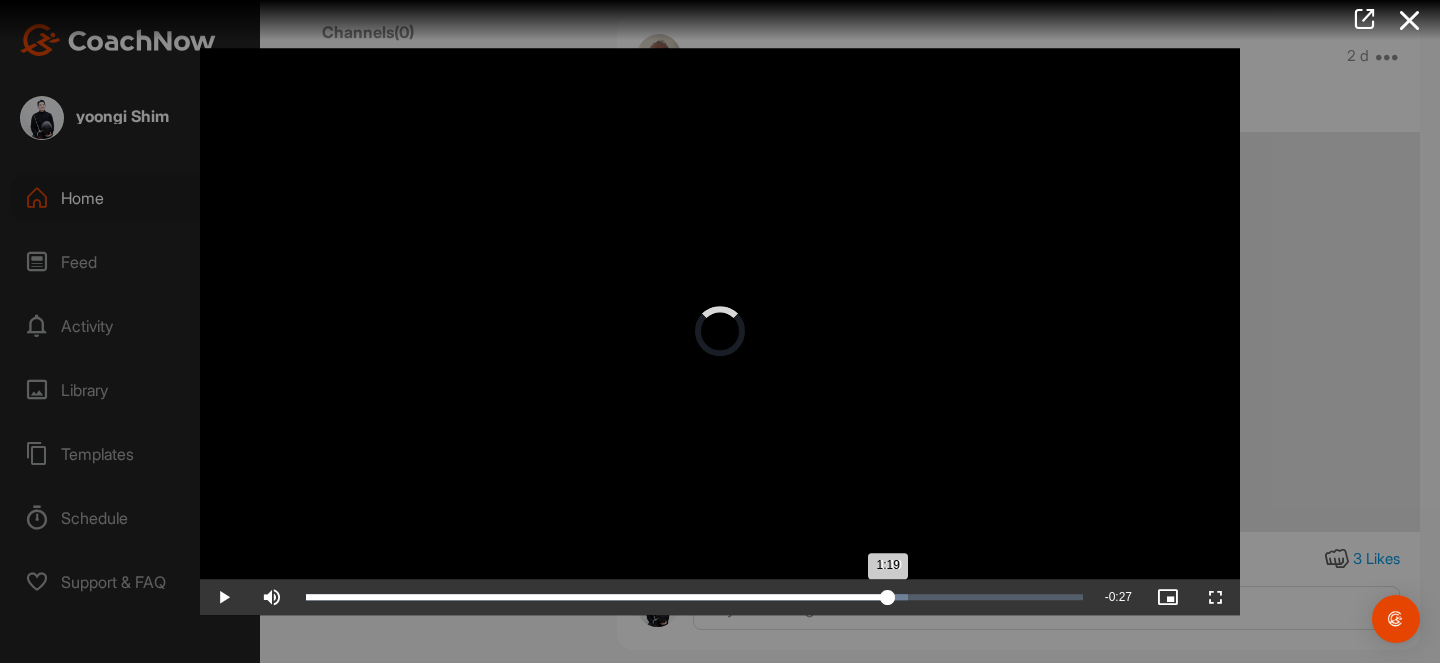 click on "1:19" at bounding box center [597, 597] 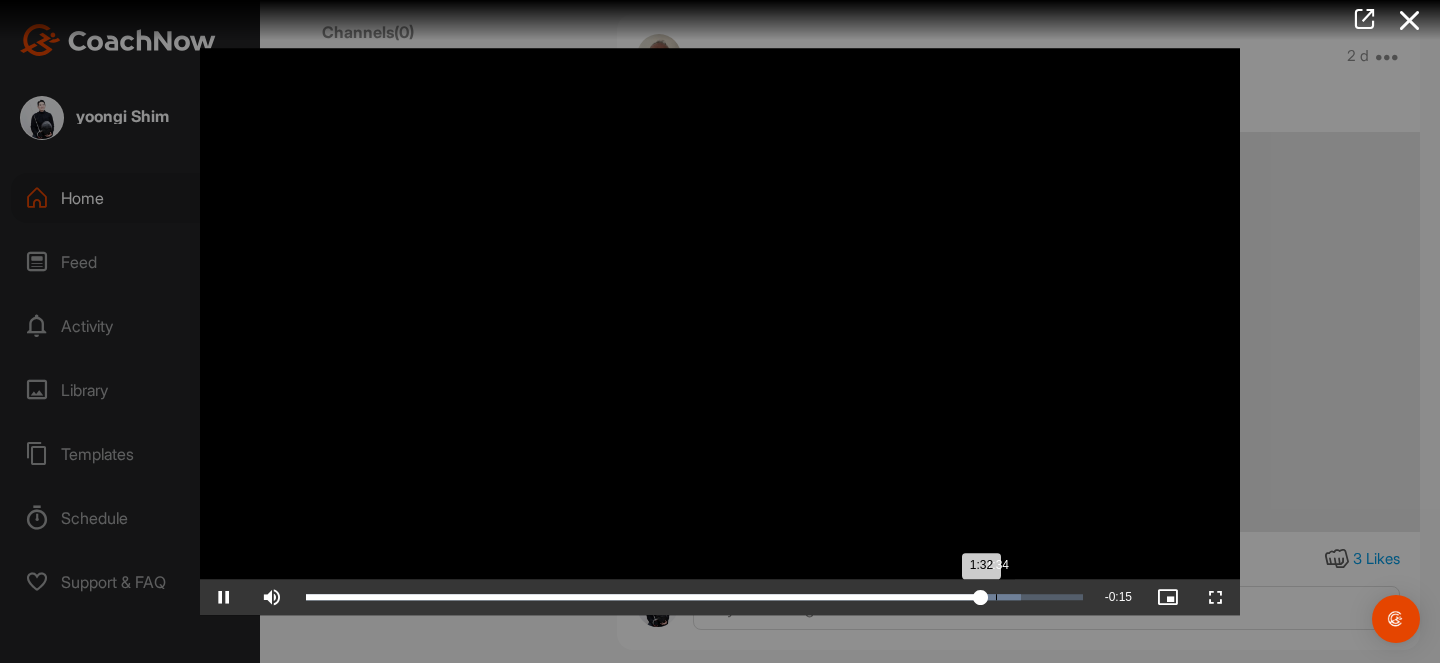 click on "Loaded :  92.09% 1:34 1:32" at bounding box center (694, 597) 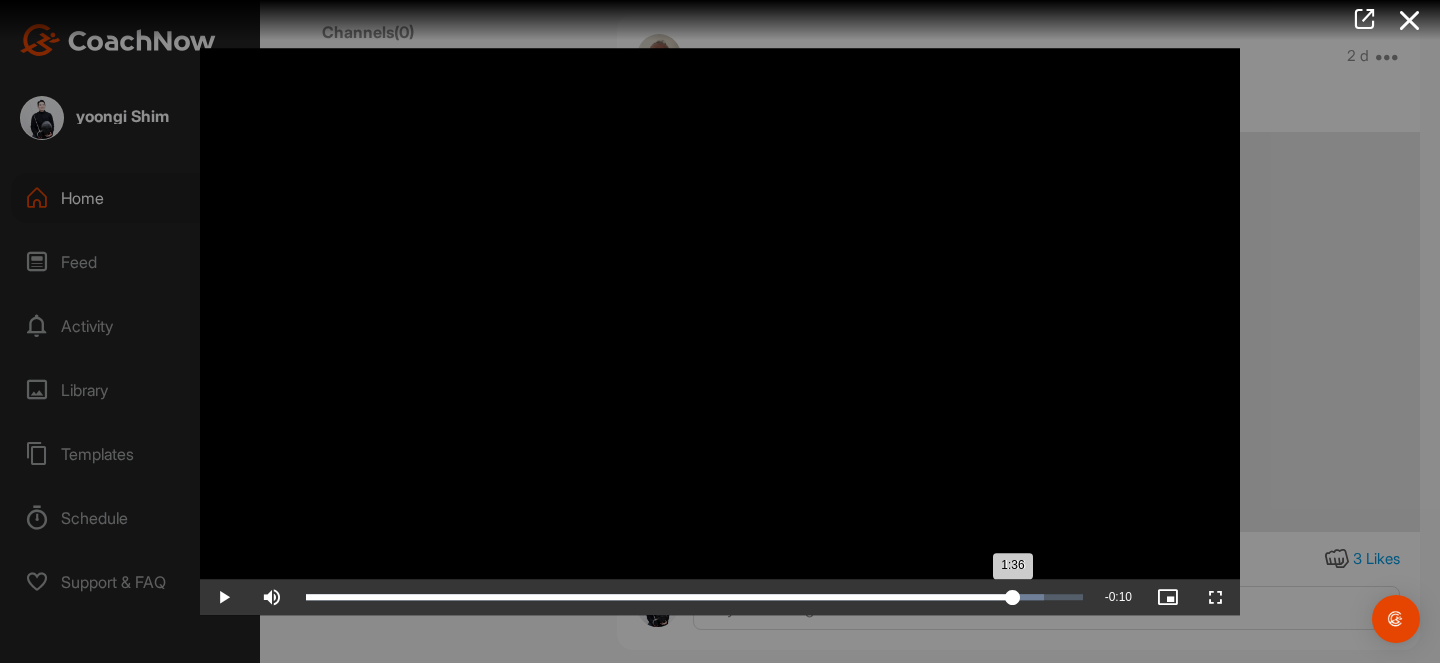 click on "Loaded :  95.07% 1:36 1:36" at bounding box center [694, 597] 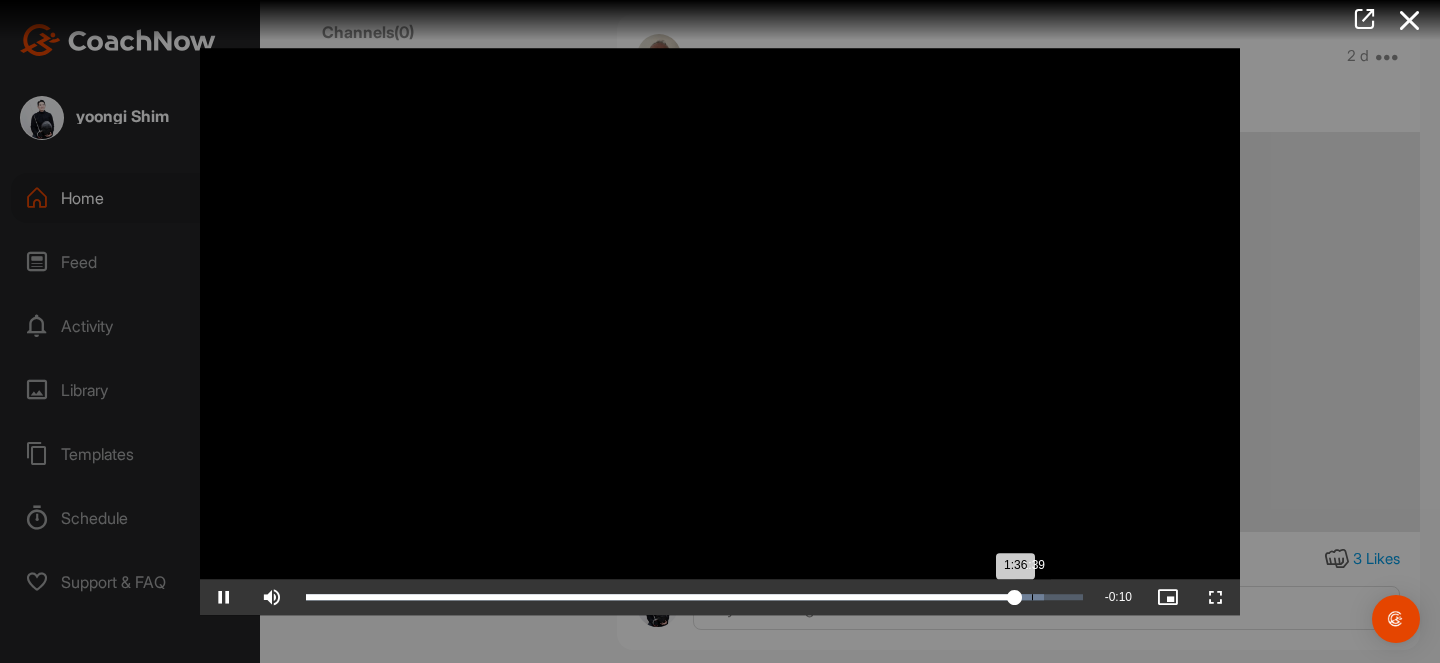 click on "Loaded :  95.07% 1:39 1:36" at bounding box center (694, 597) 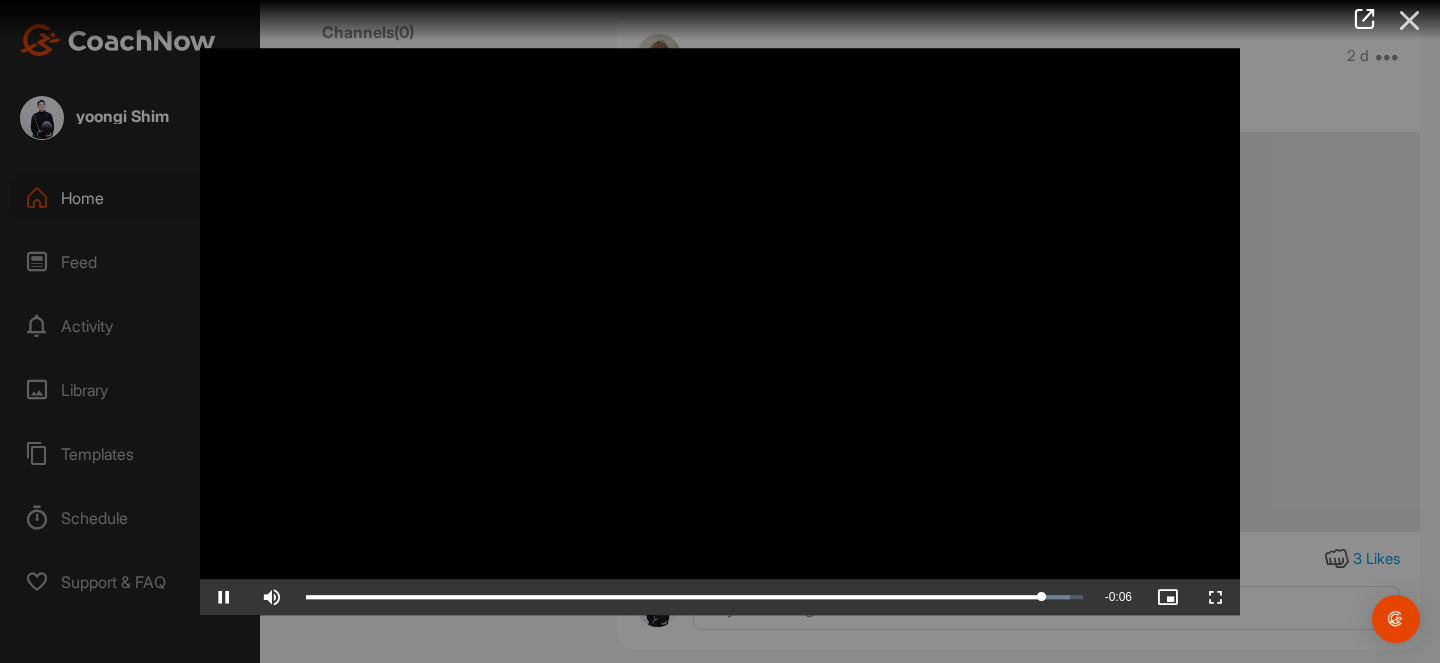 click at bounding box center [1410, 20] 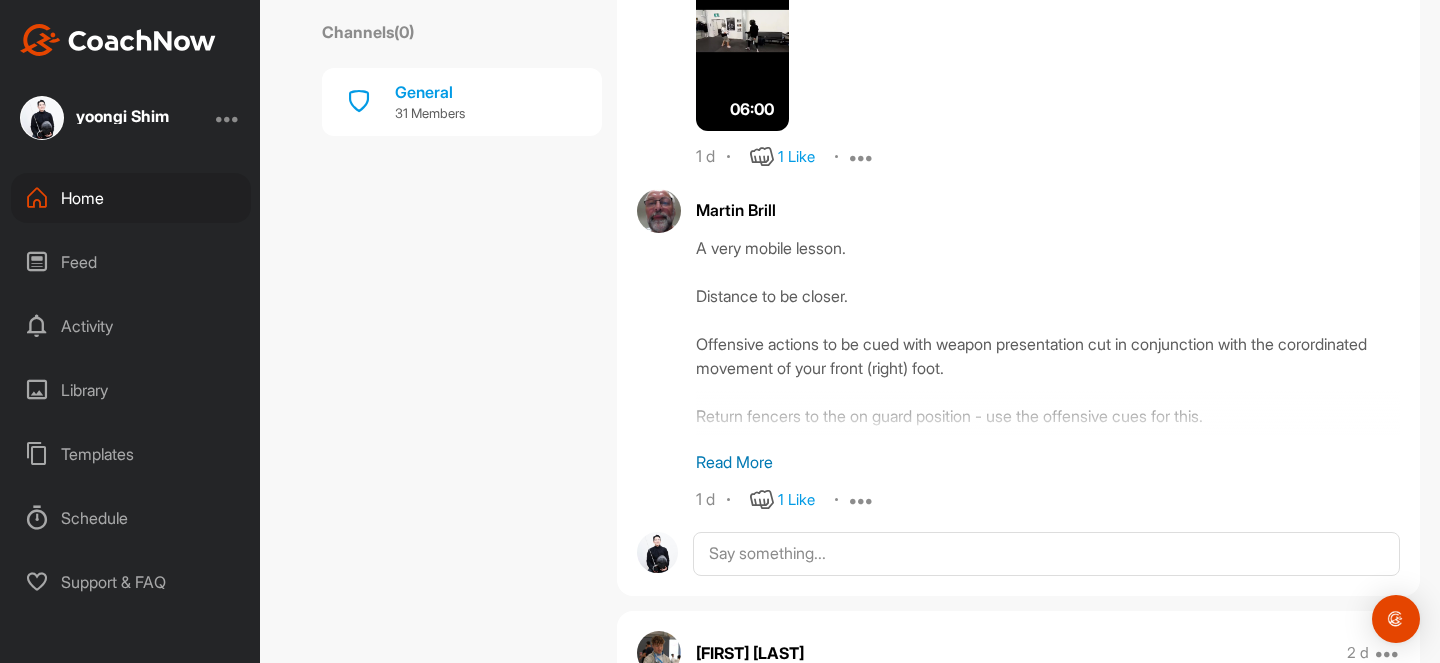scroll, scrollTop: 3863, scrollLeft: 0, axis: vertical 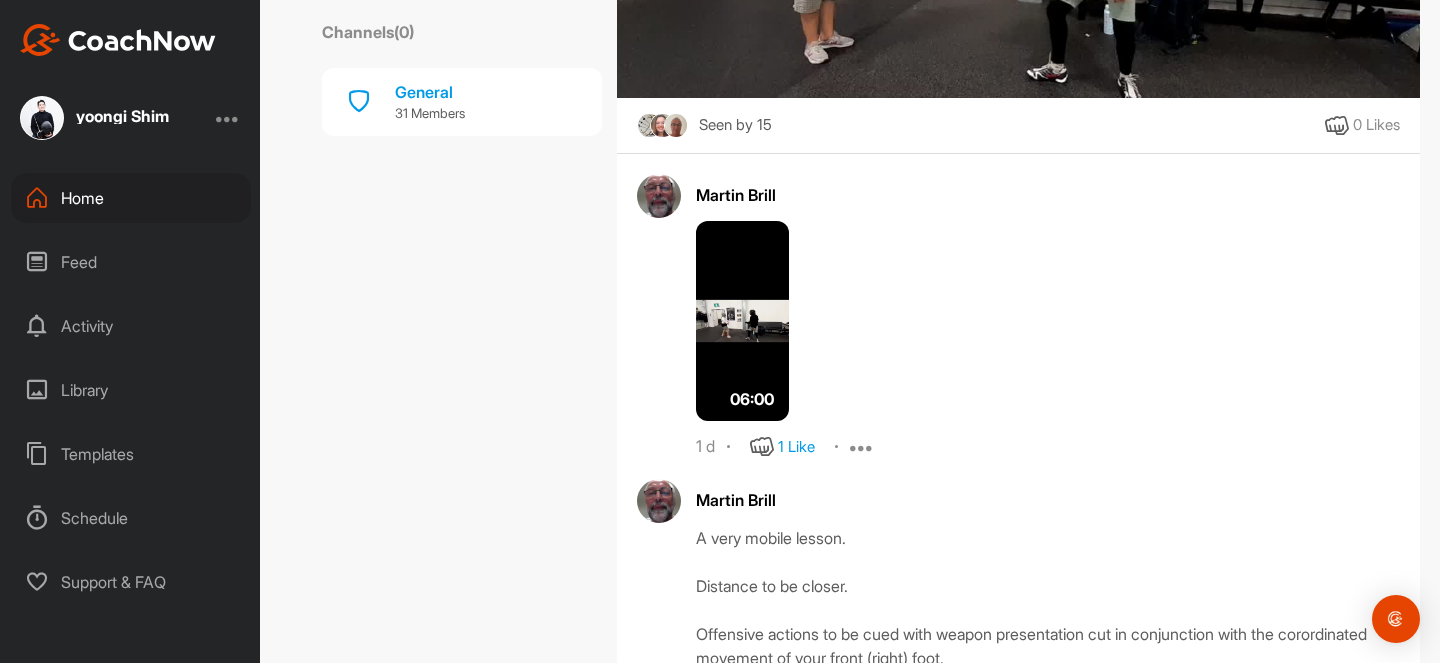 click at bounding box center (742, 321) 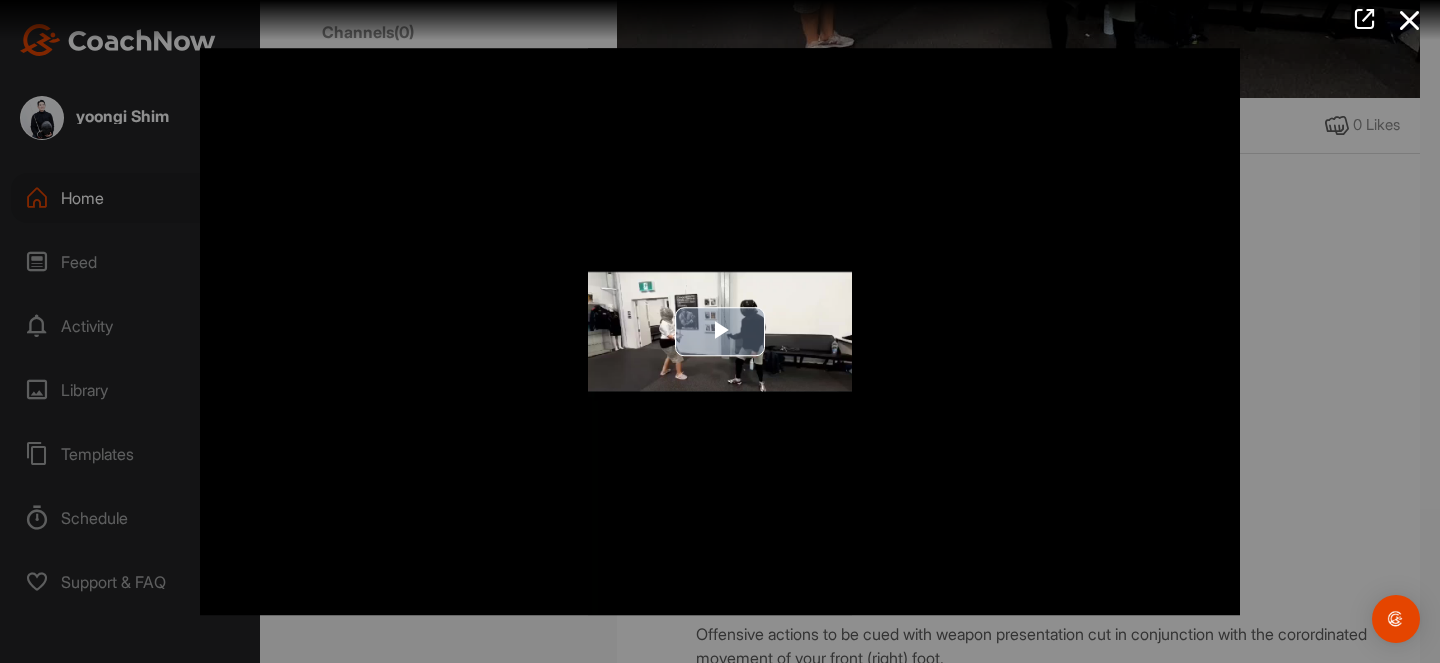 click at bounding box center (720, 332) 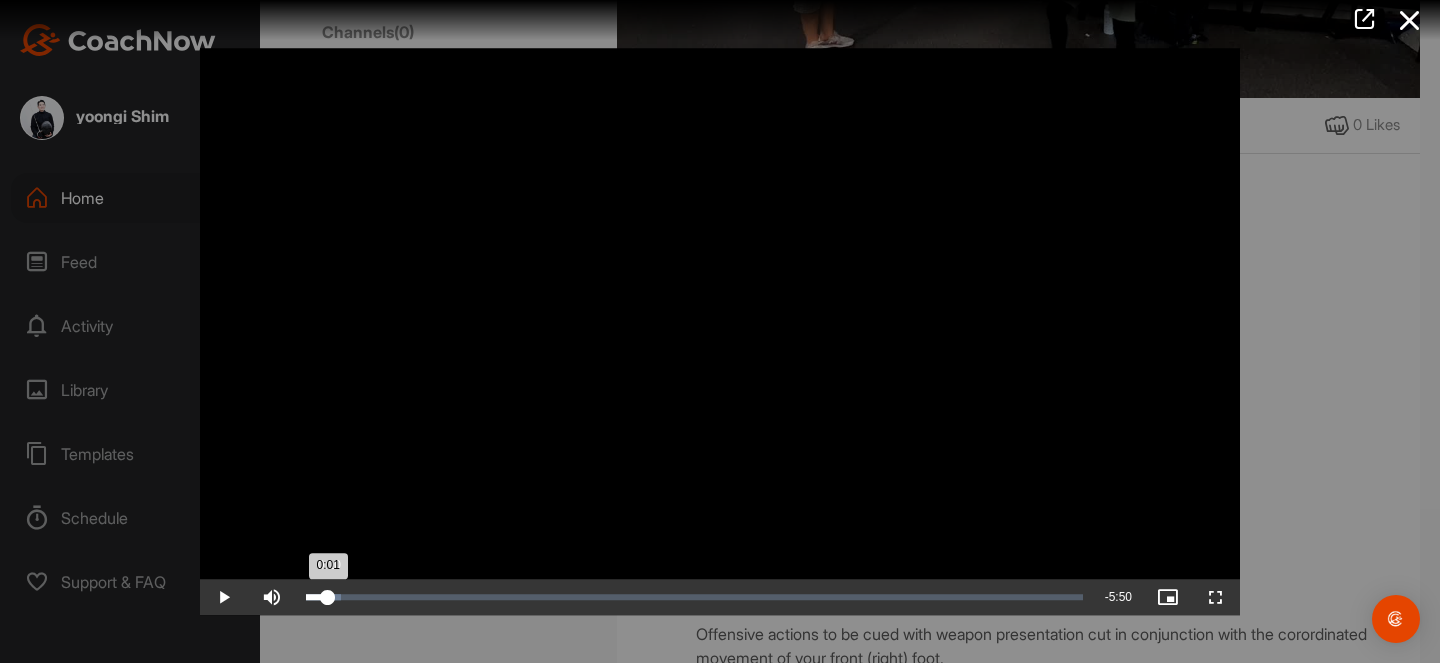 click on "Loaded :  4.47% 0:10 0:01" at bounding box center (694, 597) 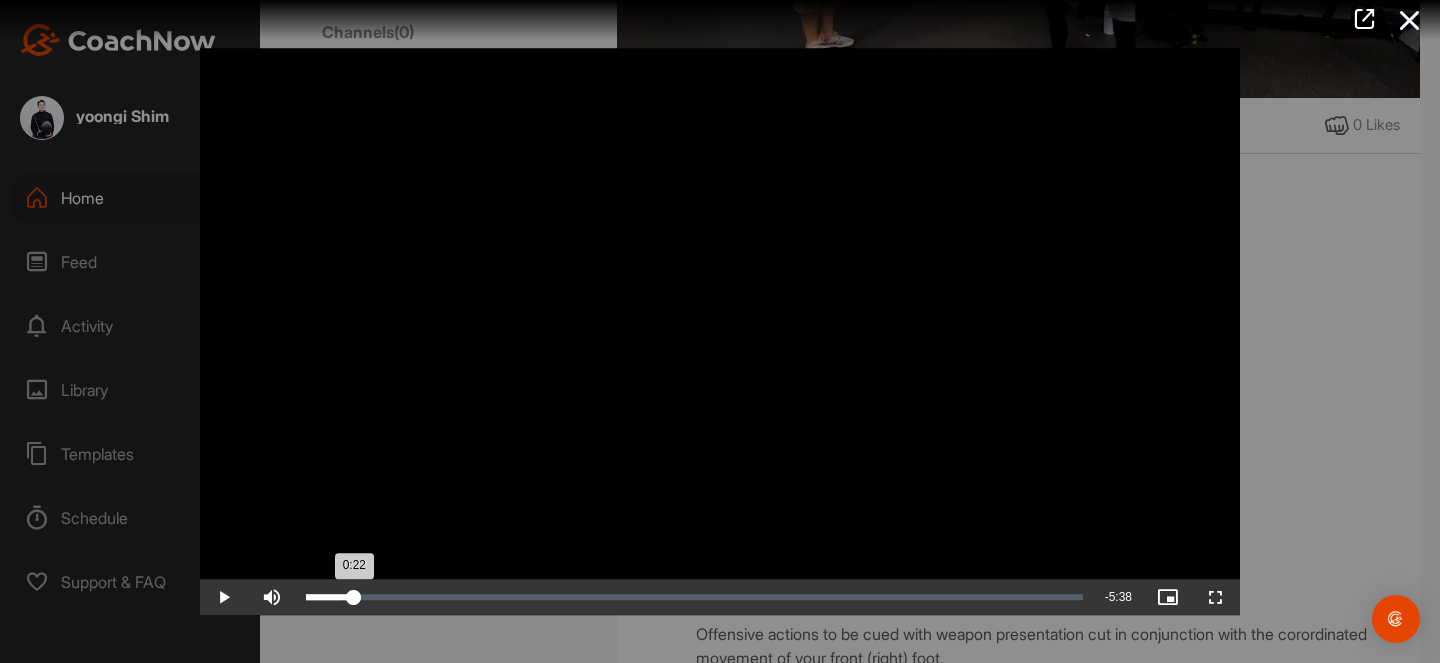 click on "Loaded :  4.47% 0:22 0:22" at bounding box center [694, 597] 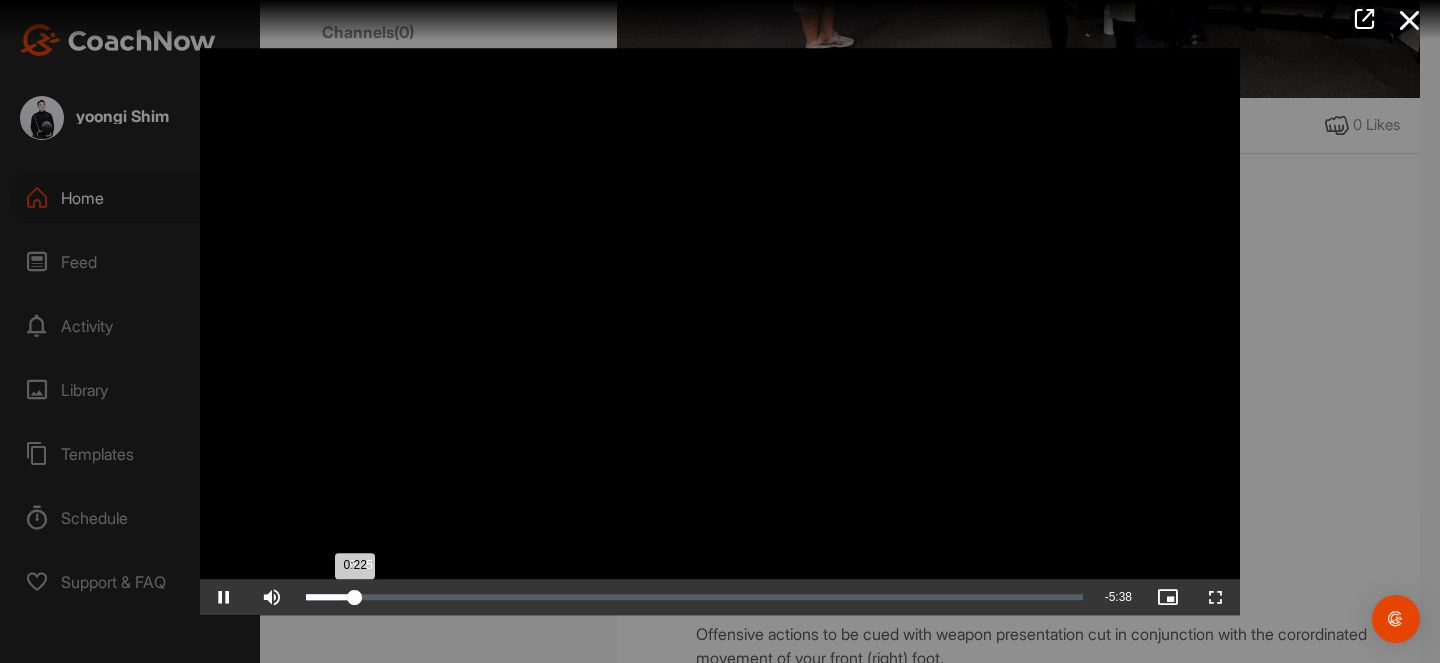 click on "Loaded :  4.47% 0:25 0:22" at bounding box center (694, 597) 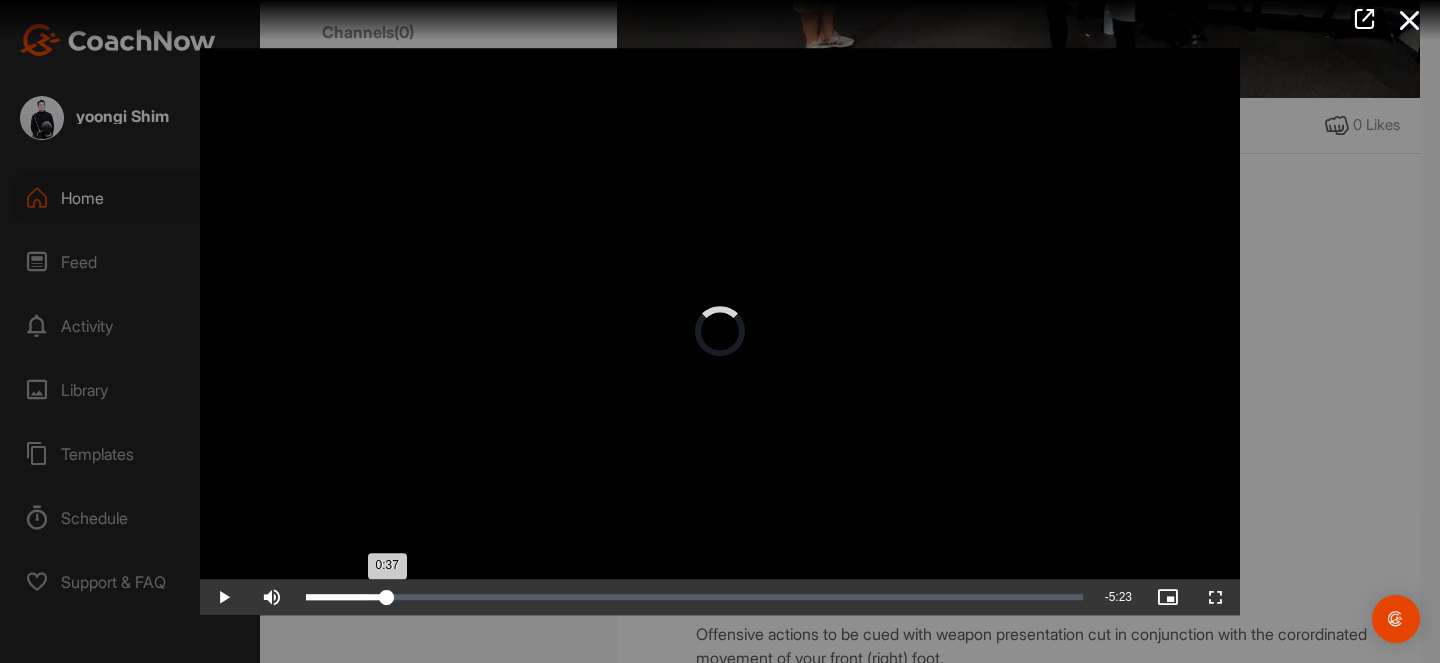 click on "Loaded :  8.11% 0:37 0:37" at bounding box center (694, 597) 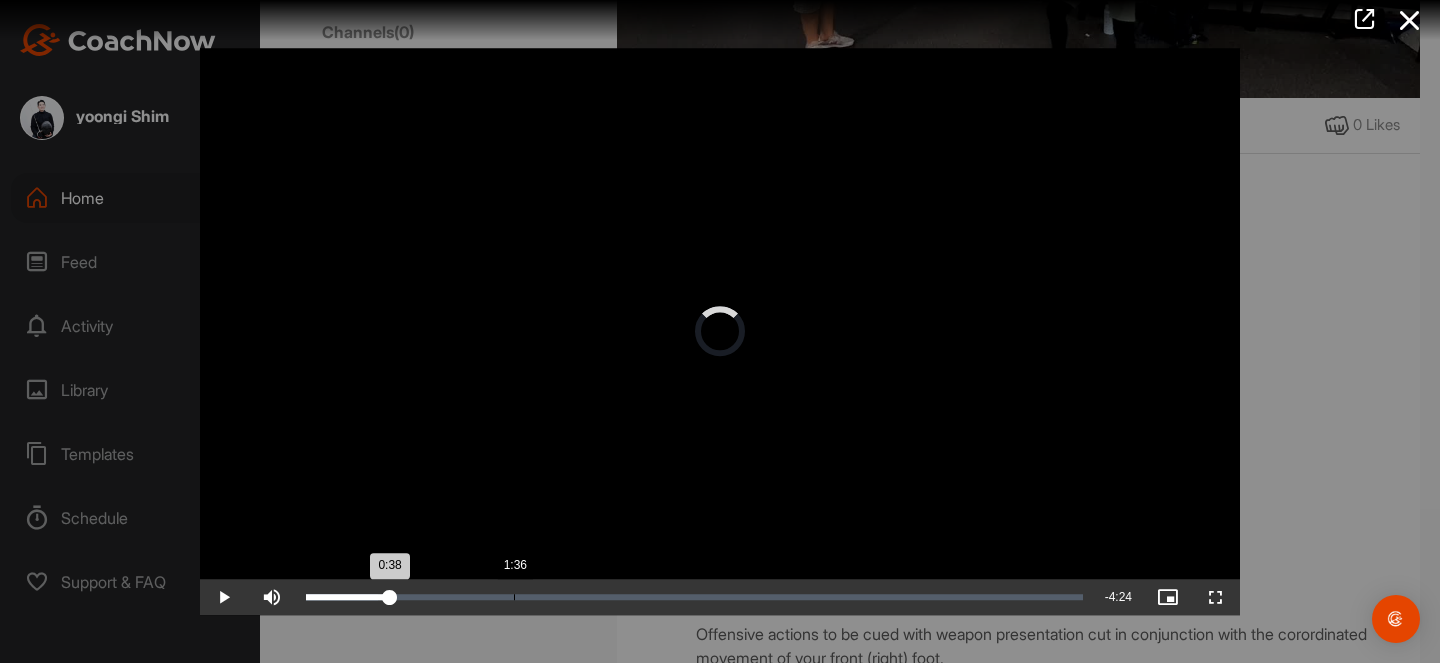 click on "1:36" at bounding box center [514, 597] 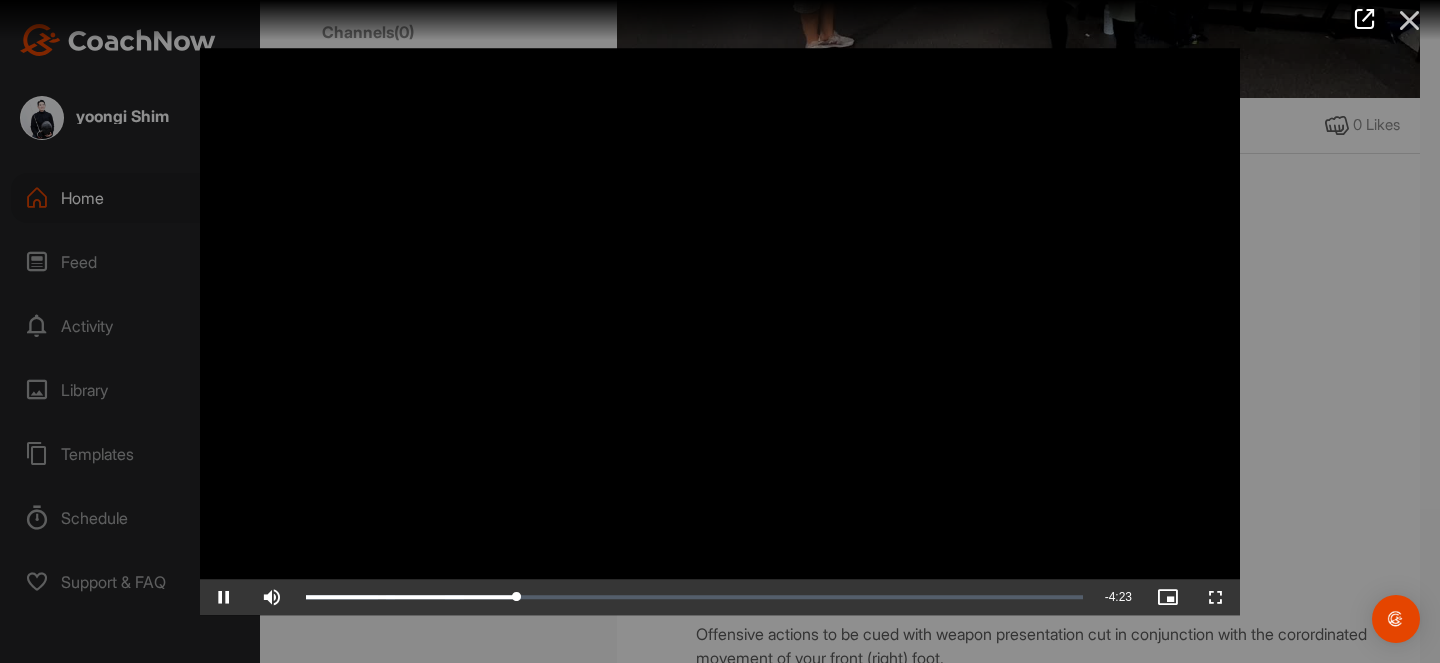 click at bounding box center (1410, 20) 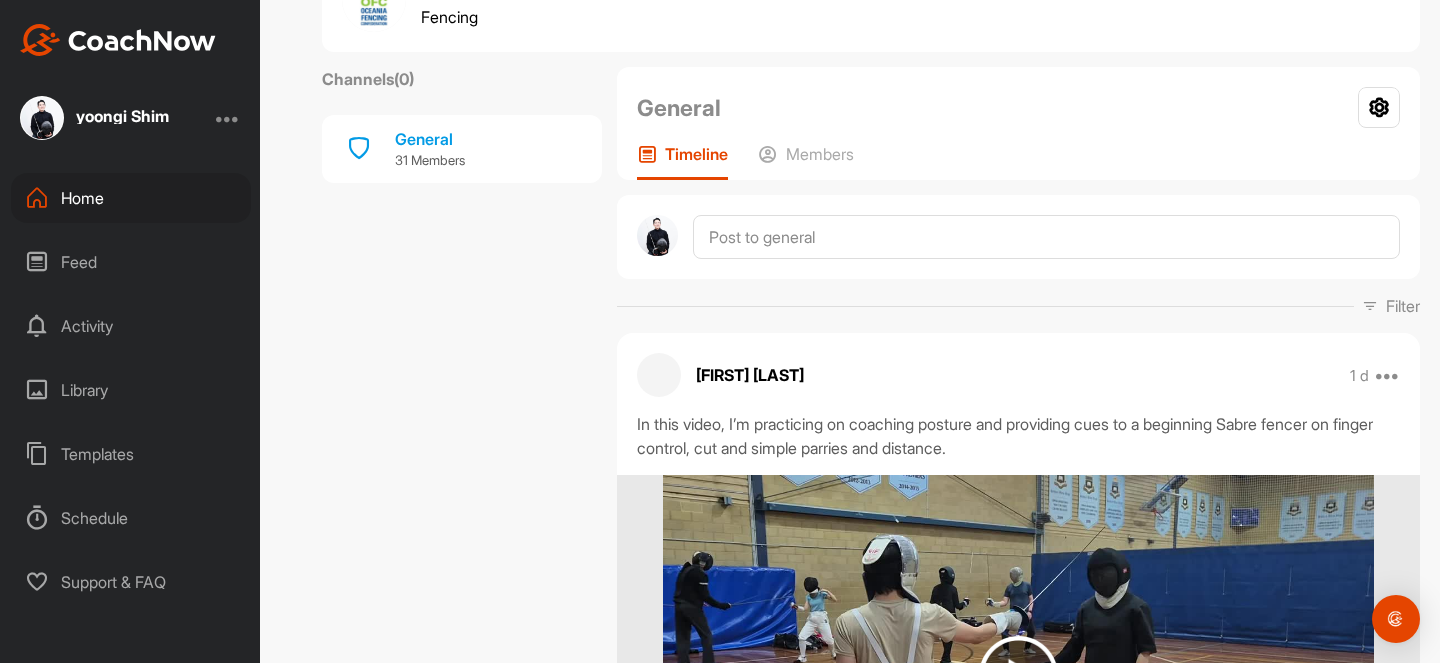 scroll, scrollTop: 91, scrollLeft: 0, axis: vertical 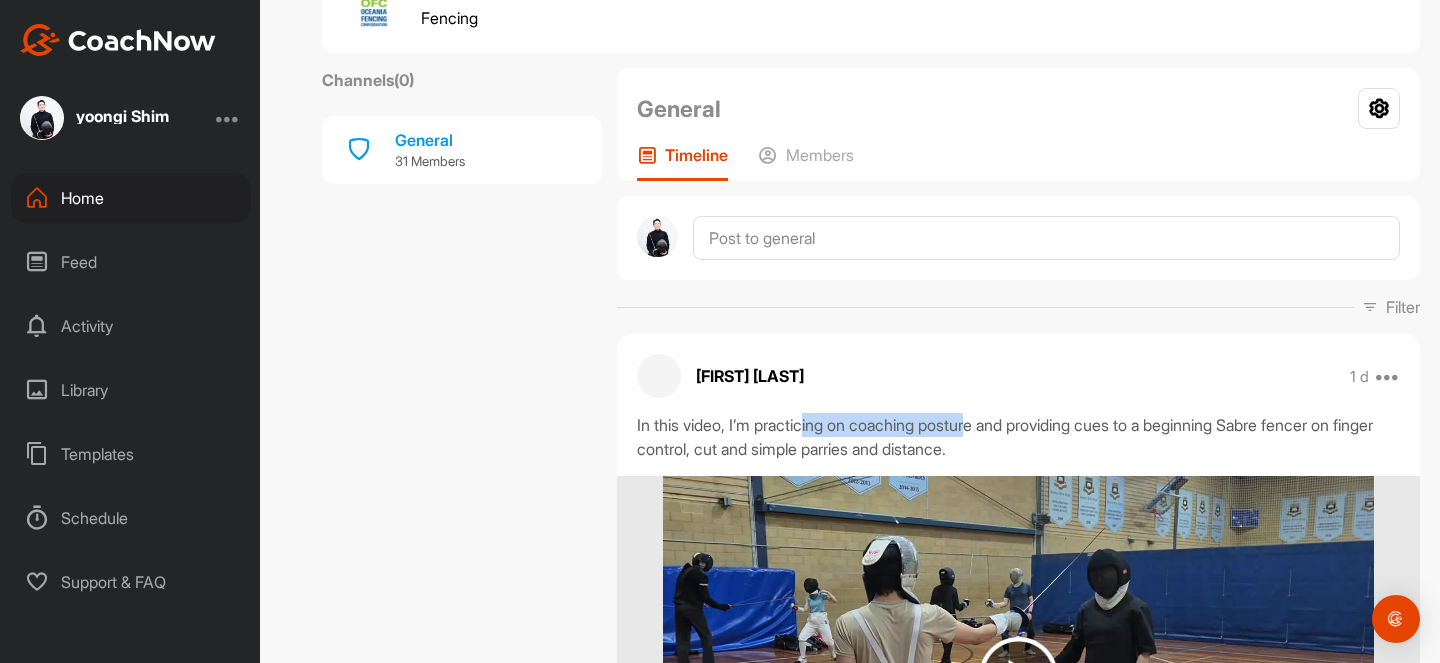 drag, startPoint x: 805, startPoint y: 424, endPoint x: 980, endPoint y: 425, distance: 175.00285 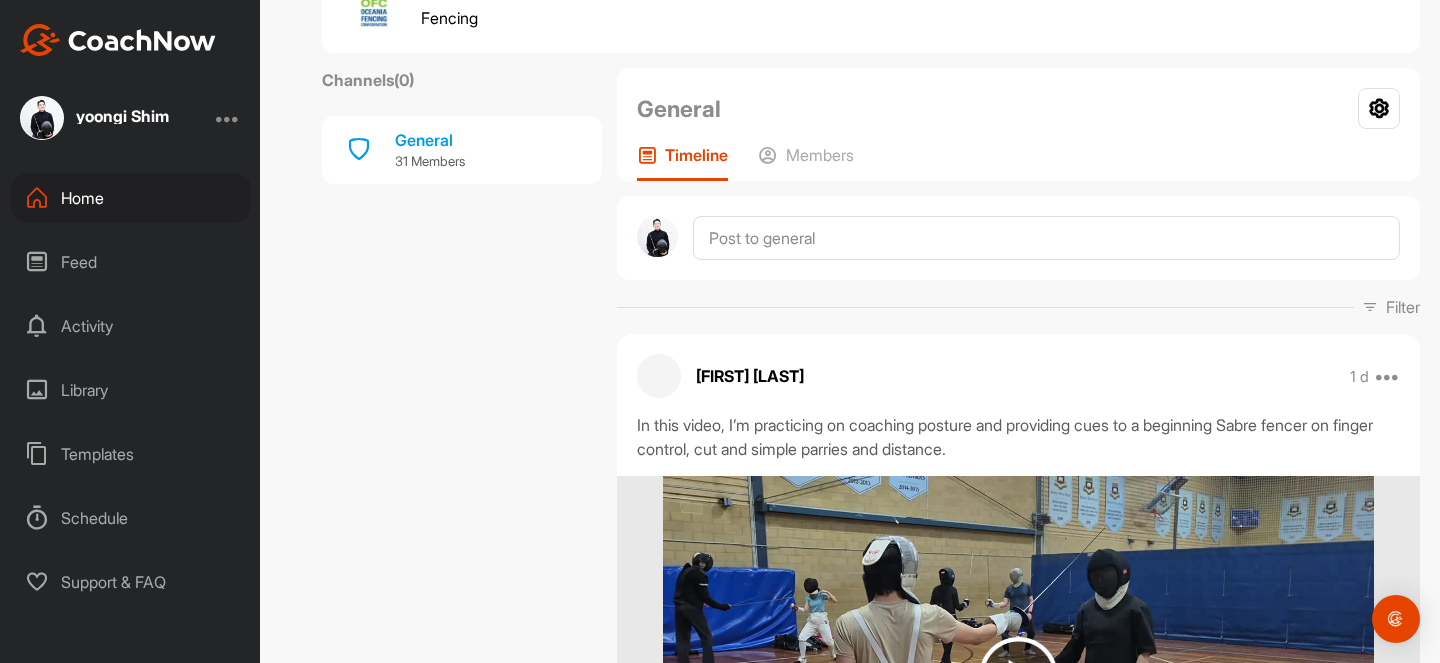 click on "In this video, I’m practicing on coaching posture and providing cues to a beginning Sabre fencer on finger control, cut and simple parries and distance." at bounding box center [1018, 437] 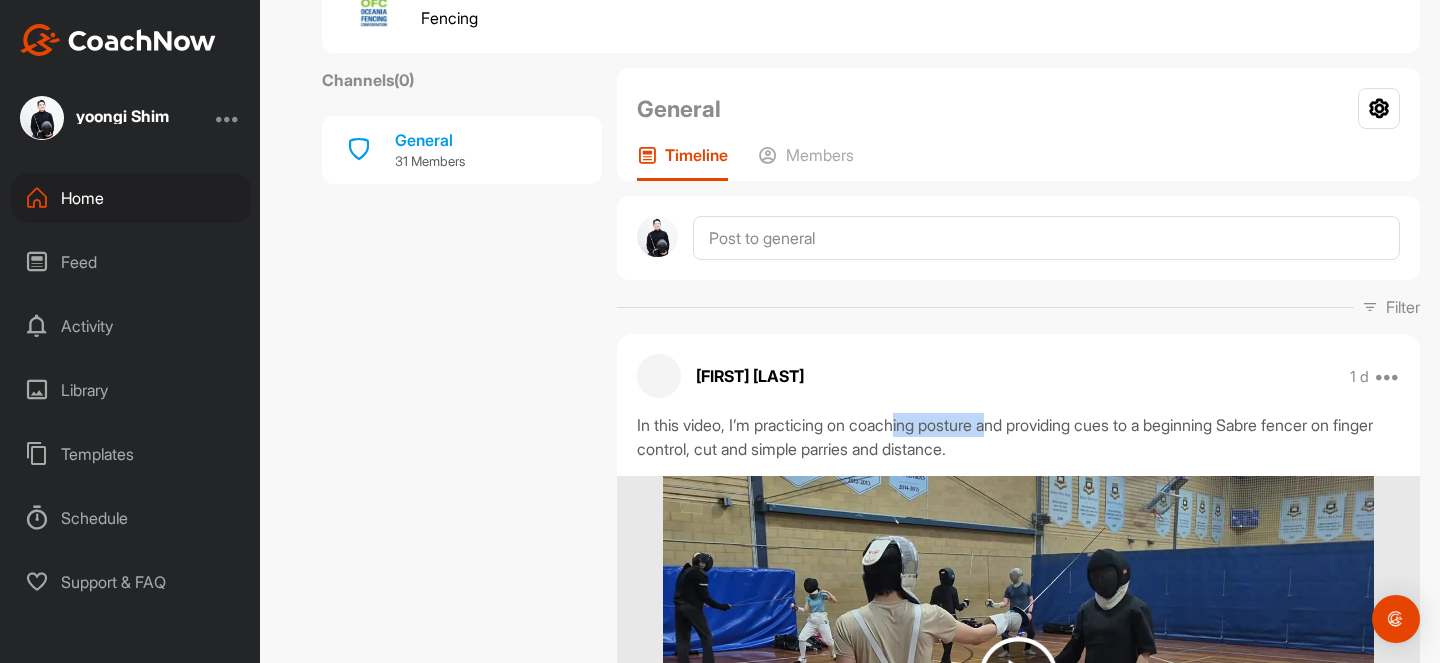 drag, startPoint x: 1002, startPoint y: 428, endPoint x: 898, endPoint y: 428, distance: 104 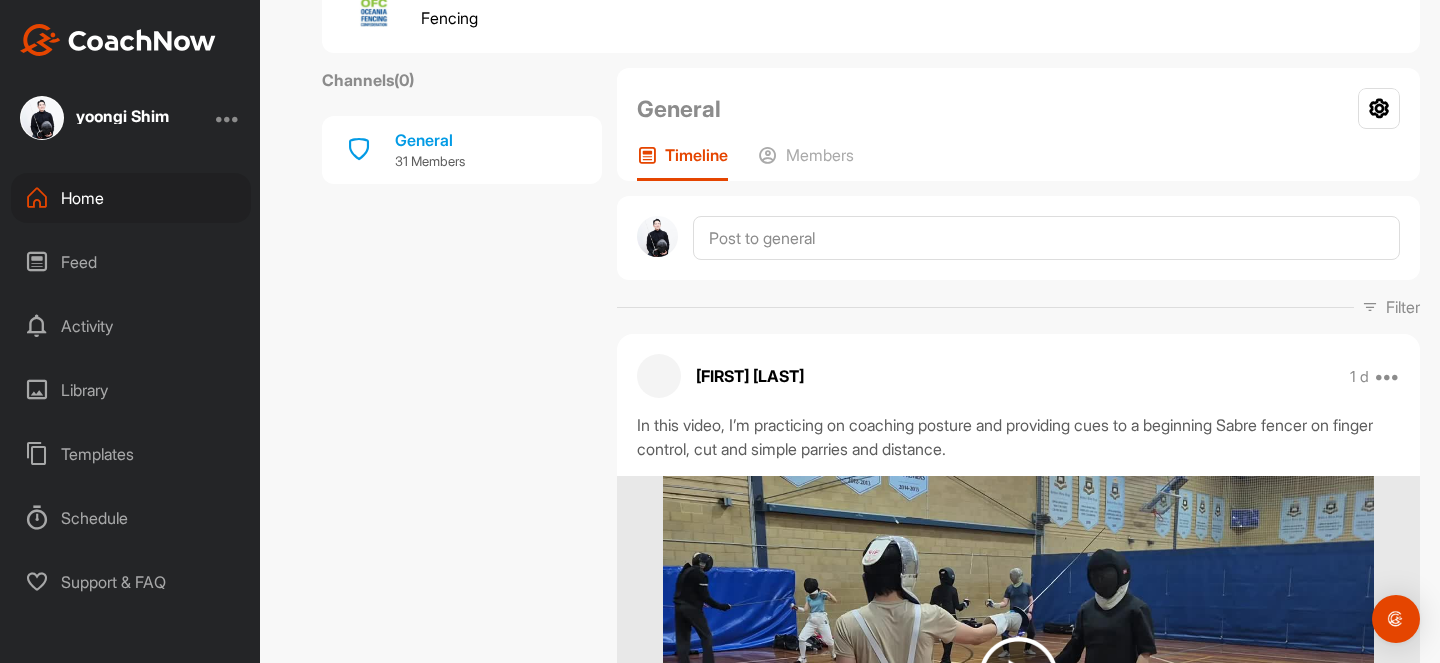 click on "In this video, I’m practicing on coaching posture and providing cues to a beginning Sabre fencer on finger control, cut and simple parries and distance." at bounding box center [1018, 437] 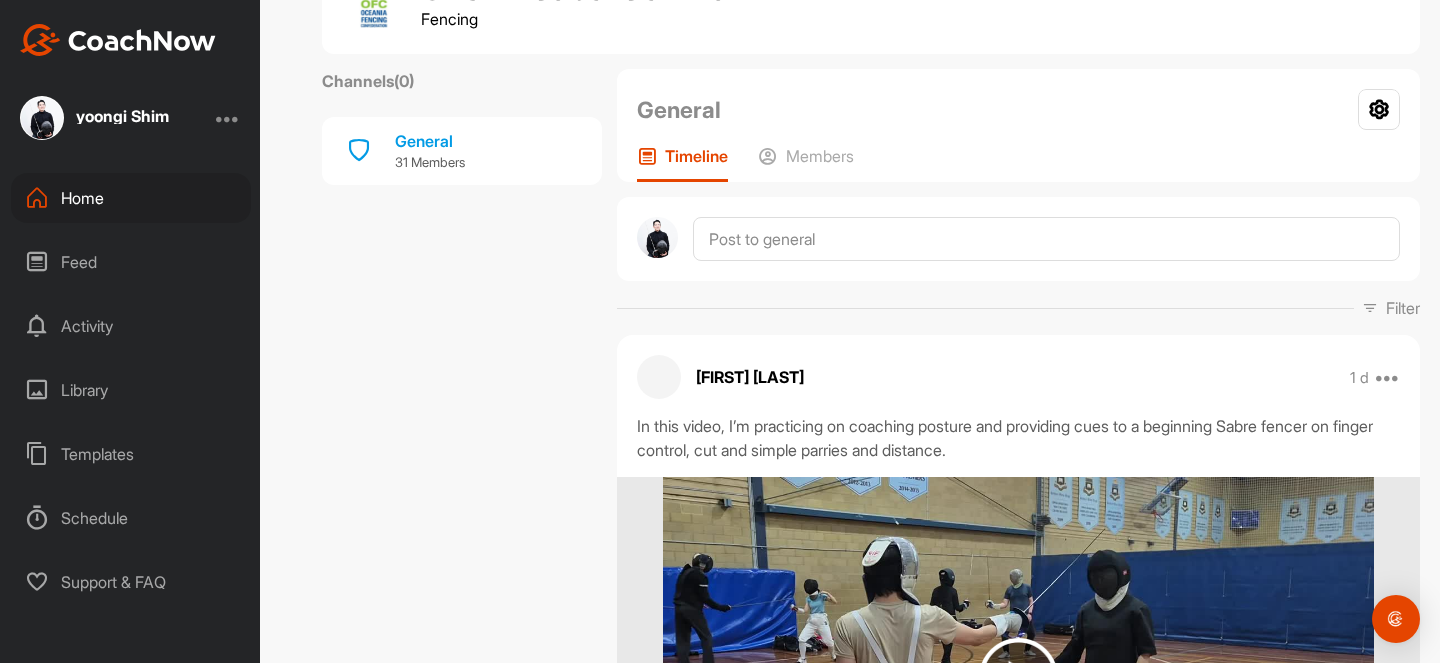 scroll, scrollTop: 79, scrollLeft: 0, axis: vertical 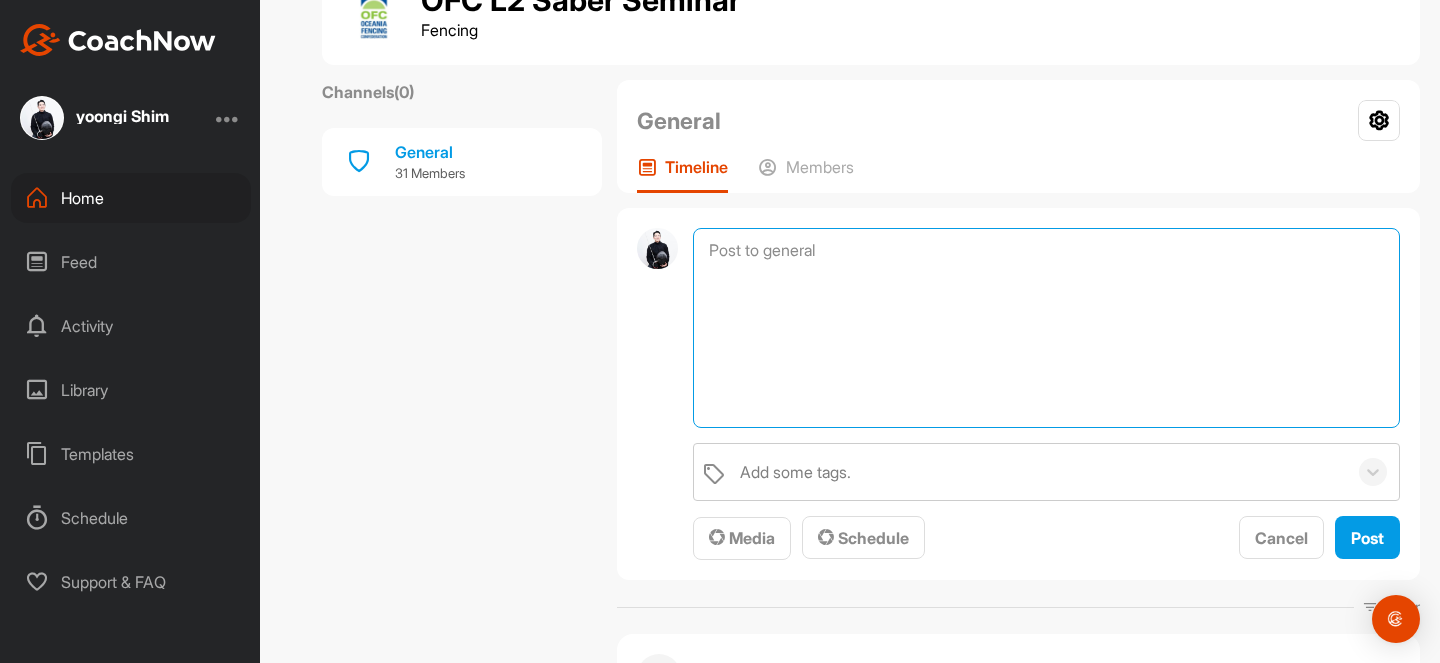 click at bounding box center [1046, 328] 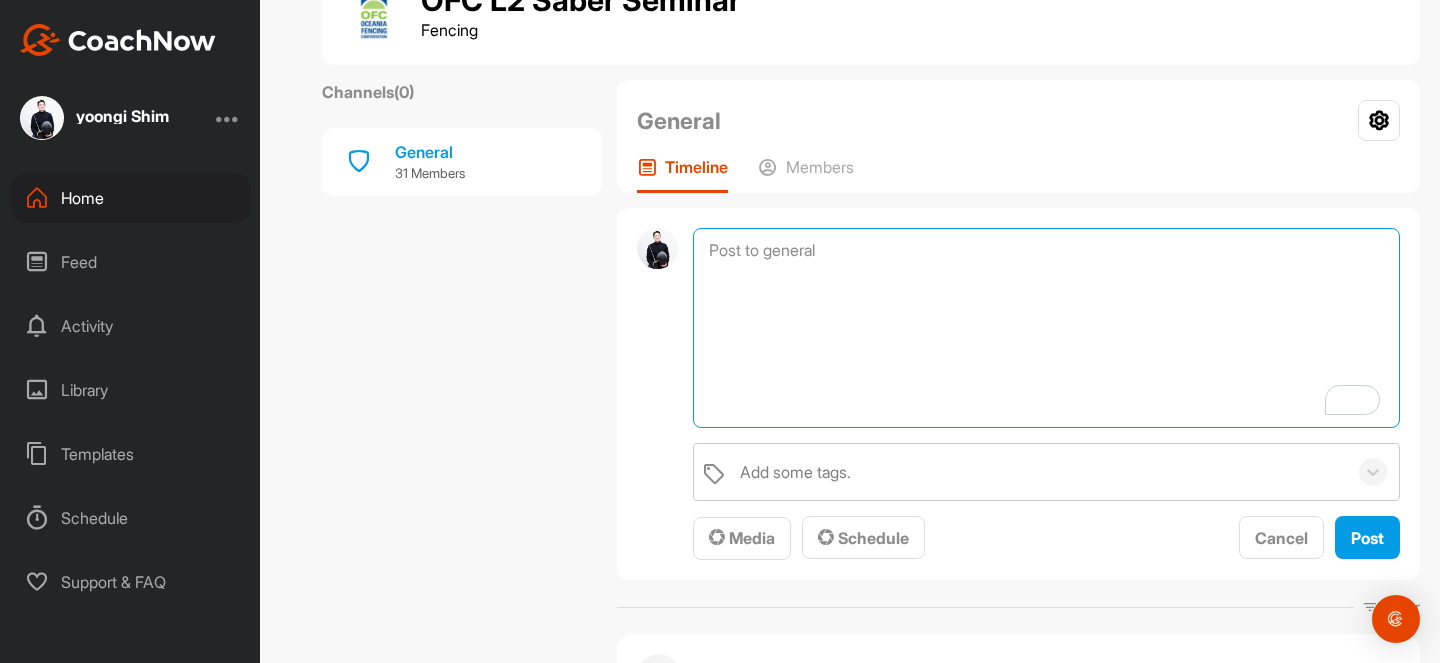 click at bounding box center (1046, 328) 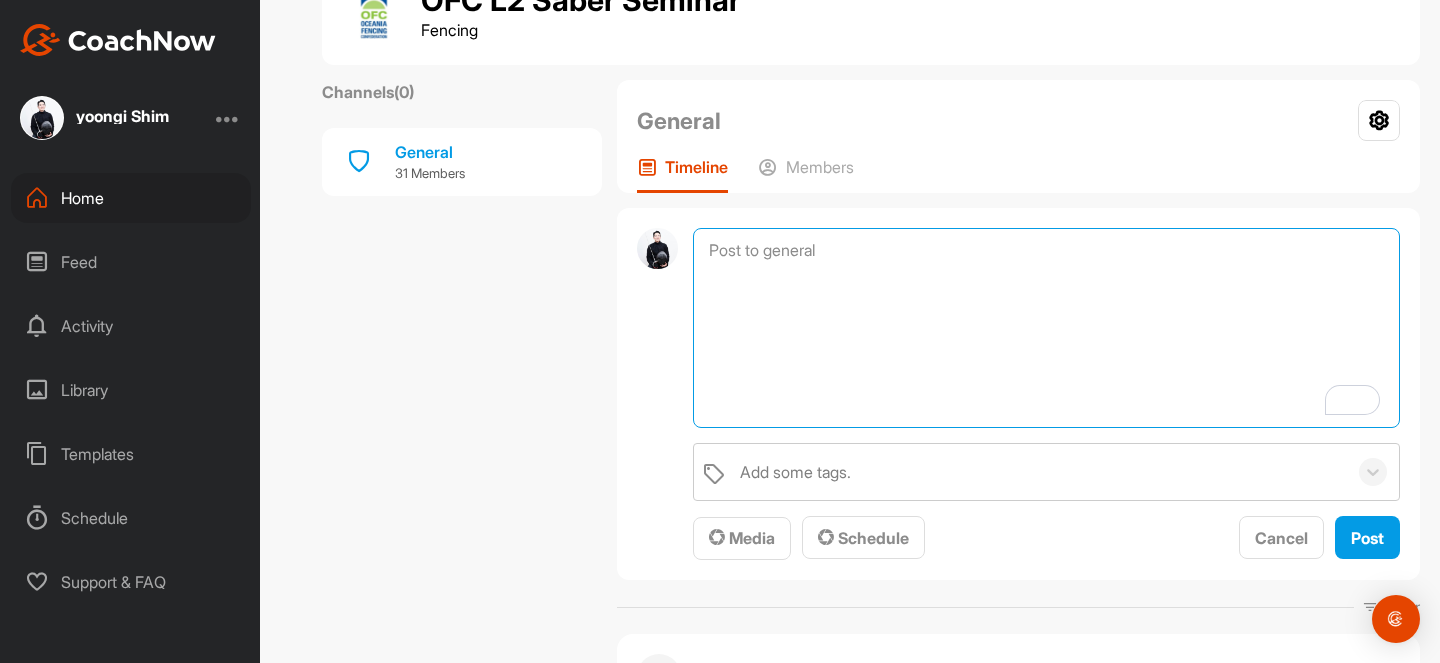 scroll, scrollTop: 193, scrollLeft: 0, axis: vertical 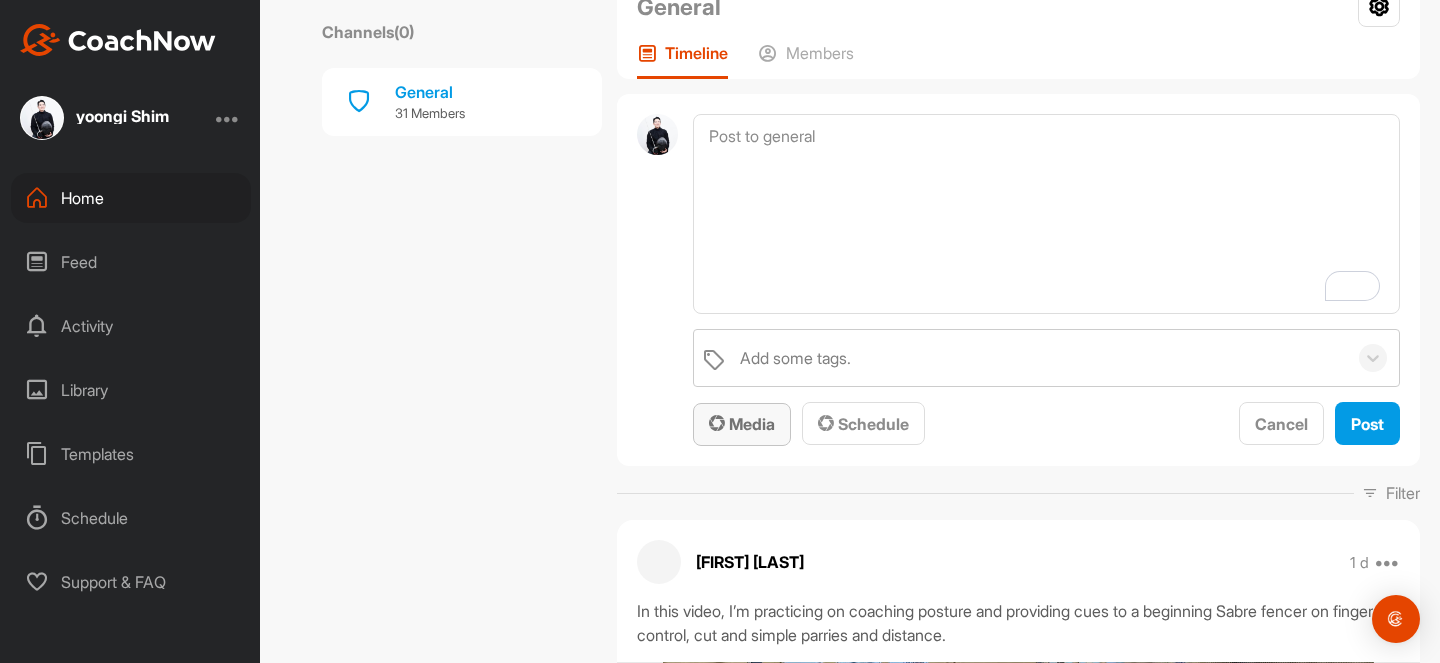 click on "Media" at bounding box center (742, 424) 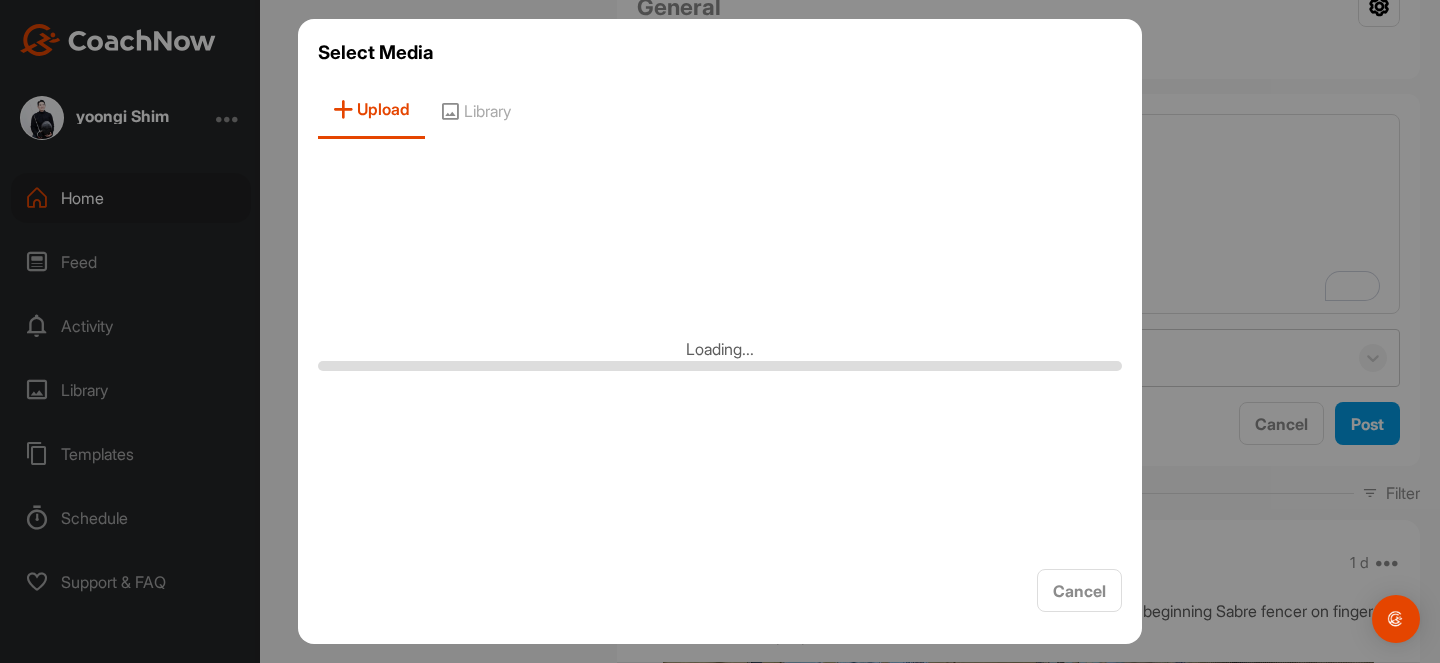 click on "Loading..." at bounding box center [720, 354] 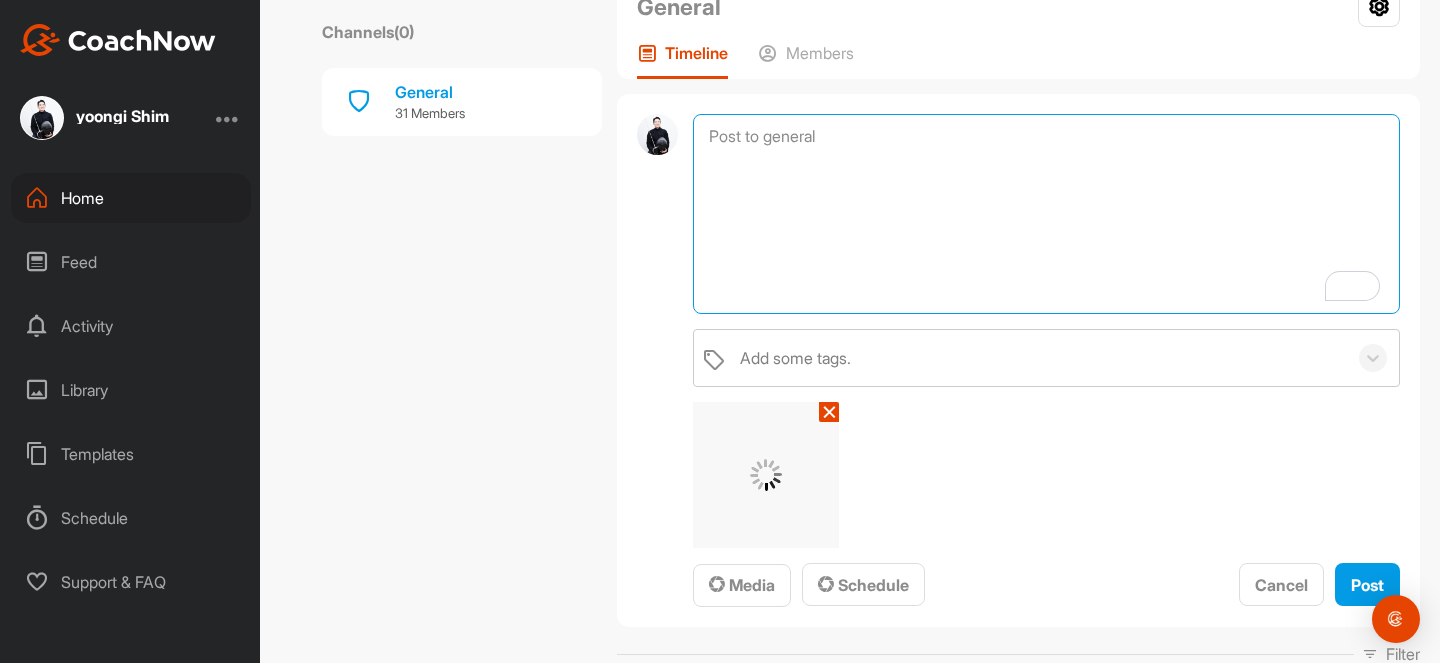 click at bounding box center [1046, 214] 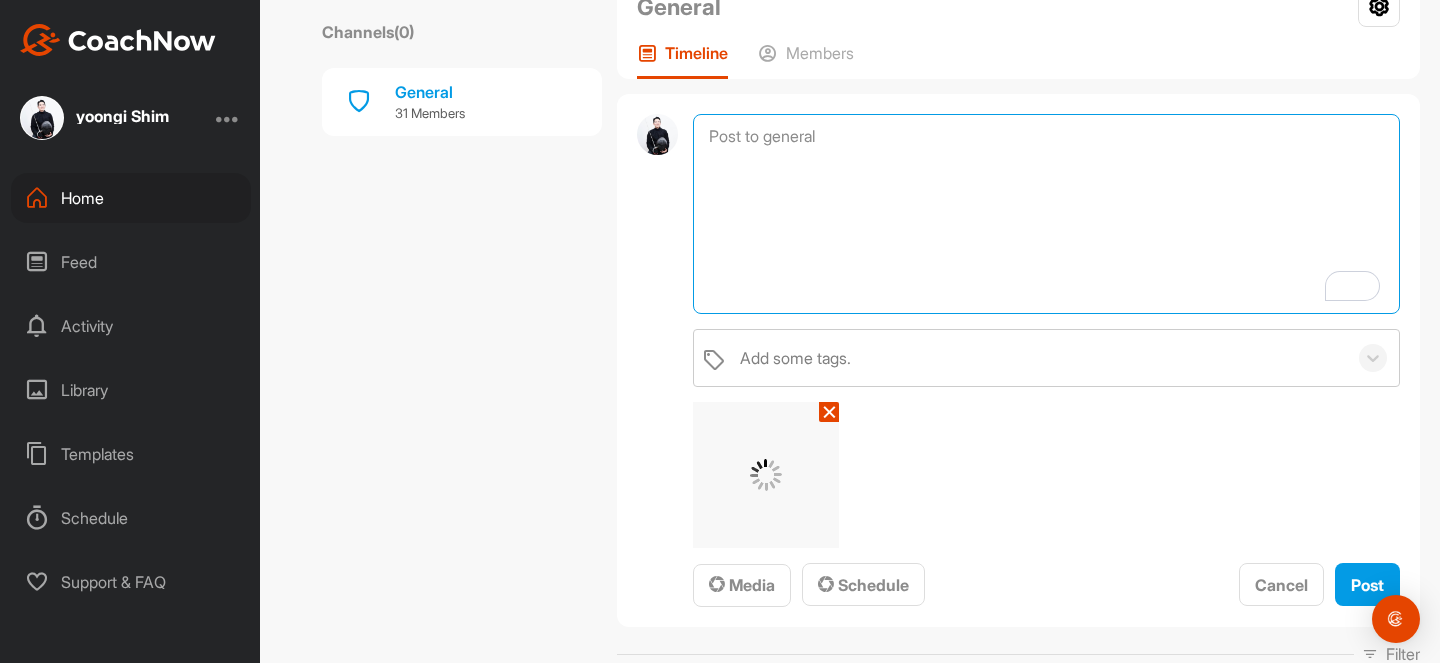 paste on "Topic
Basic cuts with different distance:
mask, flank, chest and point attack with lunge and step lunge." 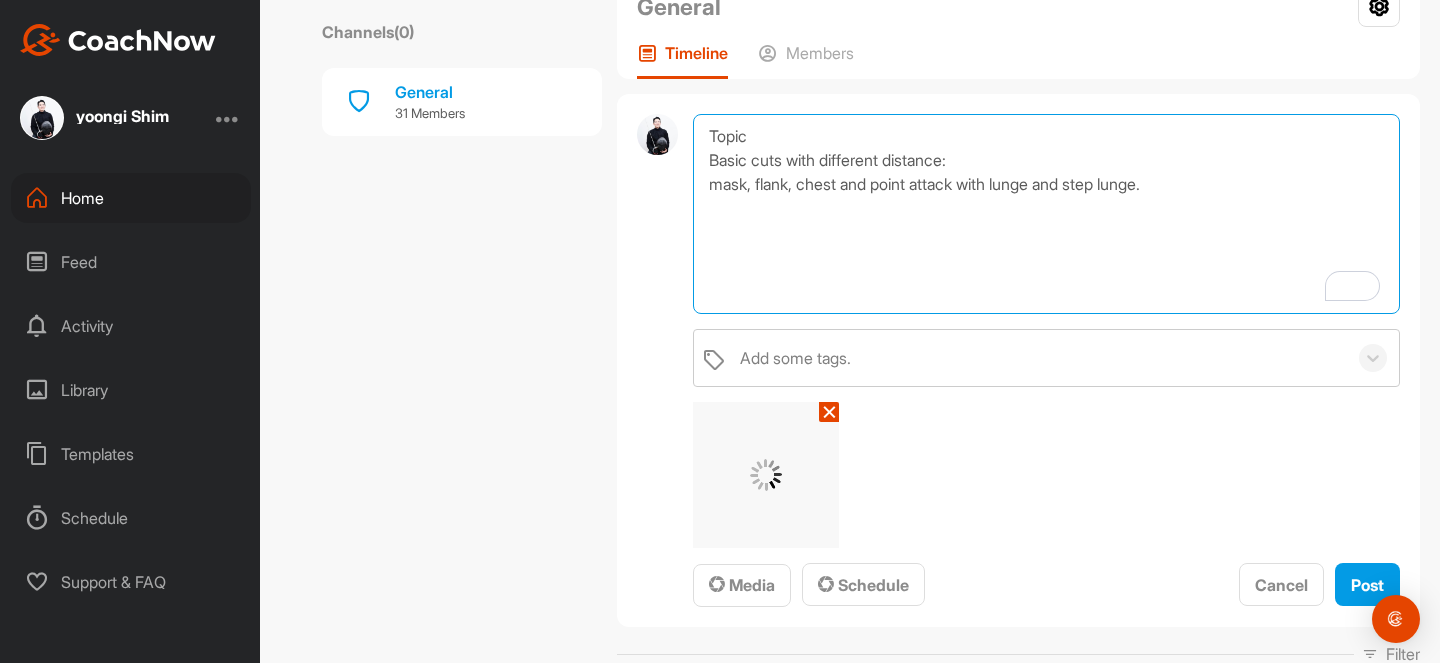 click on "Topic
Basic cuts with different distance:
mask, flank, chest and point attack with lunge and step lunge." at bounding box center (1046, 214) 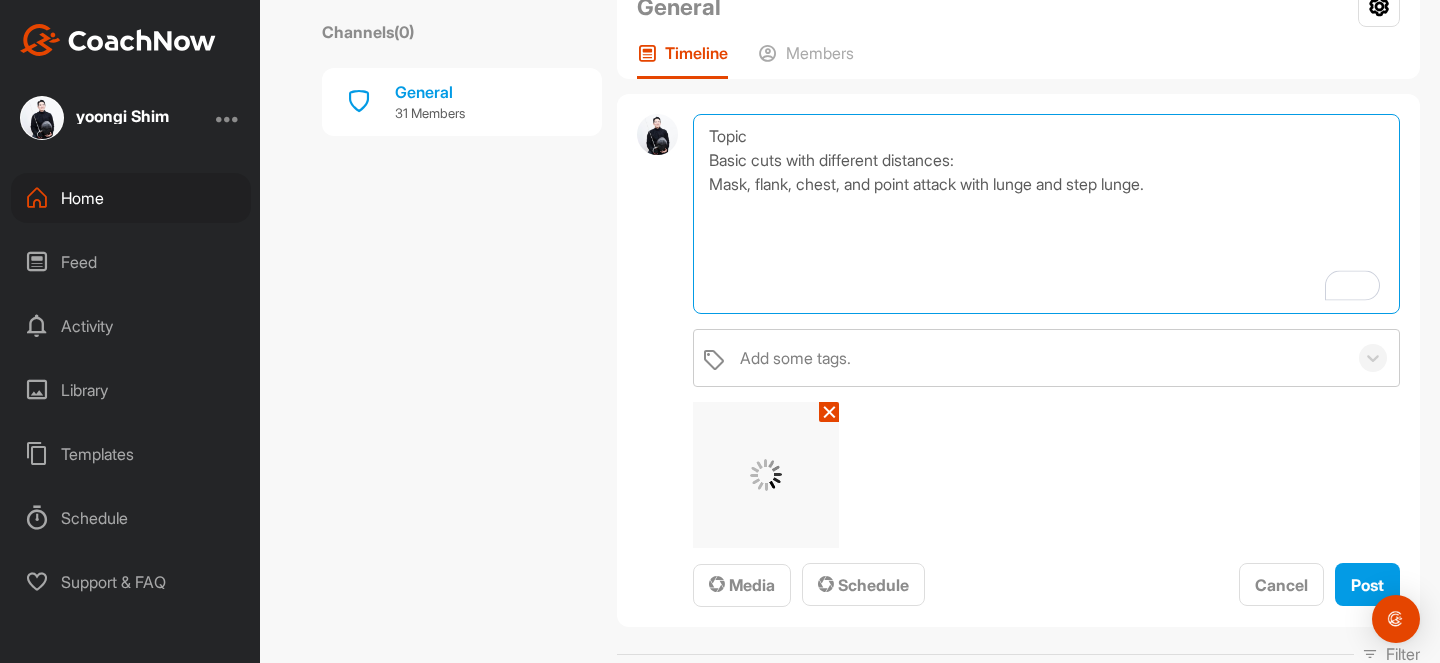 click on "Topic
Basic cuts with different distances:
Mask, flank, chest, and point attack with lunge and step lunge." at bounding box center (1046, 214) 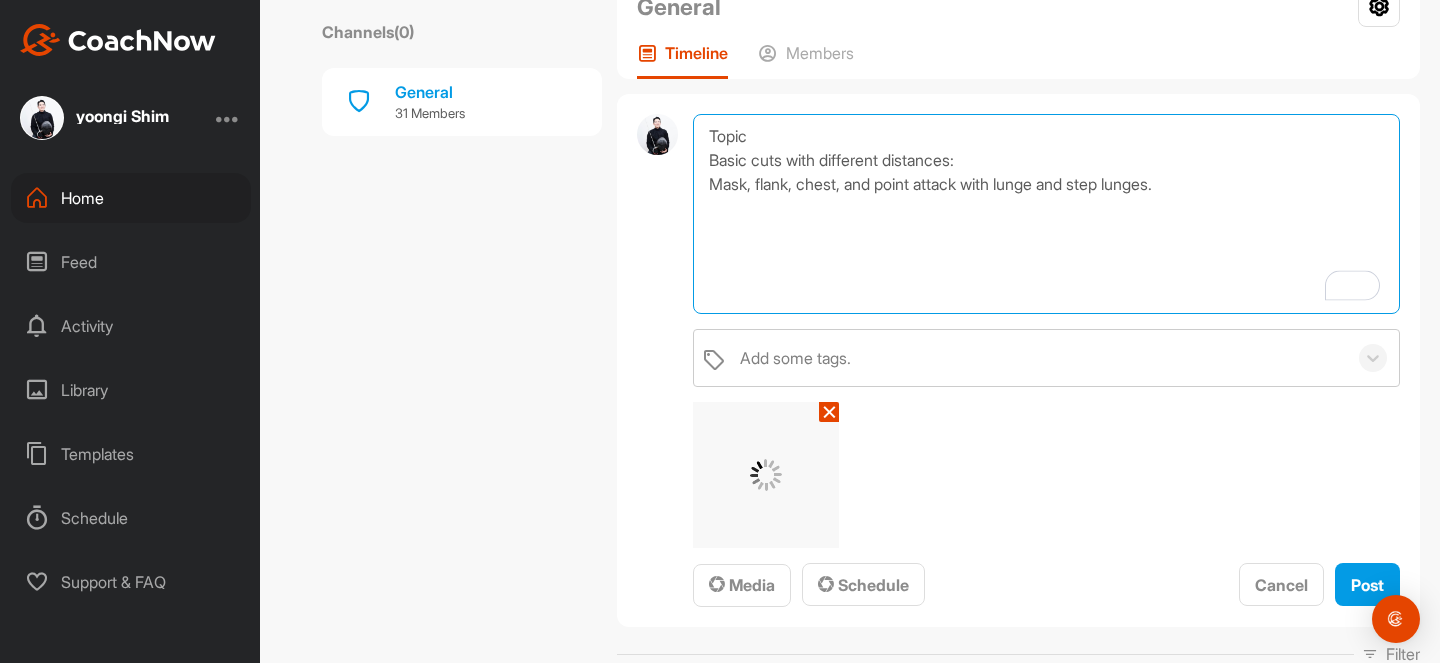 click on "Topic
Basic cuts with different distances:
Mask, flank, chest, and point attack with lunge and step lunges." at bounding box center (1046, 214) 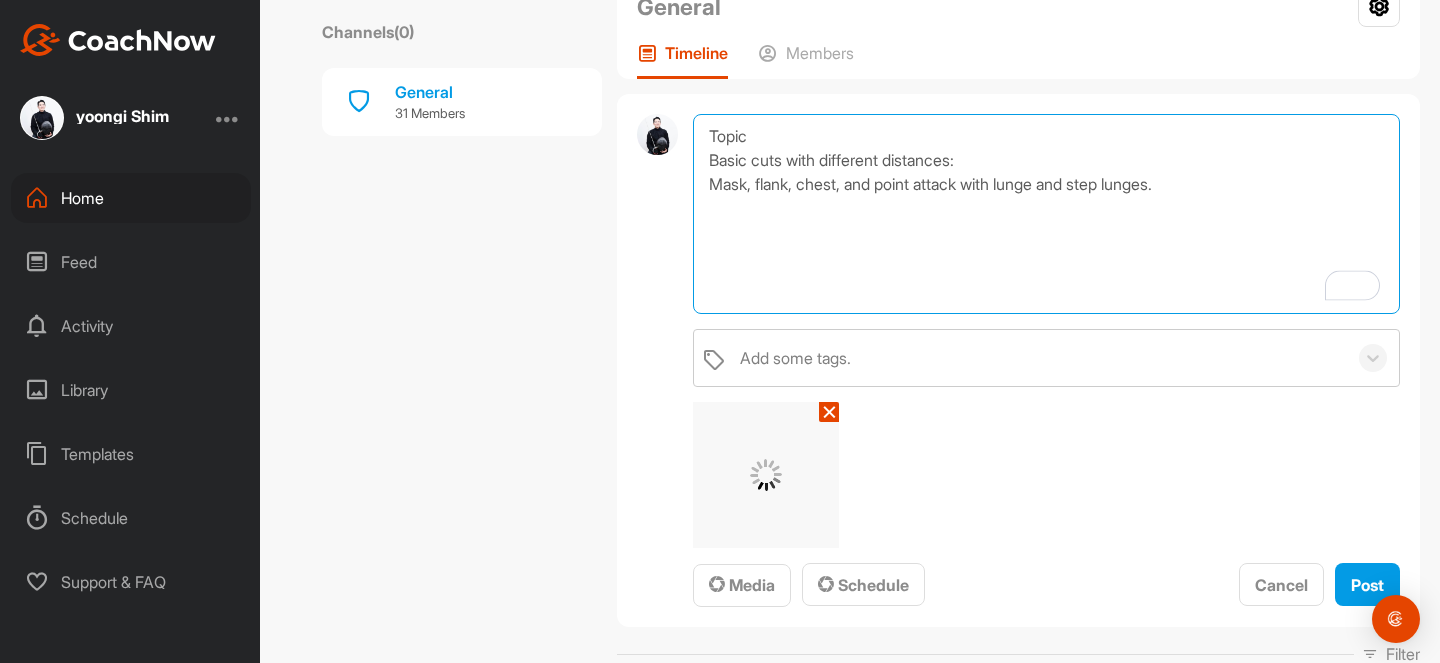 click on "Topic
Basic cuts with different distances:
Mask, flank, chest, and point attack with lunge and step lunges." at bounding box center [1046, 214] 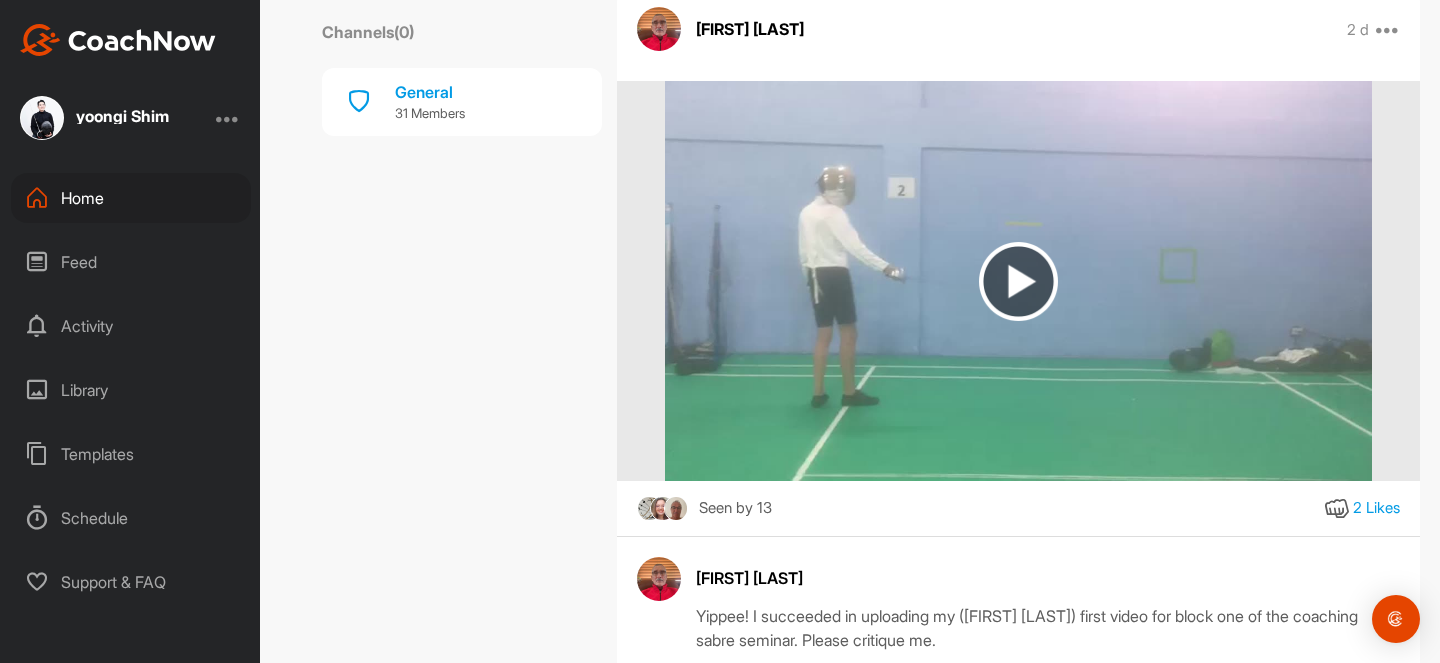 scroll, scrollTop: 2206, scrollLeft: 0, axis: vertical 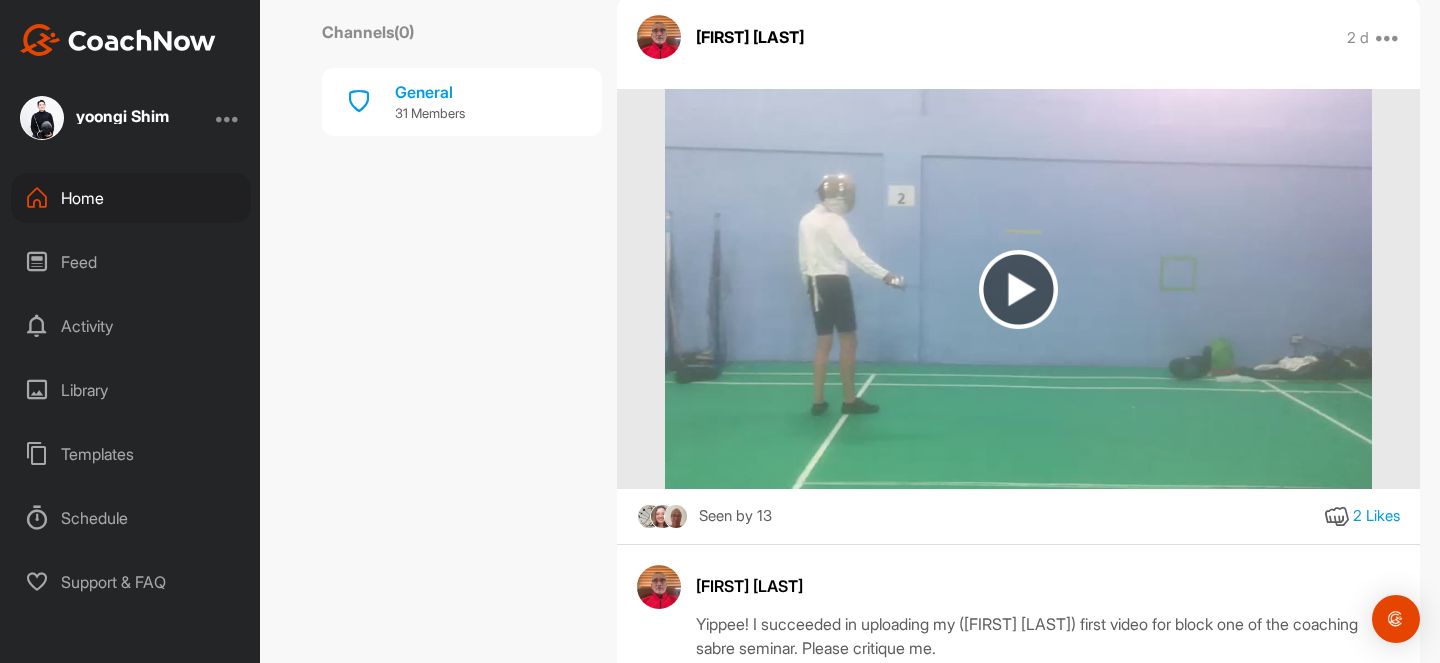 click at bounding box center (1018, 289) 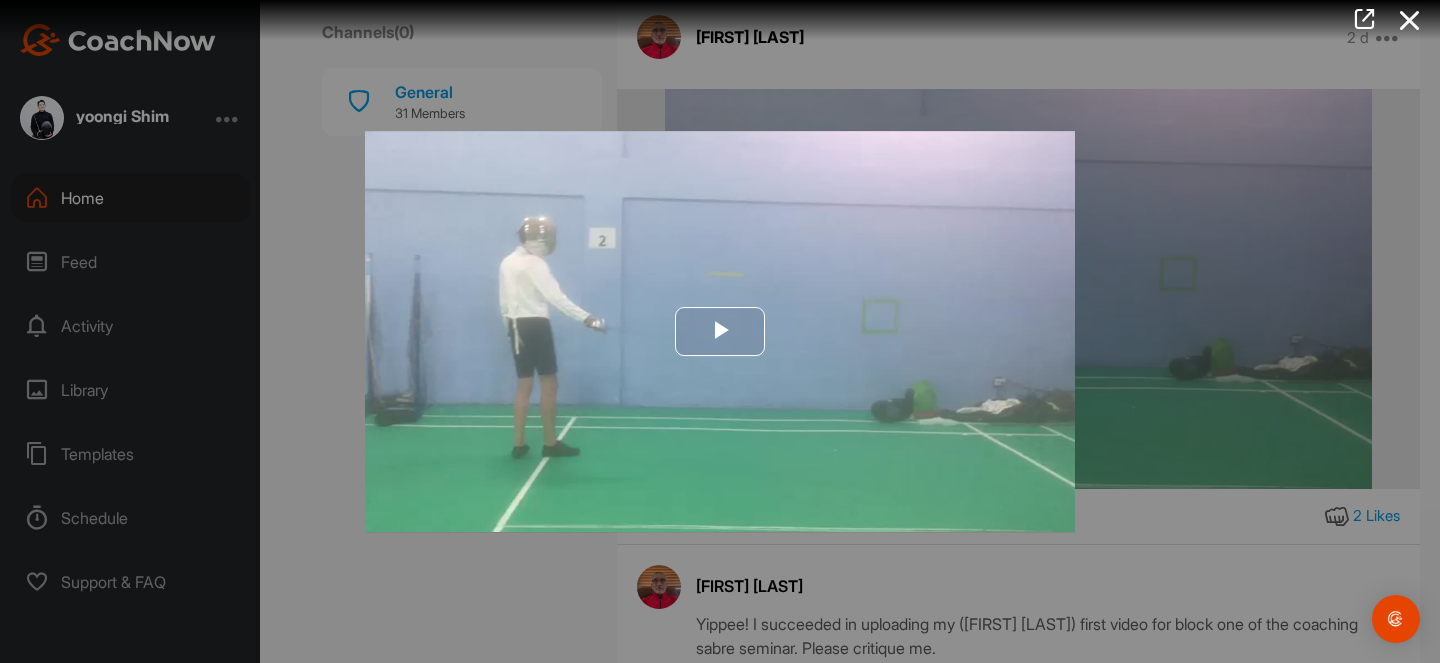 click at bounding box center (720, 332) 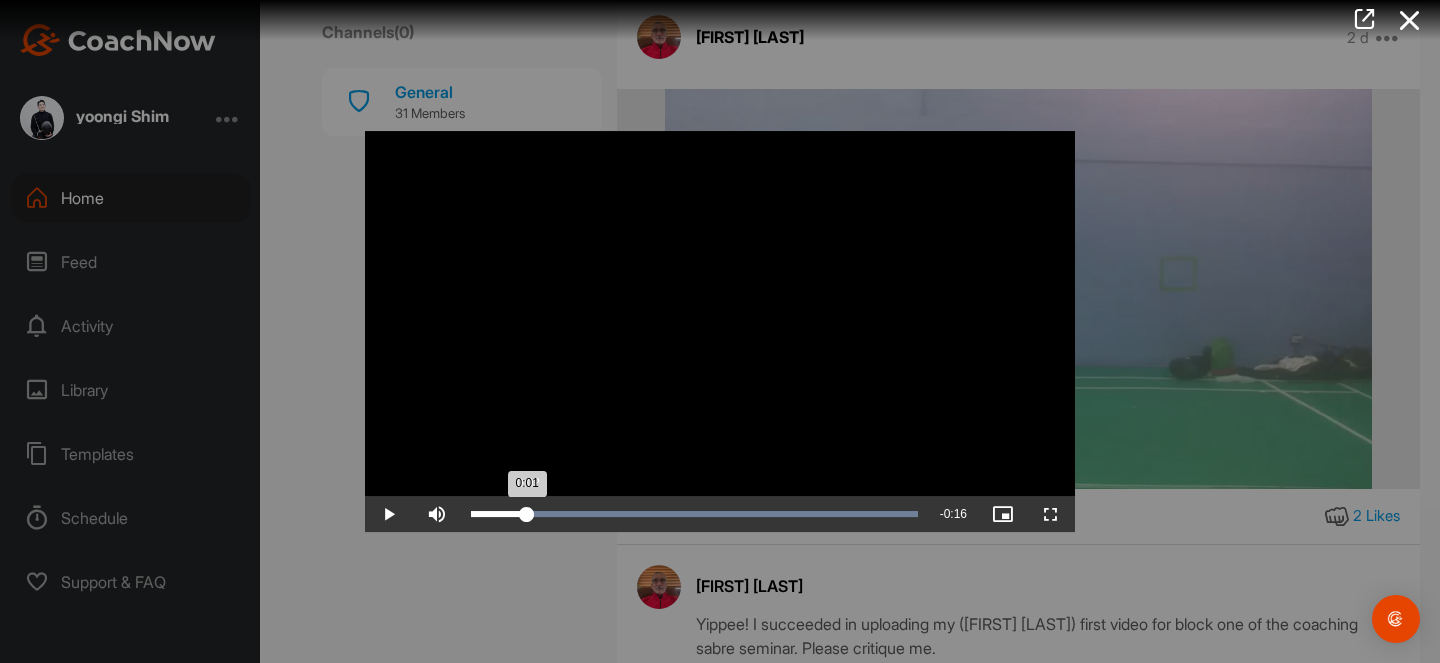 click on "Loaded :  100.00% 0:02 0:01" at bounding box center [694, 514] 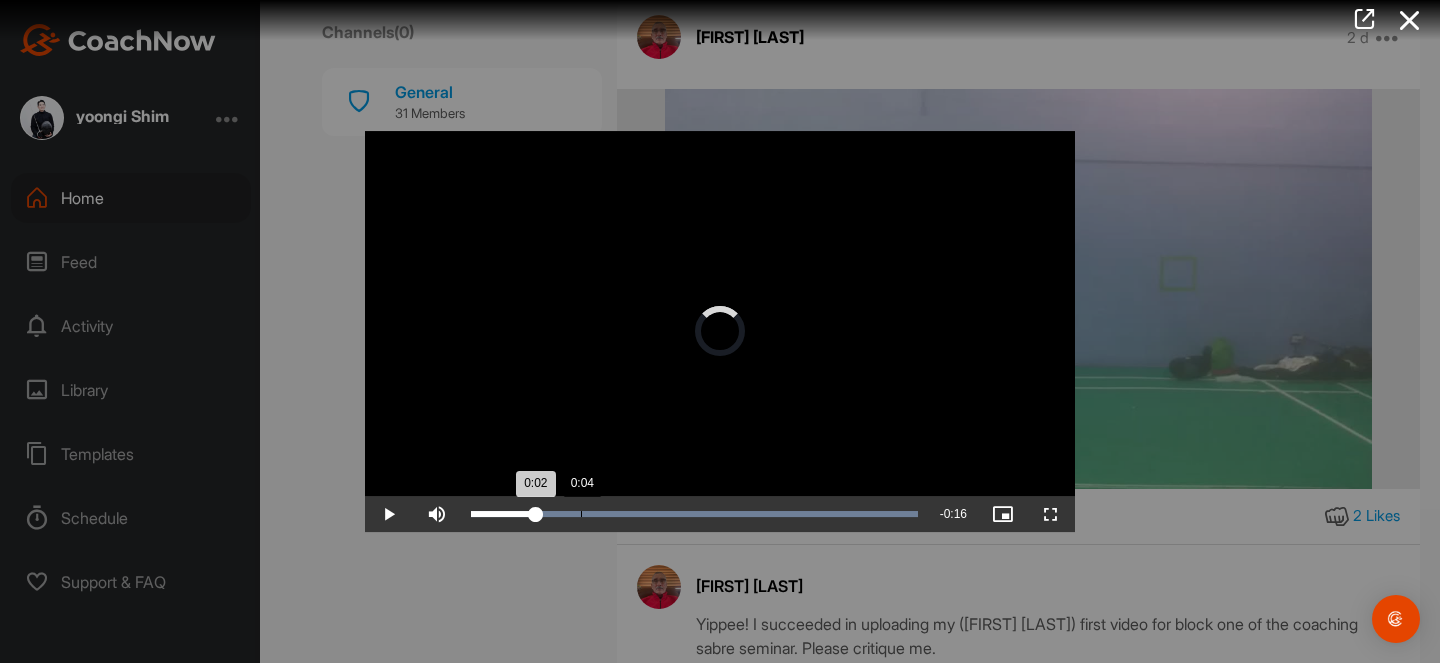 click on "Loaded :  100.00% 0:04 0:02" at bounding box center (694, 514) 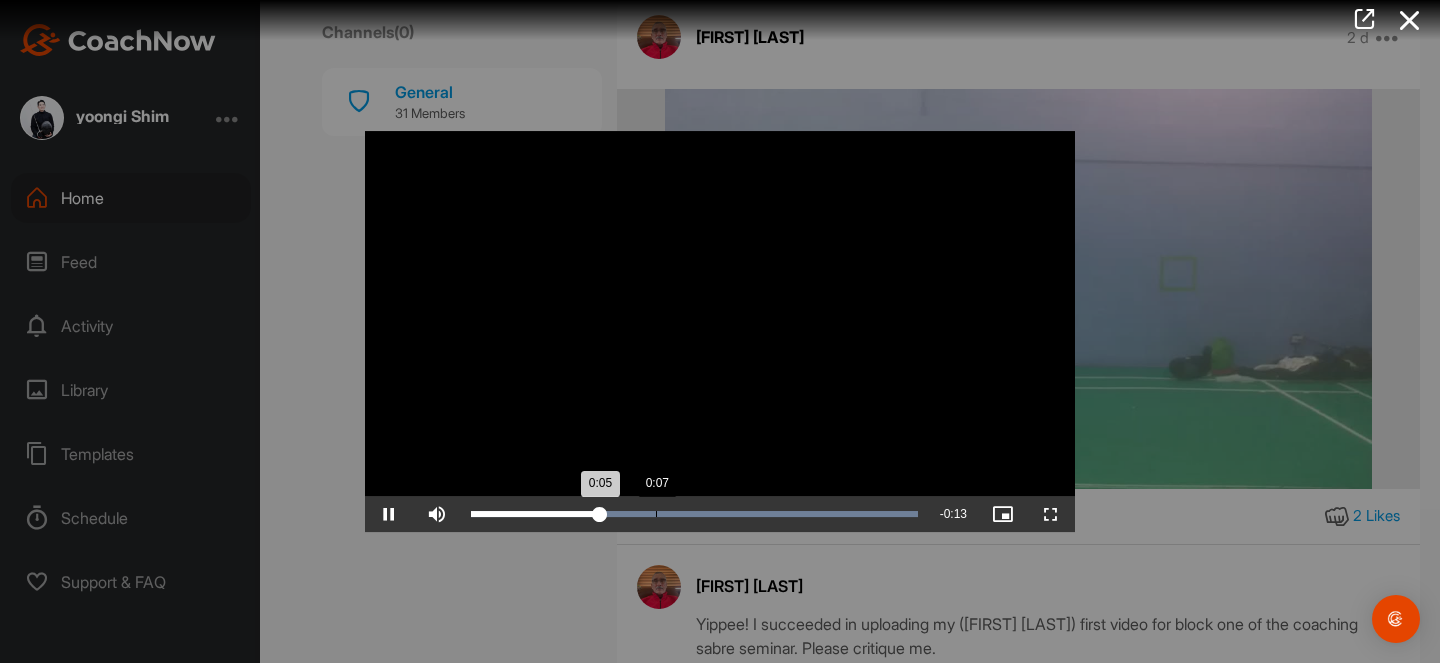 click on "Loaded :  100.00% 0:07 0:05" at bounding box center [694, 514] 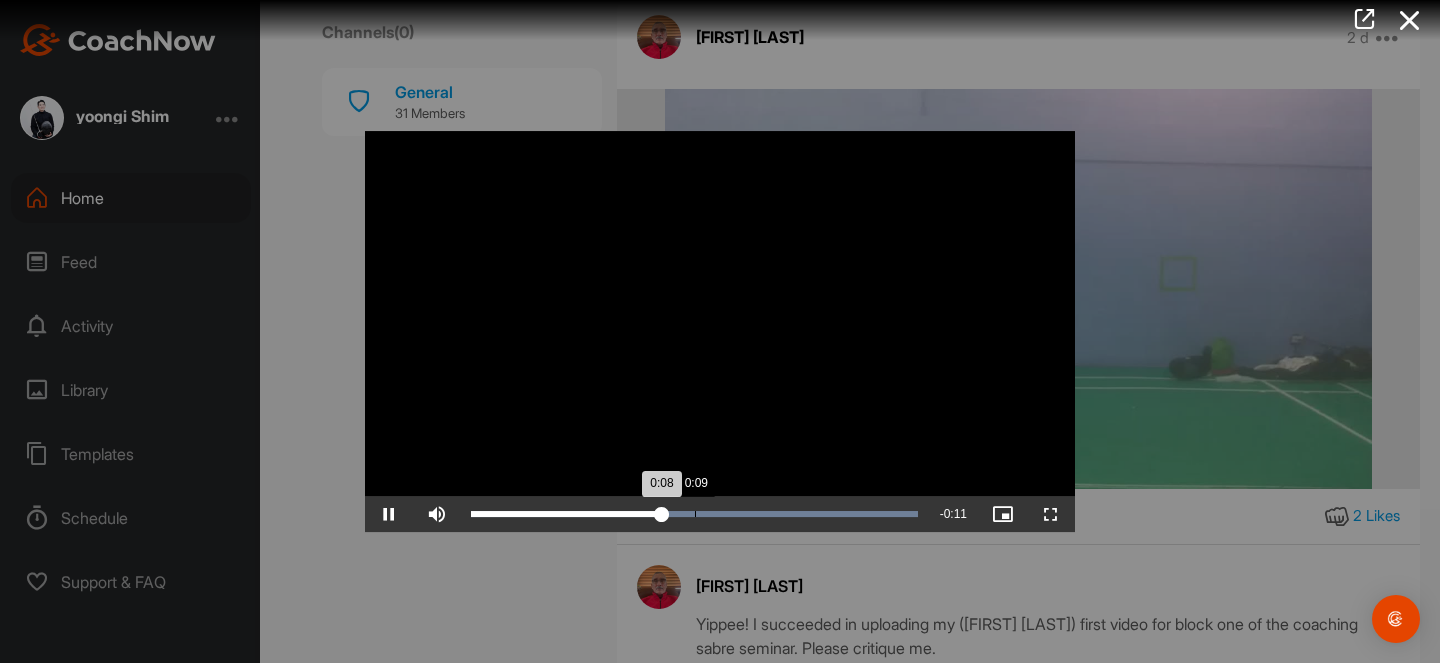 click on "Loaded :  100.00% 0:09 0:08" at bounding box center [694, 514] 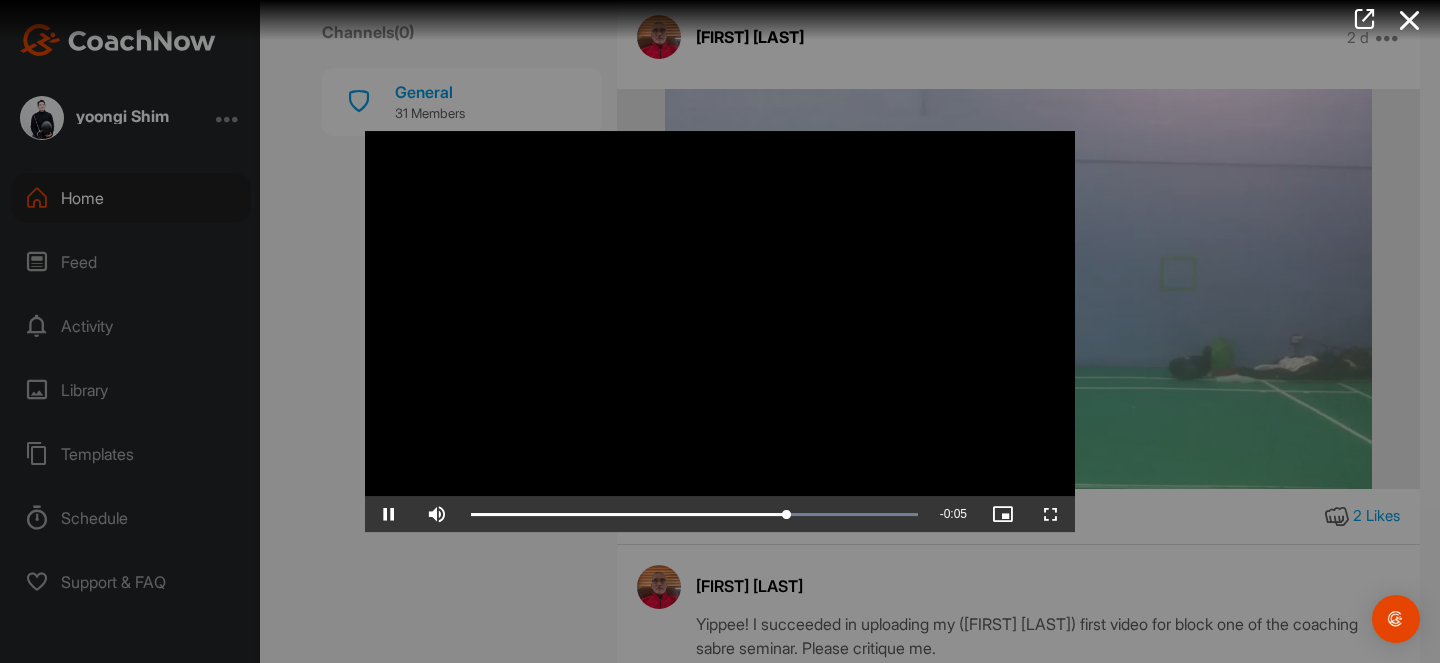 click on "Video Player is loading. Play Video Pause Skip Backward Skip Forward Mute Current Time  0:13 / Duration  0:18 Loaded :  100.00% 0:11 0:13 Stream Type  LIVE Seek to live, currently behind live LIVE Remaining Time  - 0:05   1x Playback Rate Chapters Chapters Descriptions descriptions off , selected Subtitles subtitles settings , opens subtitles settings dialog subtitles off , selected Audio Track Picture-in-Picture Fullscreen This is a modal window. Beginning of dialog window. Escape will cancel and close the window. Text Color White Black Red Green Blue Yellow Magenta Cyan Opacity Opaque Semi-Transparent Text Background Color Black White Red Green Blue Yellow Magenta Cyan Opacity Opaque Semi-Transparent Transparent Caption Area Background Color Black White Red Green Blue Yellow Magenta Cyan Opacity Transparent Semi-Transparent Opaque Font Size 50% 75% 100% 125% 150% 175% 200% 300% 400% Text Edge Style None Raised Depressed Uniform Drop shadow Font Family Proportional Sans-Serif Monospace Sans-Serif Casual" at bounding box center (720, 332) 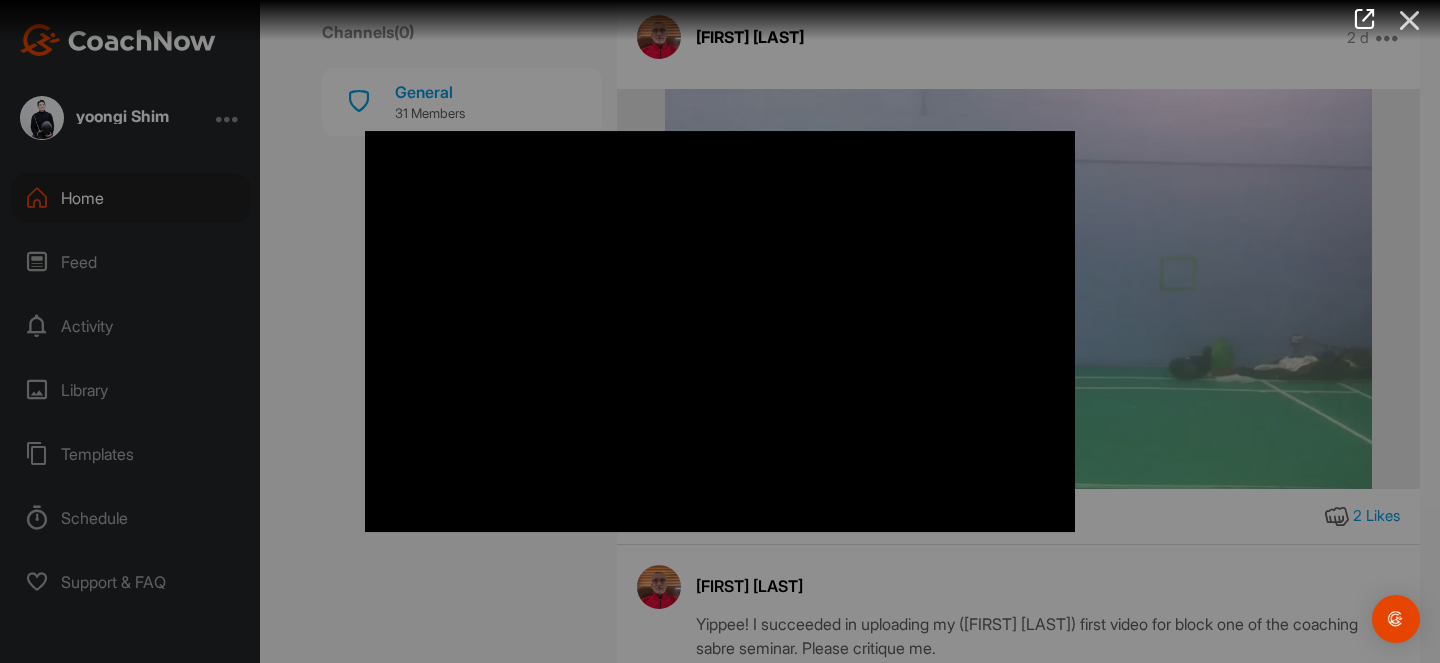 click at bounding box center (1410, 20) 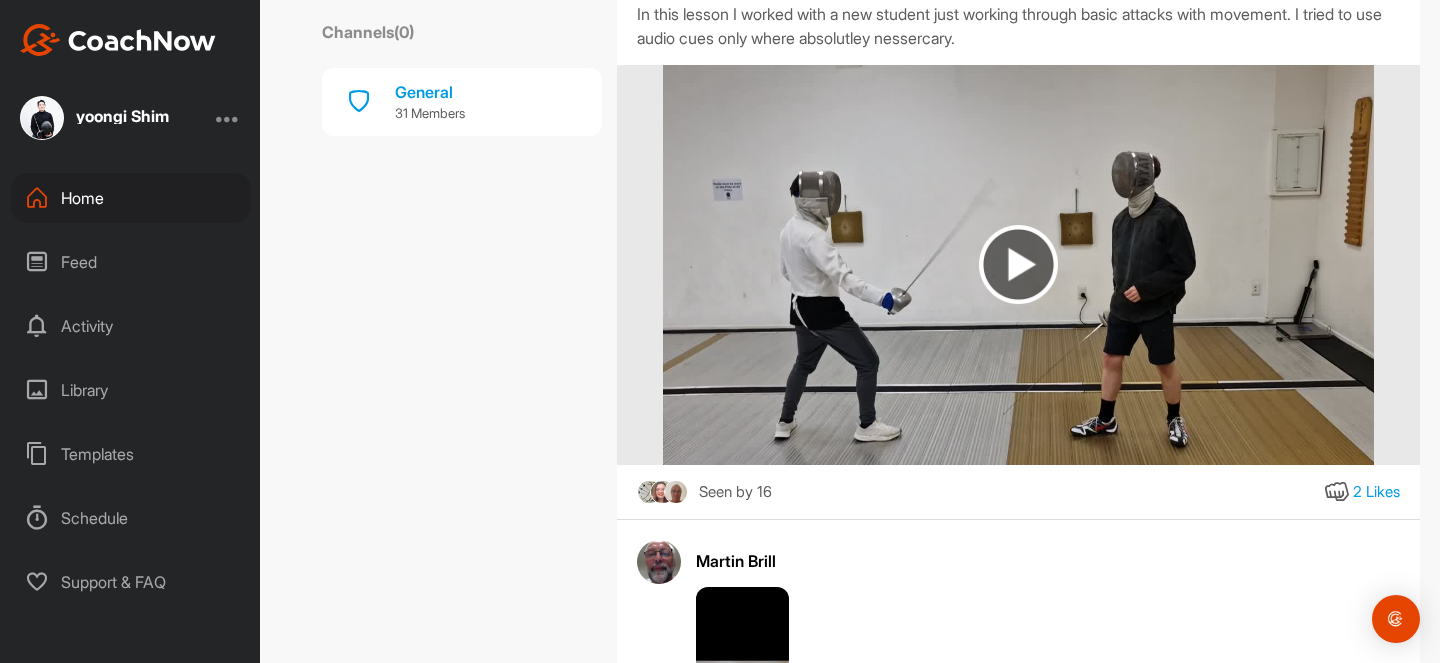 scroll, scrollTop: 5333, scrollLeft: 0, axis: vertical 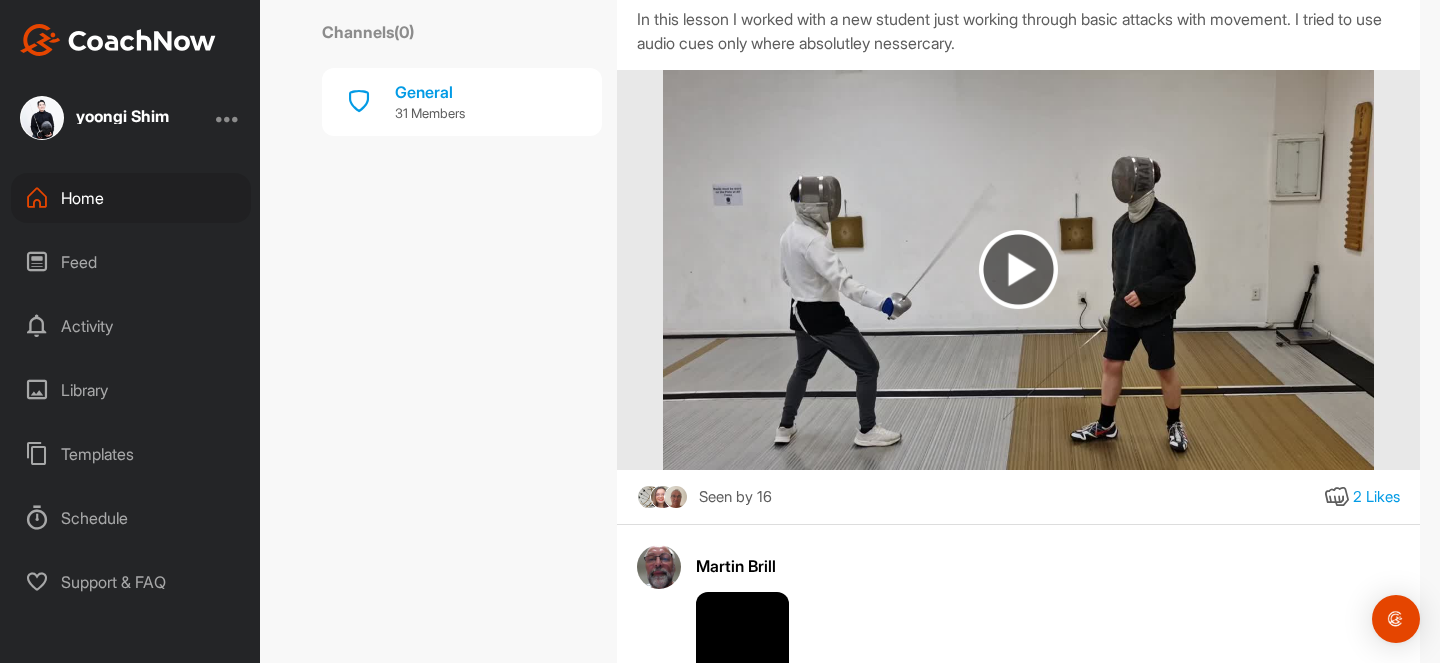 click at bounding box center (1018, 269) 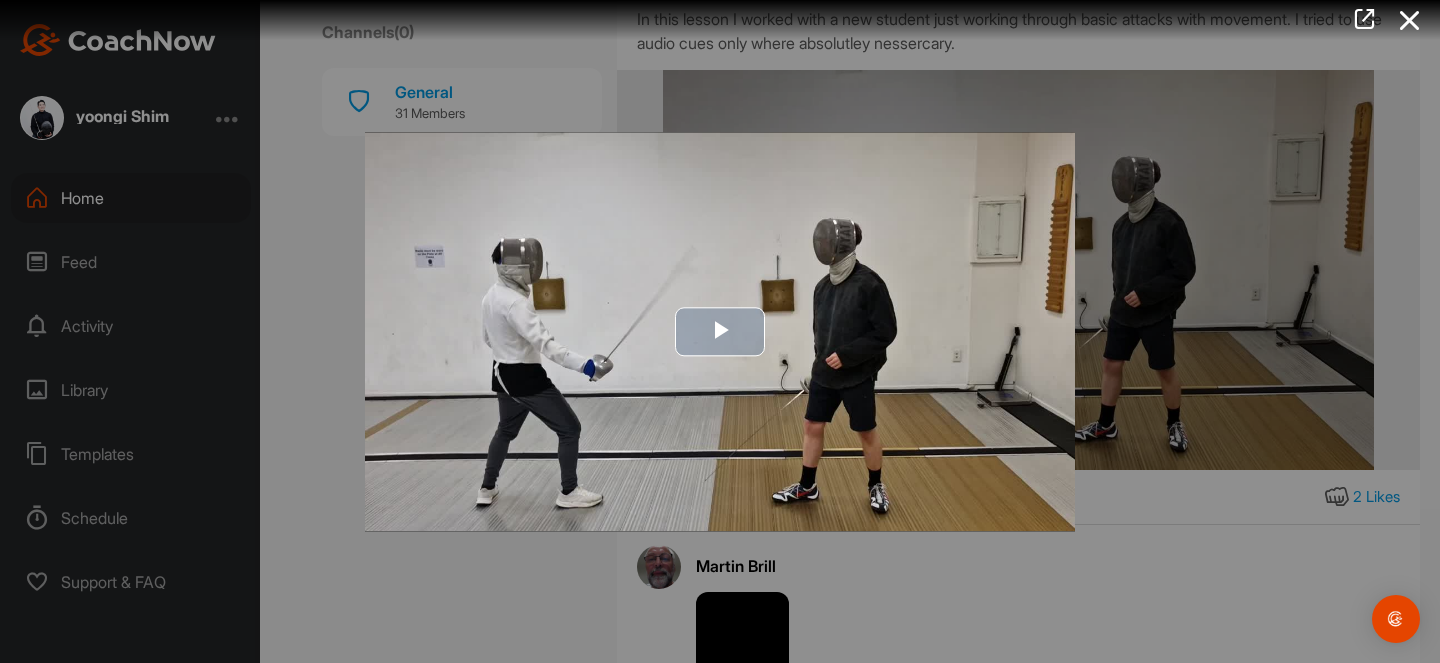 click at bounding box center [720, 332] 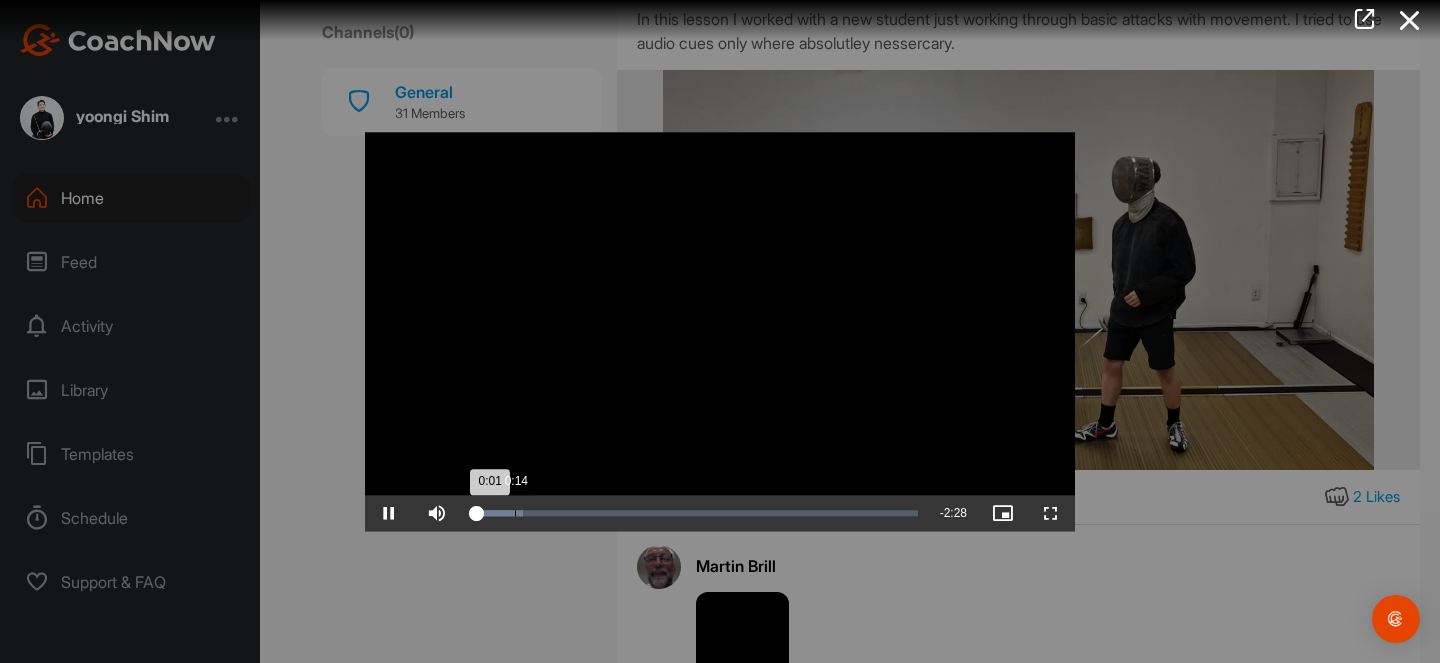 click on "0:14" at bounding box center [515, 513] 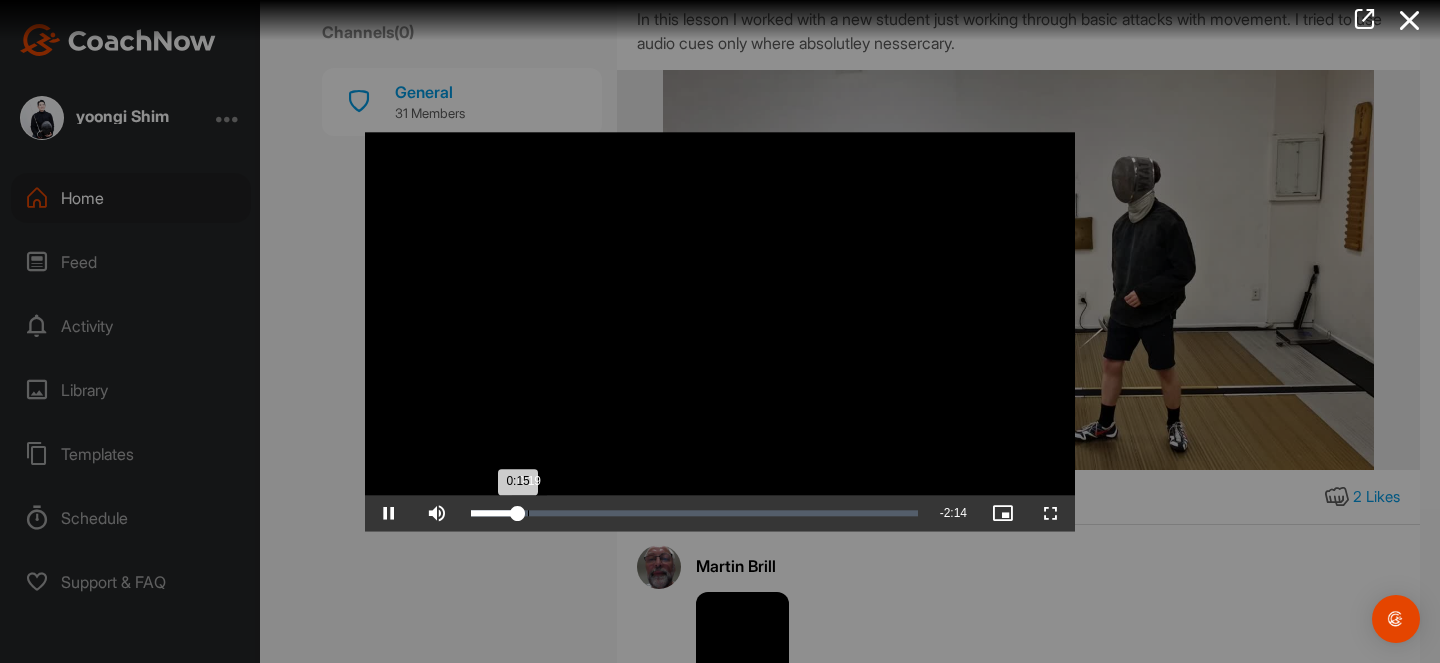click on "Loaded :  11.66% 0:19 0:15" at bounding box center [694, 513] 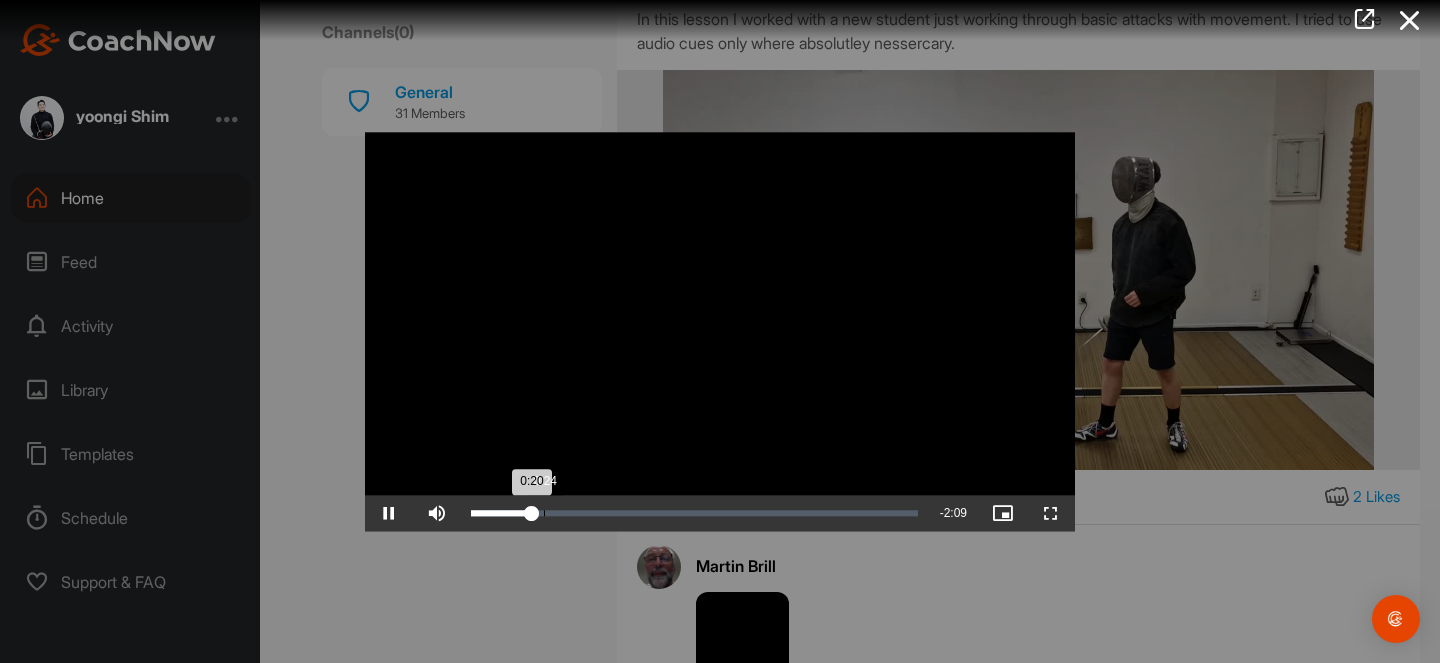 click on "Loaded :  14.24% 0:24 0:20" at bounding box center (694, 513) 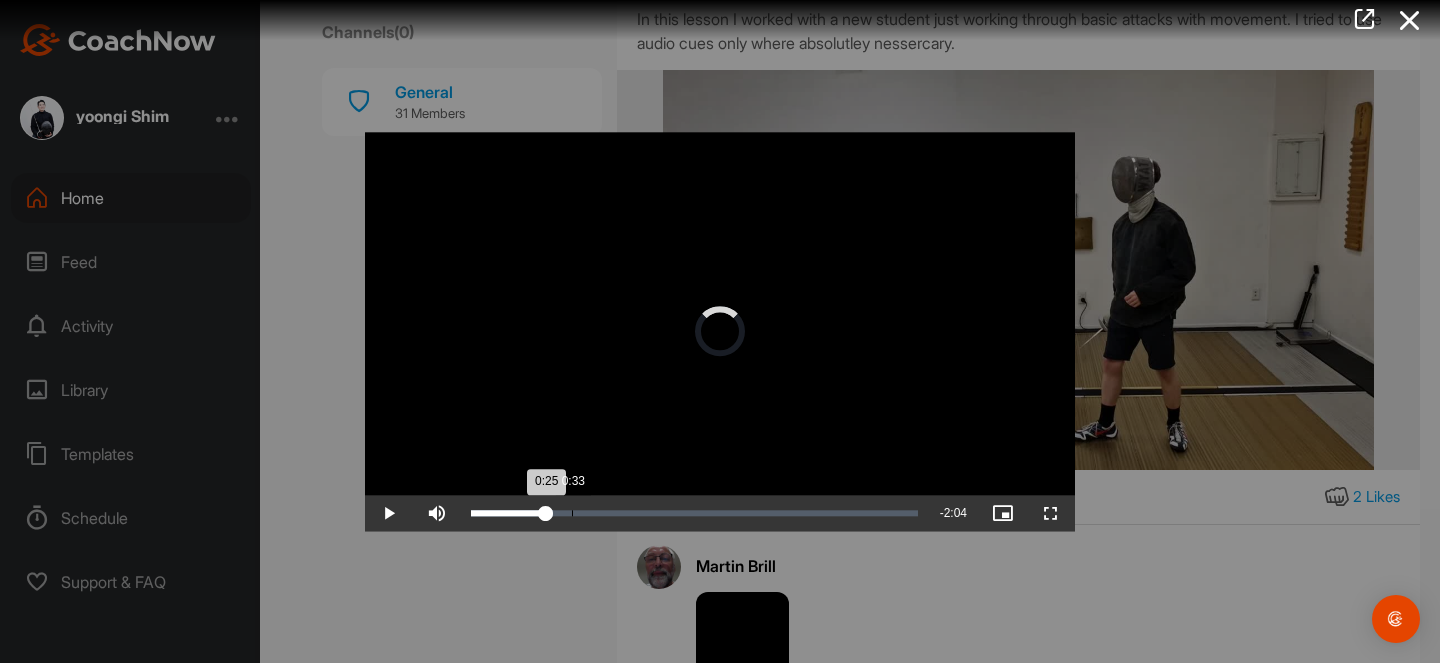 click on "Loaded :  18.32% 0:33 0:25" at bounding box center (694, 513) 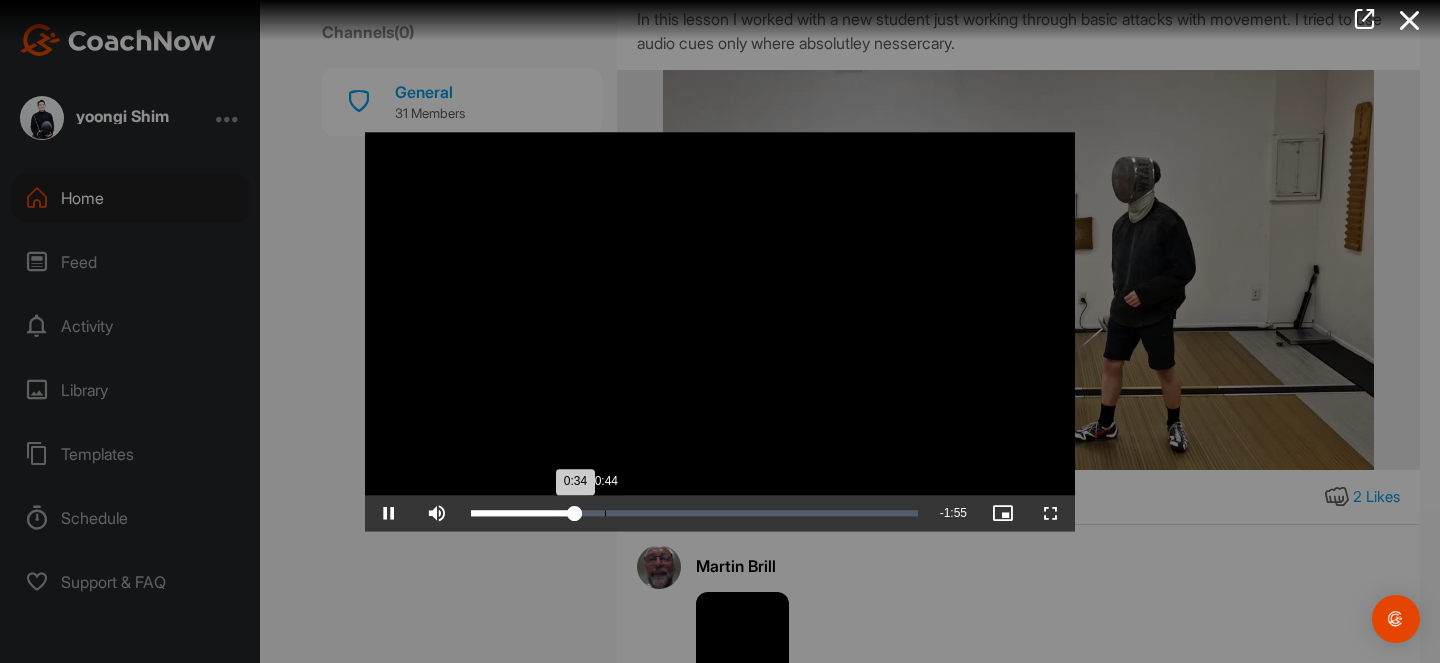 click on "Loaded :  24.84% 0:44 0:34" at bounding box center [694, 513] 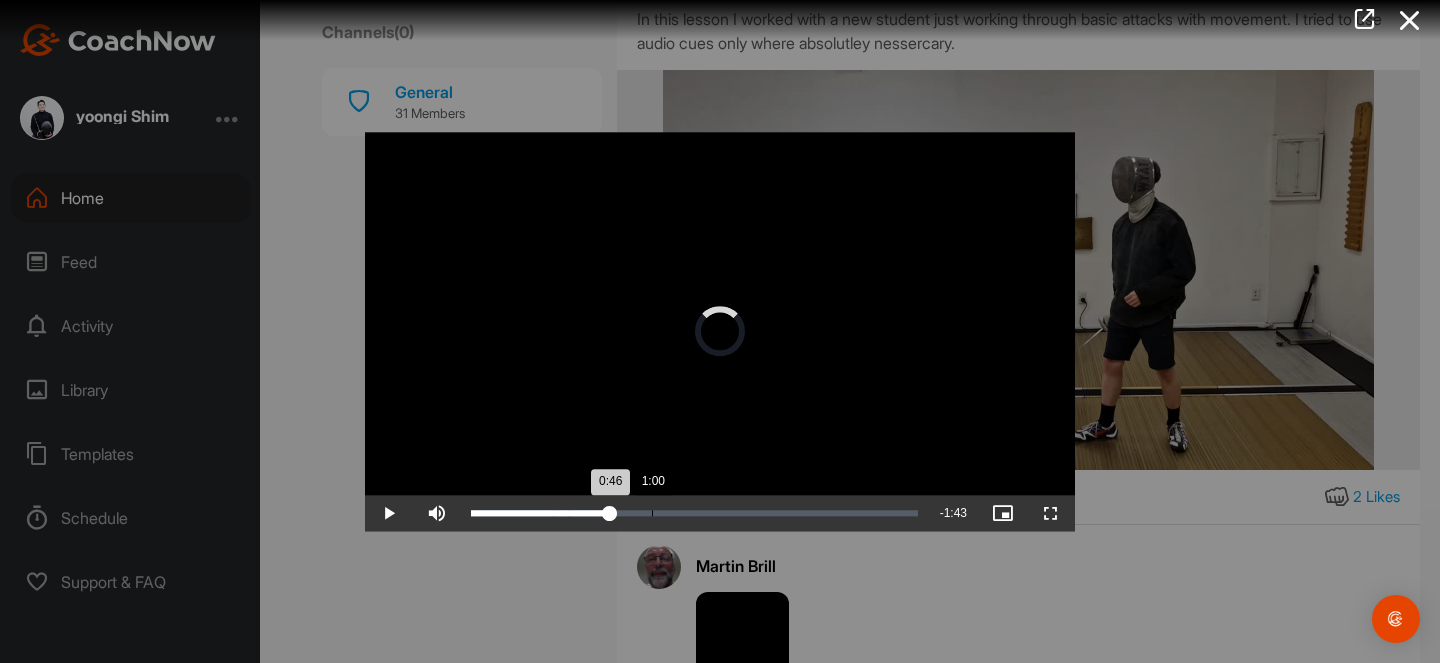 click on "Loaded :  31.68% 1:00 0:46" at bounding box center (694, 513) 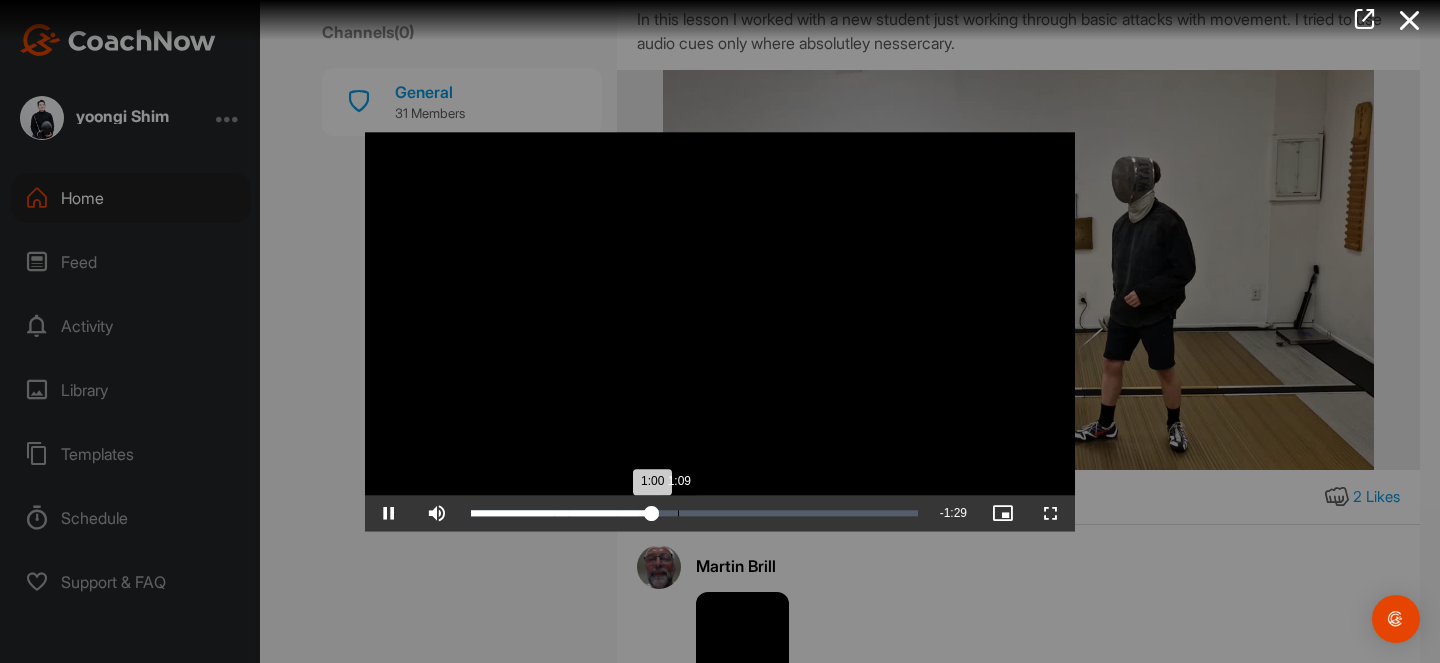 click on "Loaded :  42.04% 1:09 1:00" at bounding box center [694, 513] 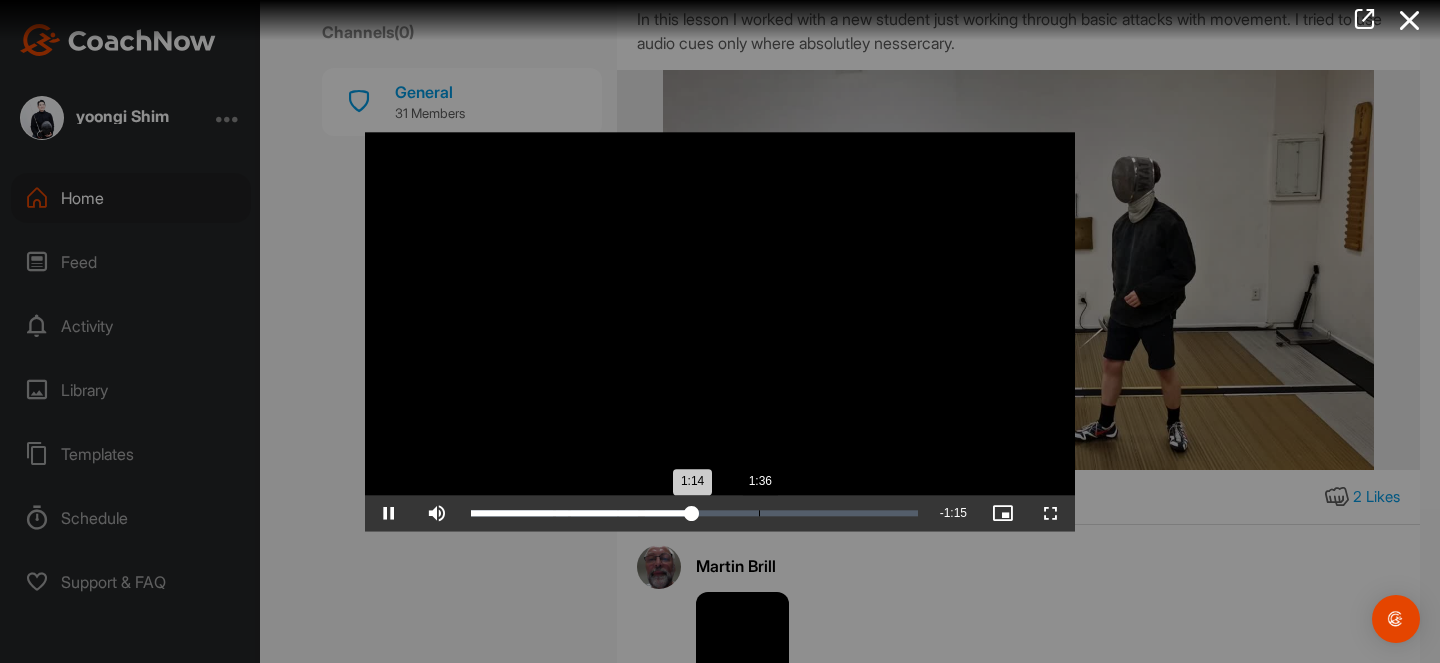 click on "1:36" at bounding box center (759, 513) 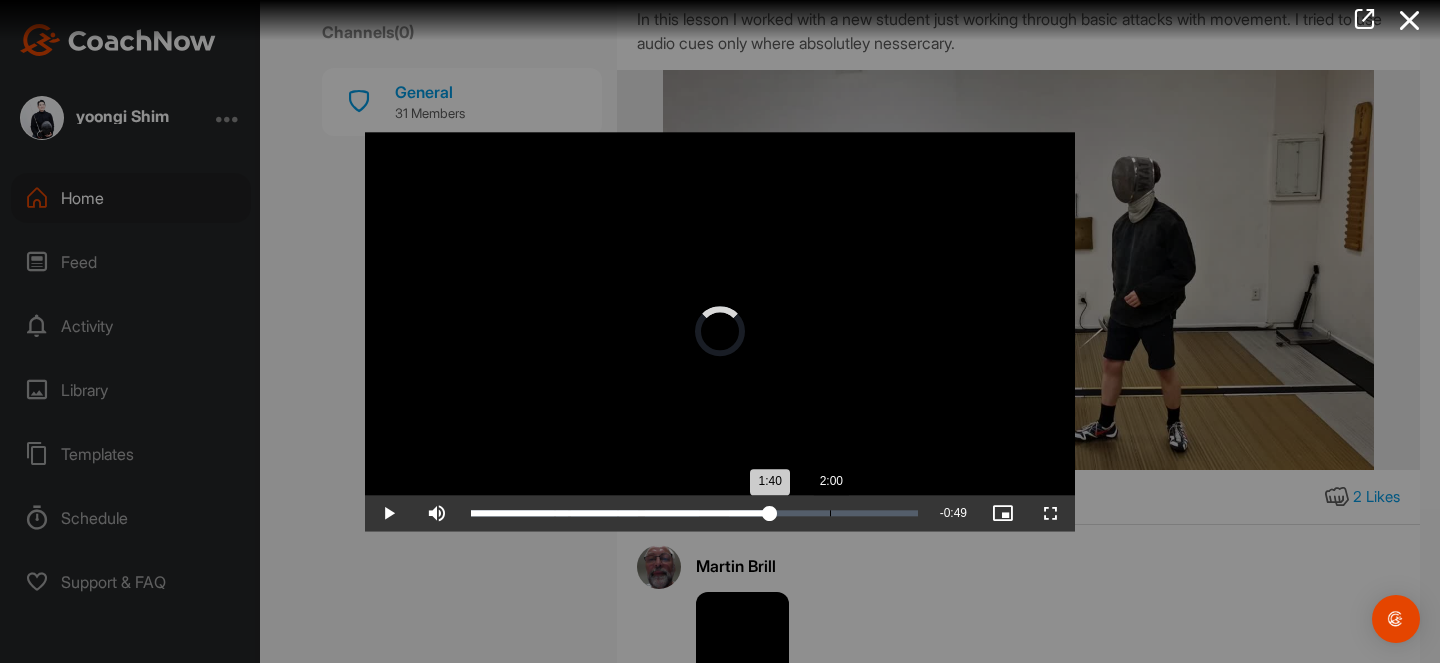 click on "Loaded :  67.64% 2:00 1:40" at bounding box center (694, 513) 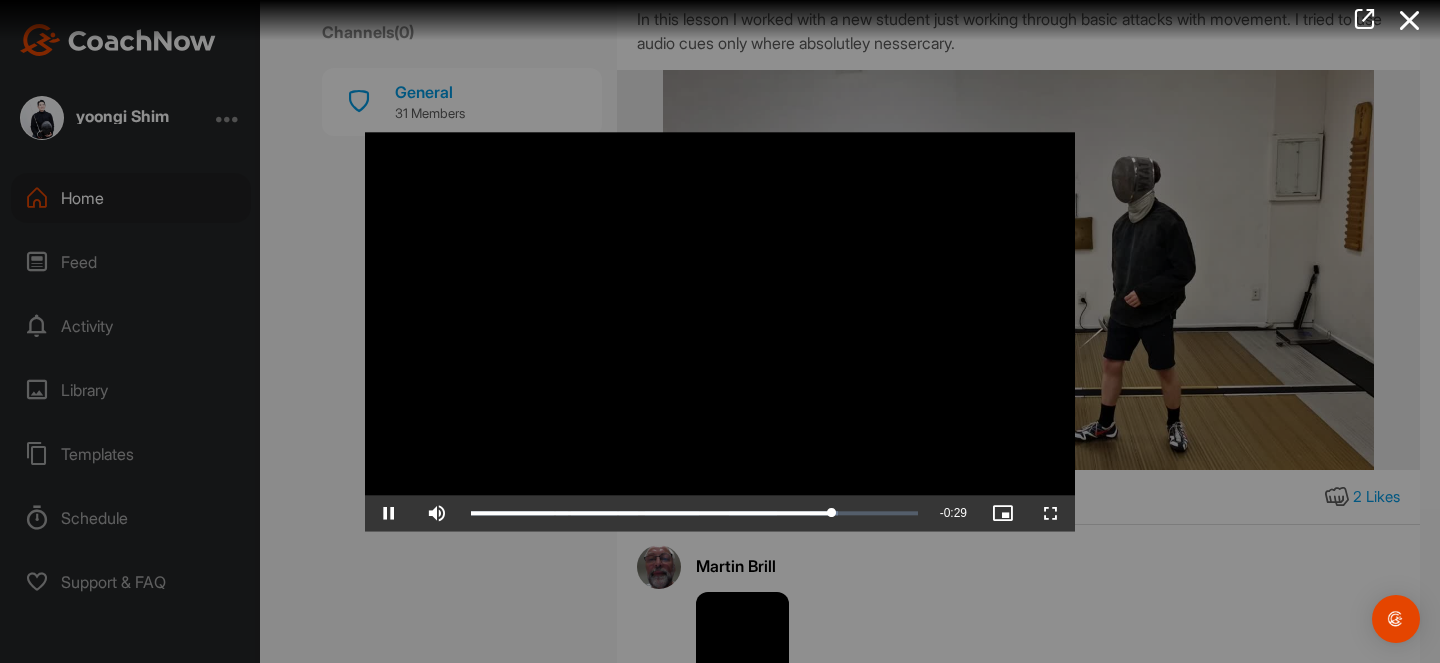 click at bounding box center [720, 331] 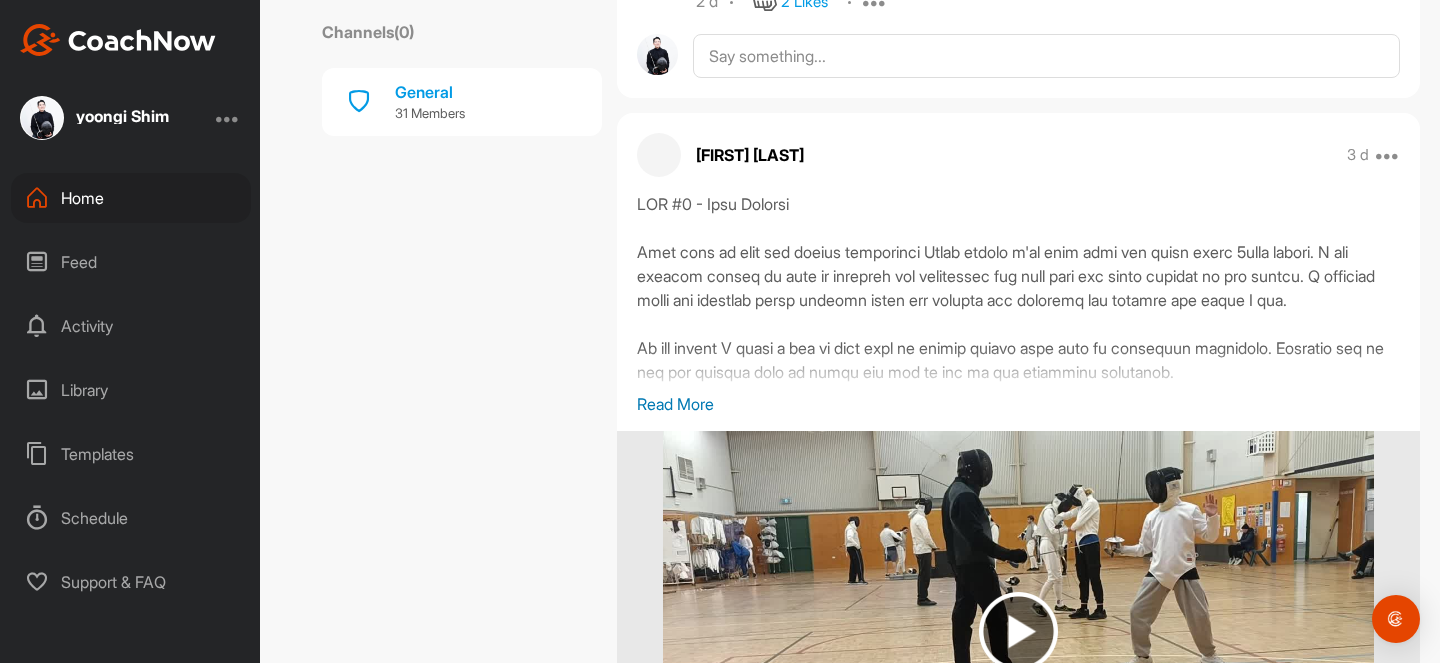 scroll, scrollTop: 8743, scrollLeft: 0, axis: vertical 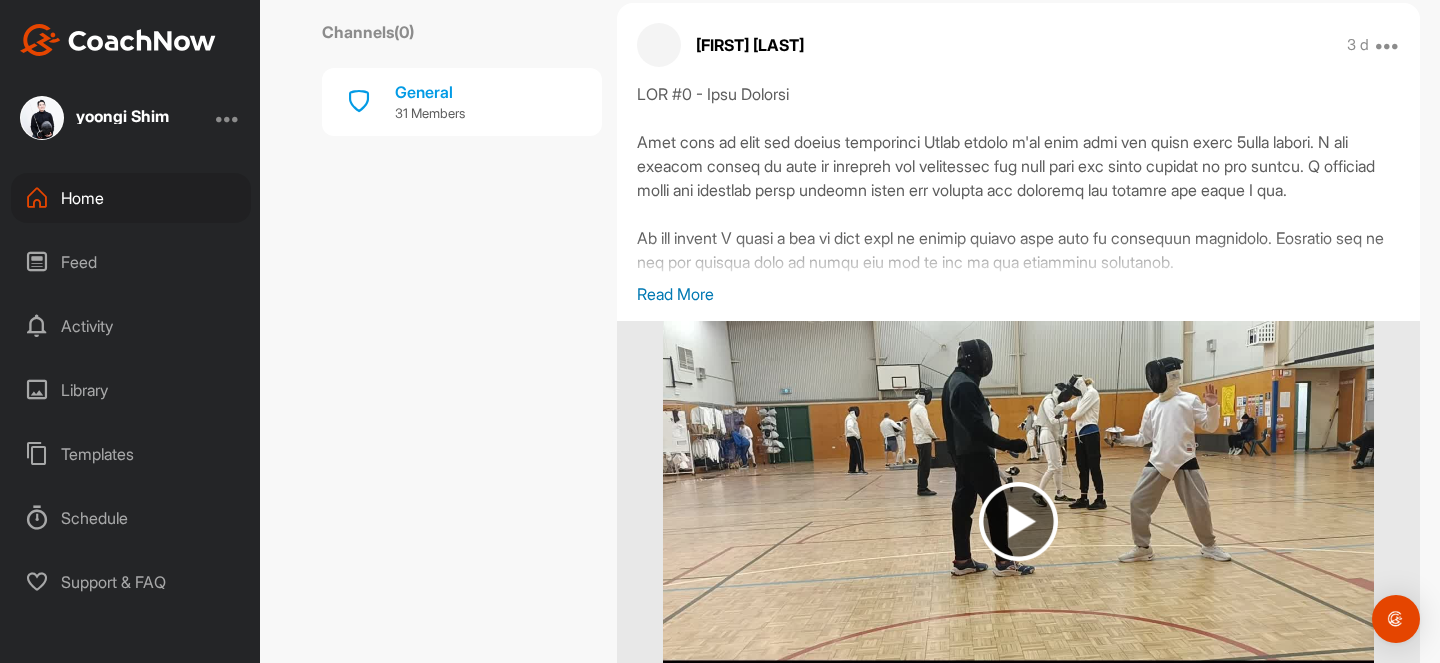click on "Read More" at bounding box center [1018, 294] 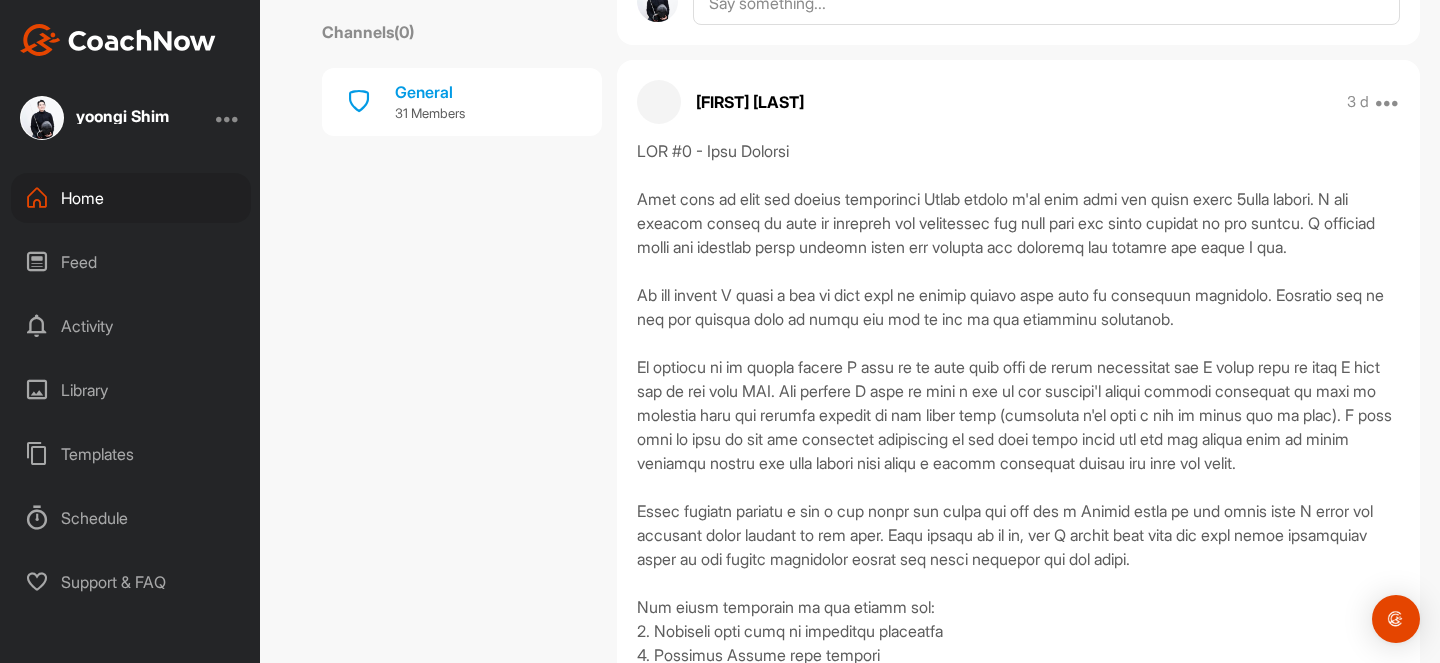 scroll, scrollTop: 8685, scrollLeft: 0, axis: vertical 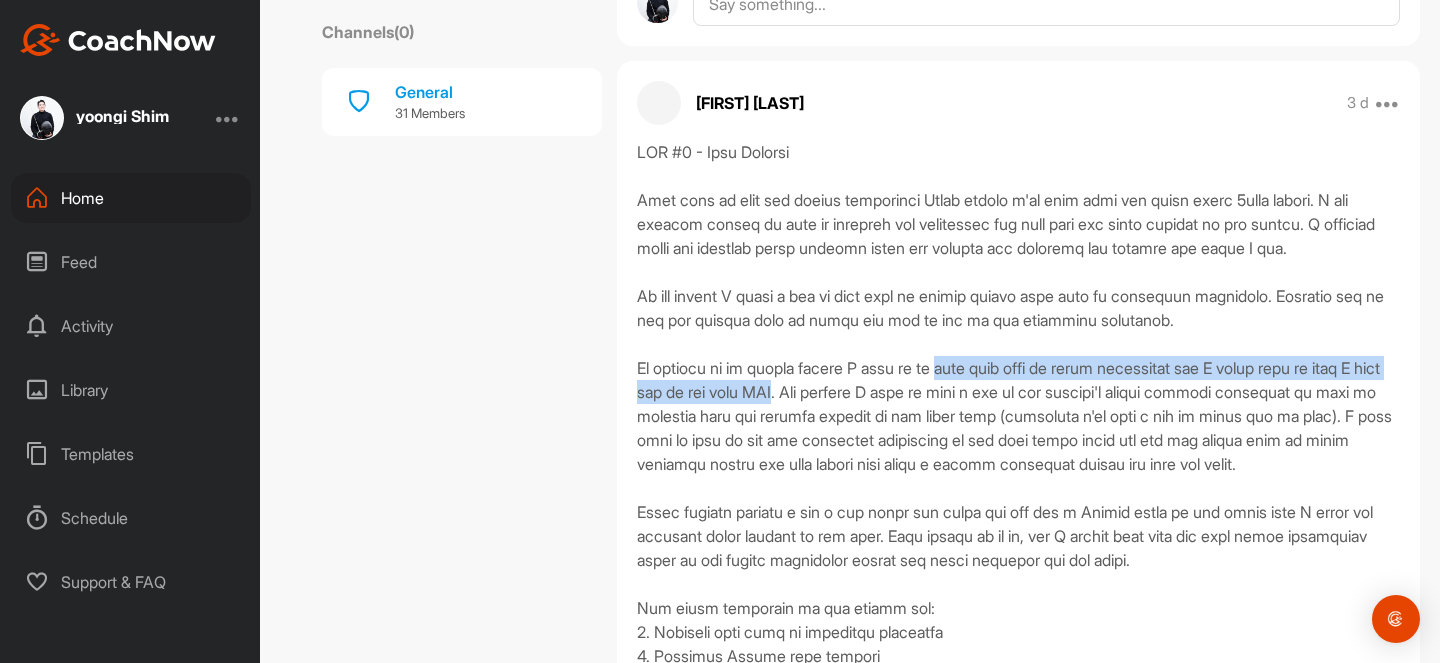 drag, startPoint x: 812, startPoint y: 441, endPoint x: 954, endPoint y: 428, distance: 142.59383 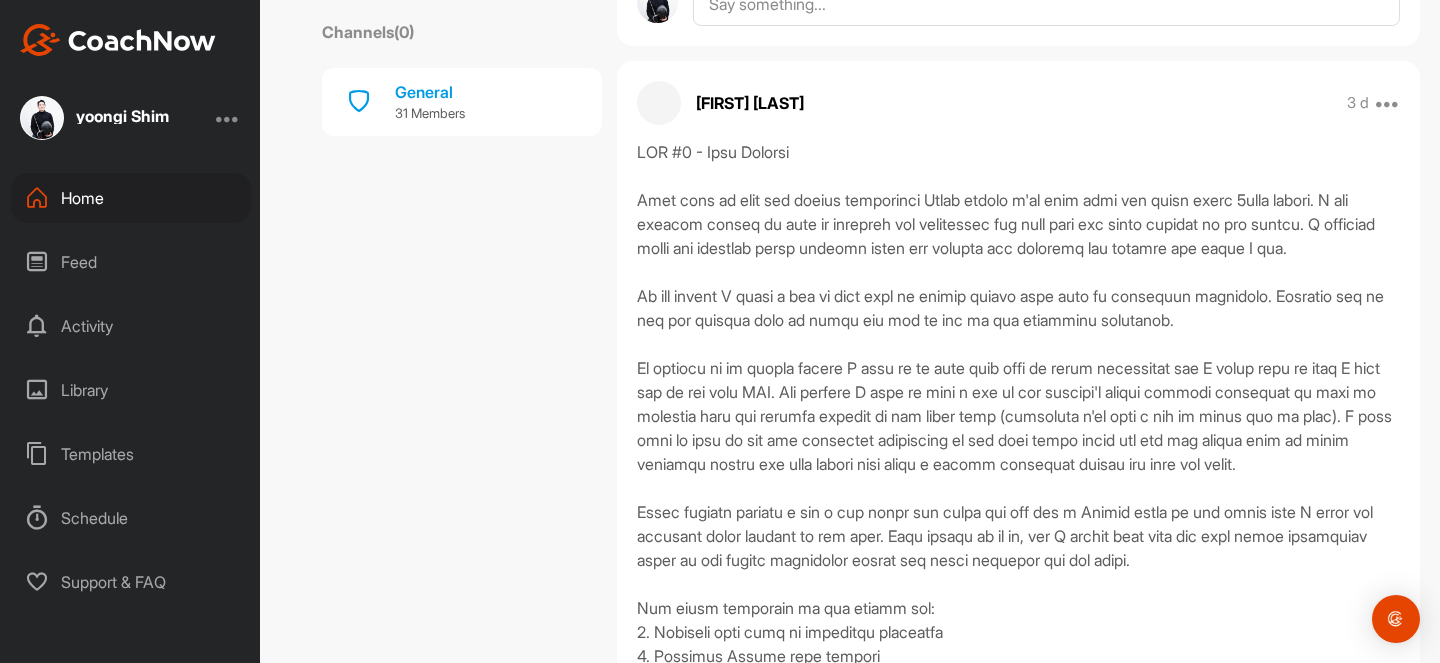 click at bounding box center [1018, 452] 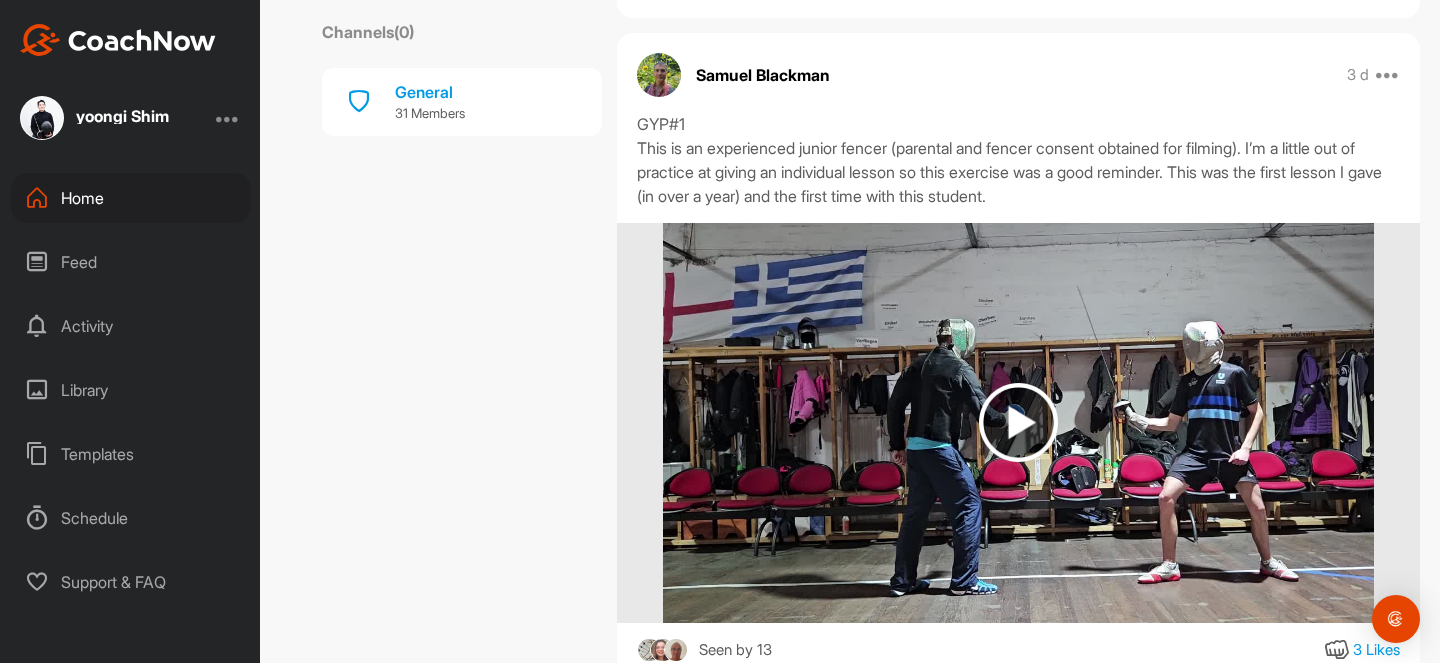 scroll, scrollTop: 10167, scrollLeft: 0, axis: vertical 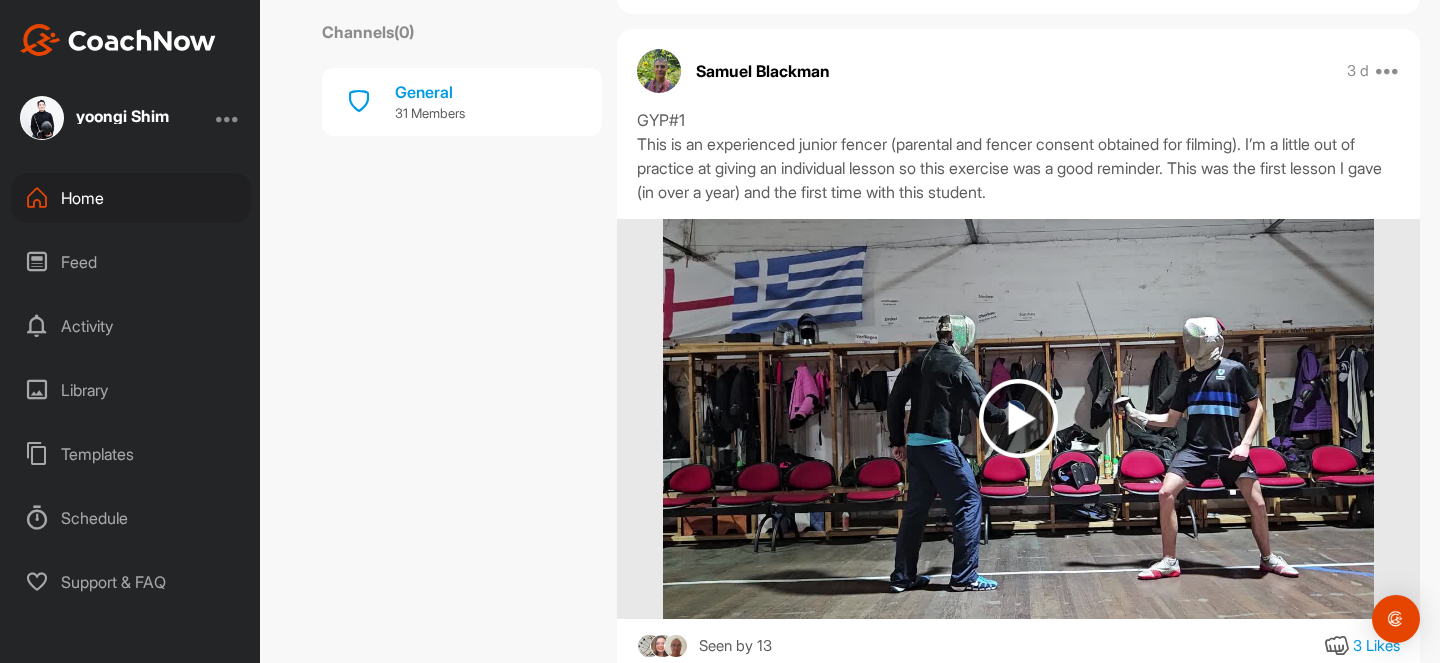 click at bounding box center [1018, 418] 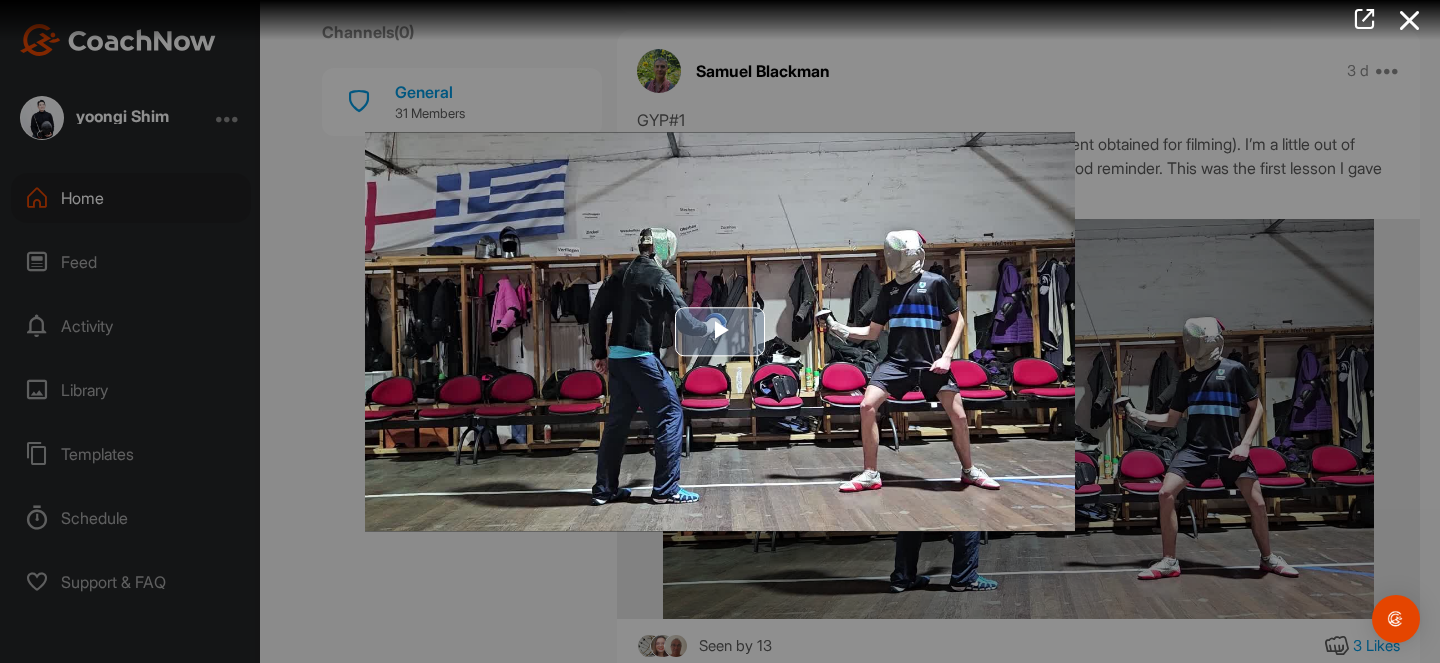 click at bounding box center (720, 332) 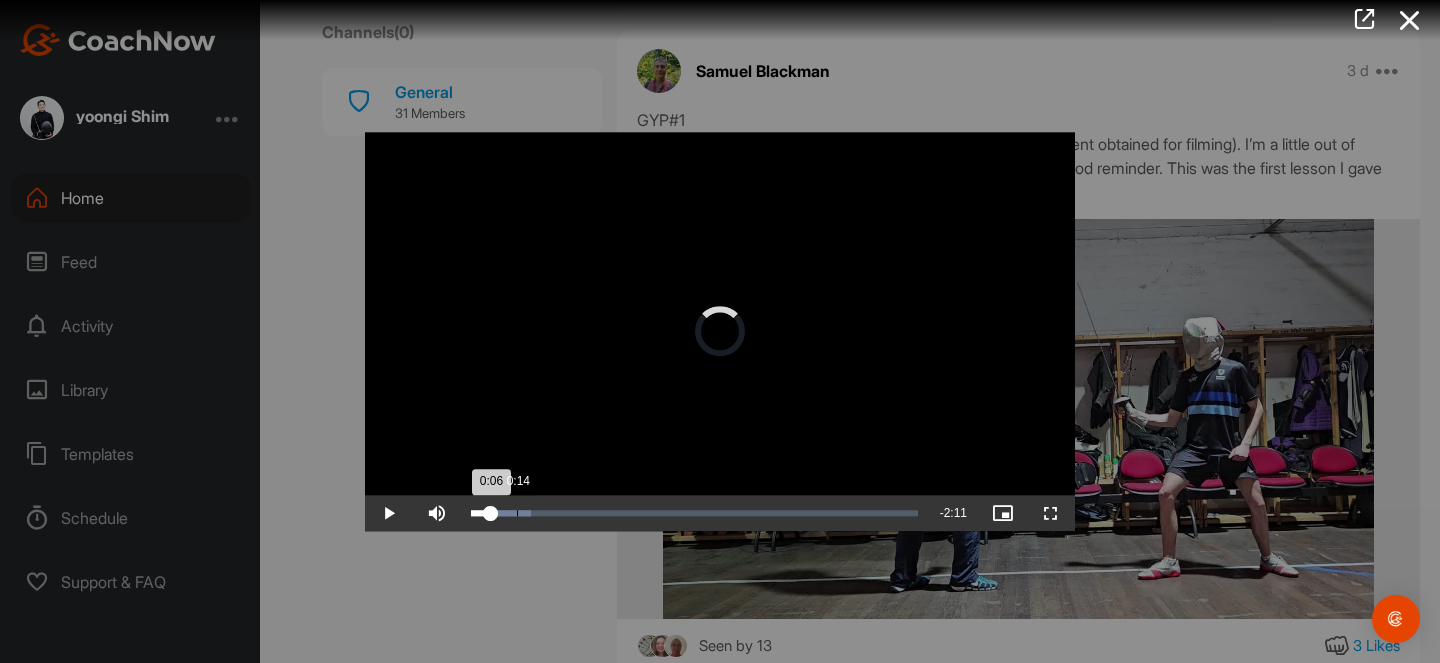 click on "0:14" at bounding box center [517, 513] 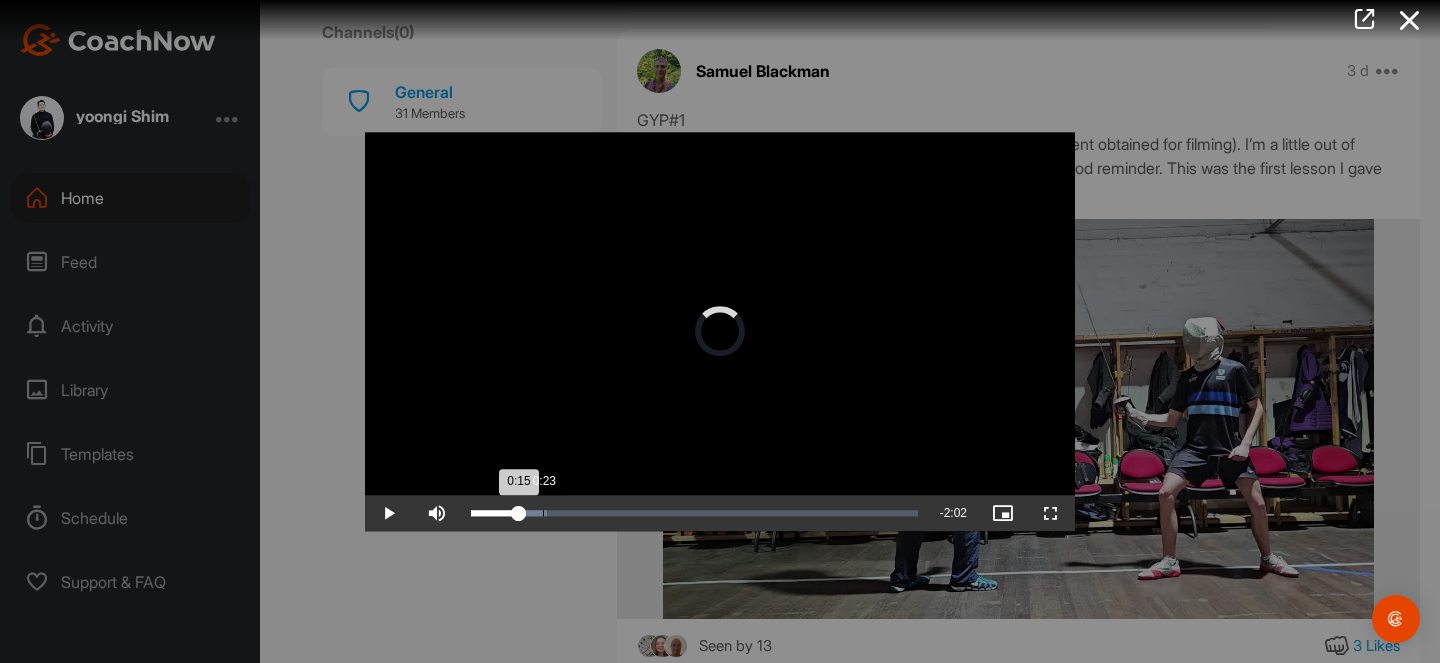 click on "0:23" at bounding box center [543, 513] 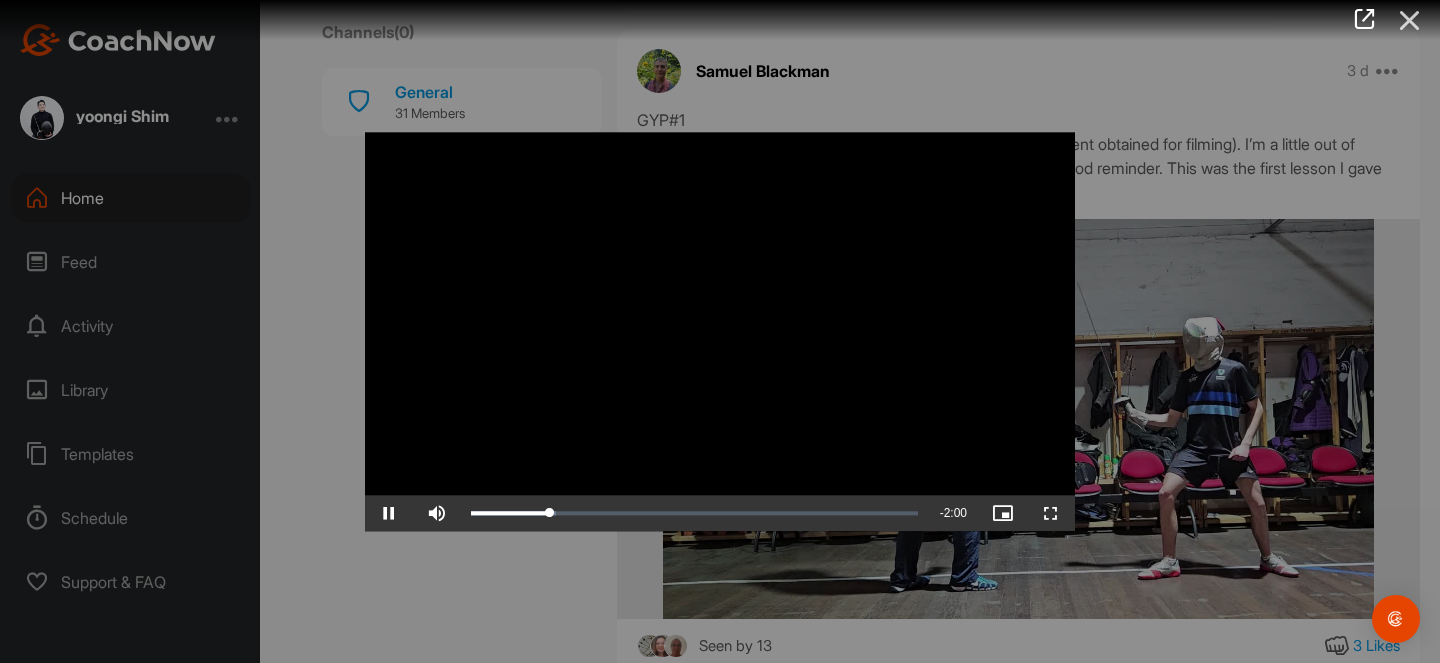 click at bounding box center [1410, 20] 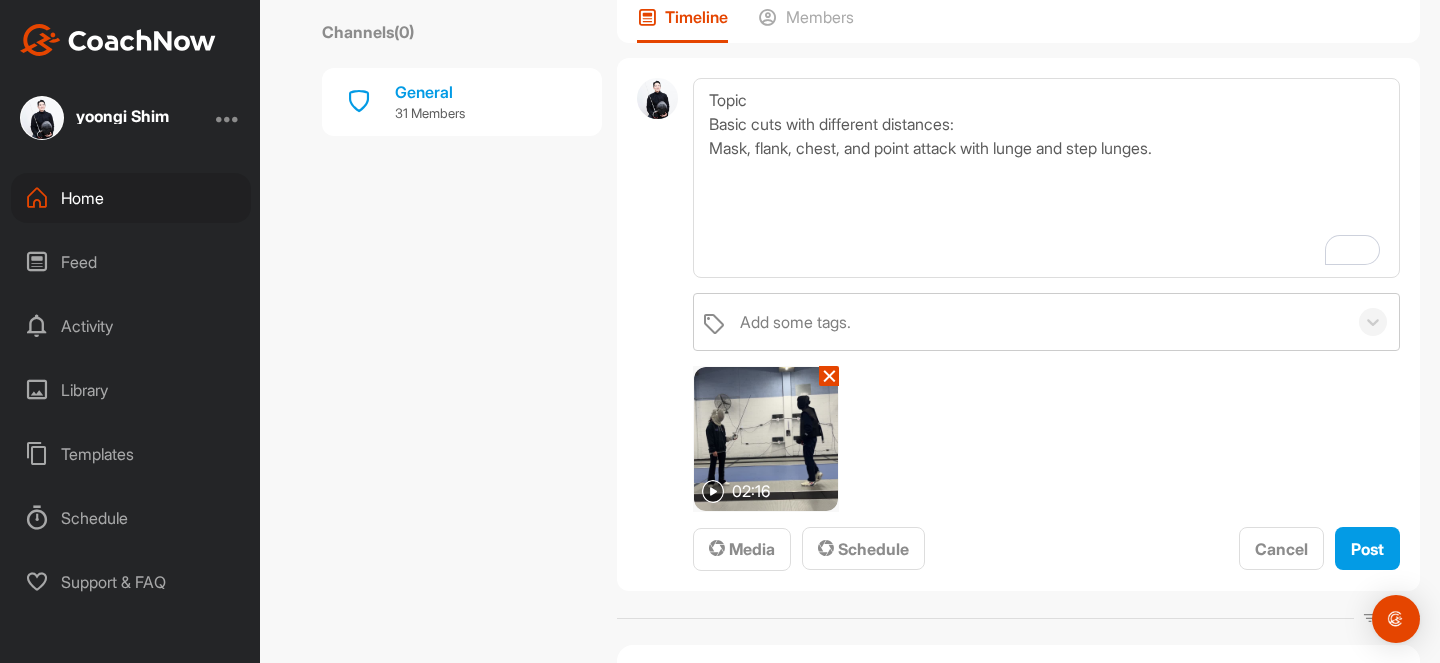scroll, scrollTop: 0, scrollLeft: 0, axis: both 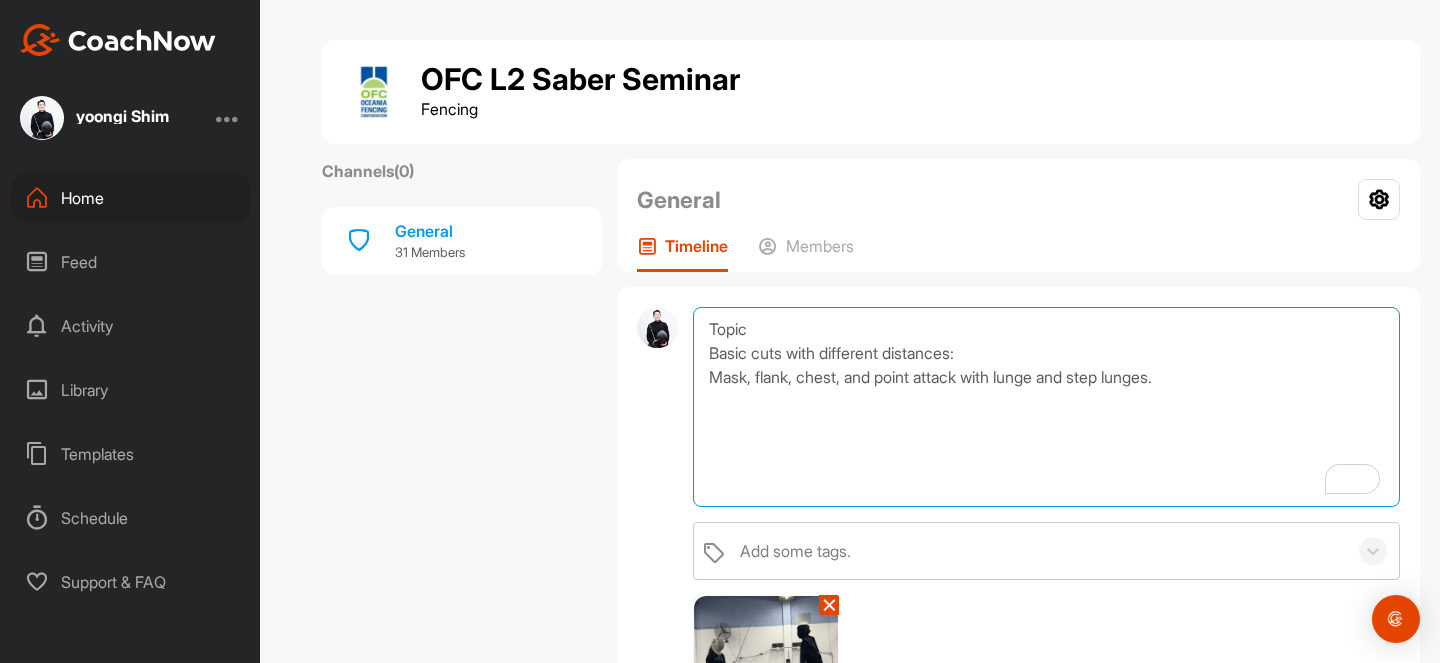 click on "Topic
Basic cuts with different distances:
Mask, flank, chest, and point attack with lunge and step lunges." at bounding box center (1046, 407) 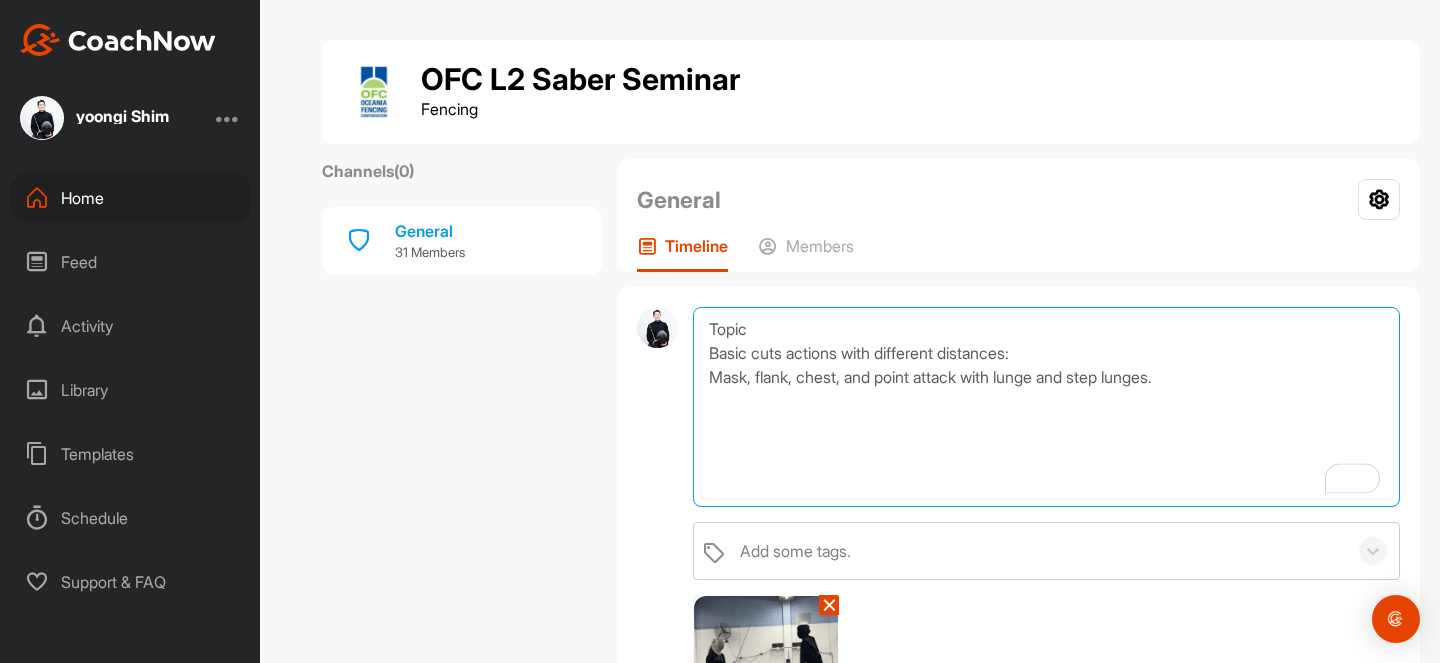 click on "Topic
Basic cuts actions with different distances:
Mask, flank, chest, and point attack with lunge and step lunges." at bounding box center (1046, 407) 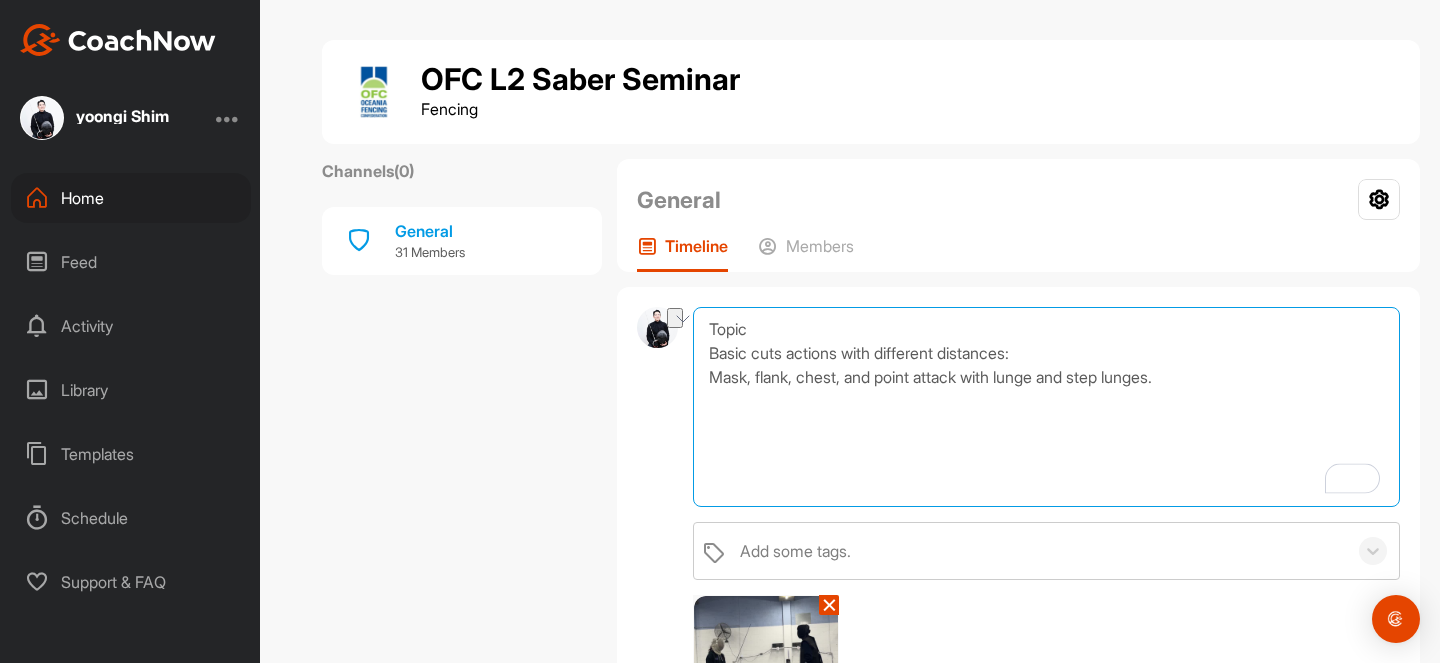 drag, startPoint x: 1053, startPoint y: 351, endPoint x: 885, endPoint y: 355, distance: 168.0476 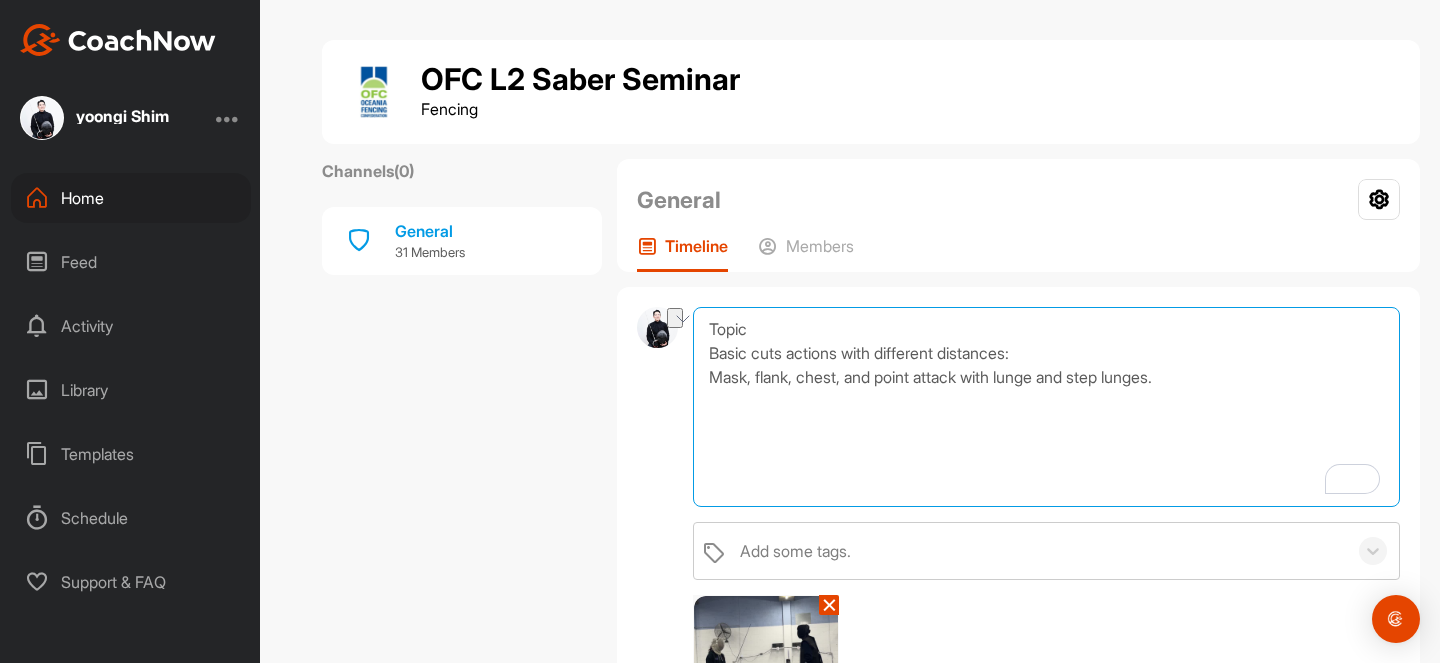 click on "Topic
Basic cuts actions with different distances:
Mask, flank, chest, and point attack with lunge and step lunges." at bounding box center (1046, 407) 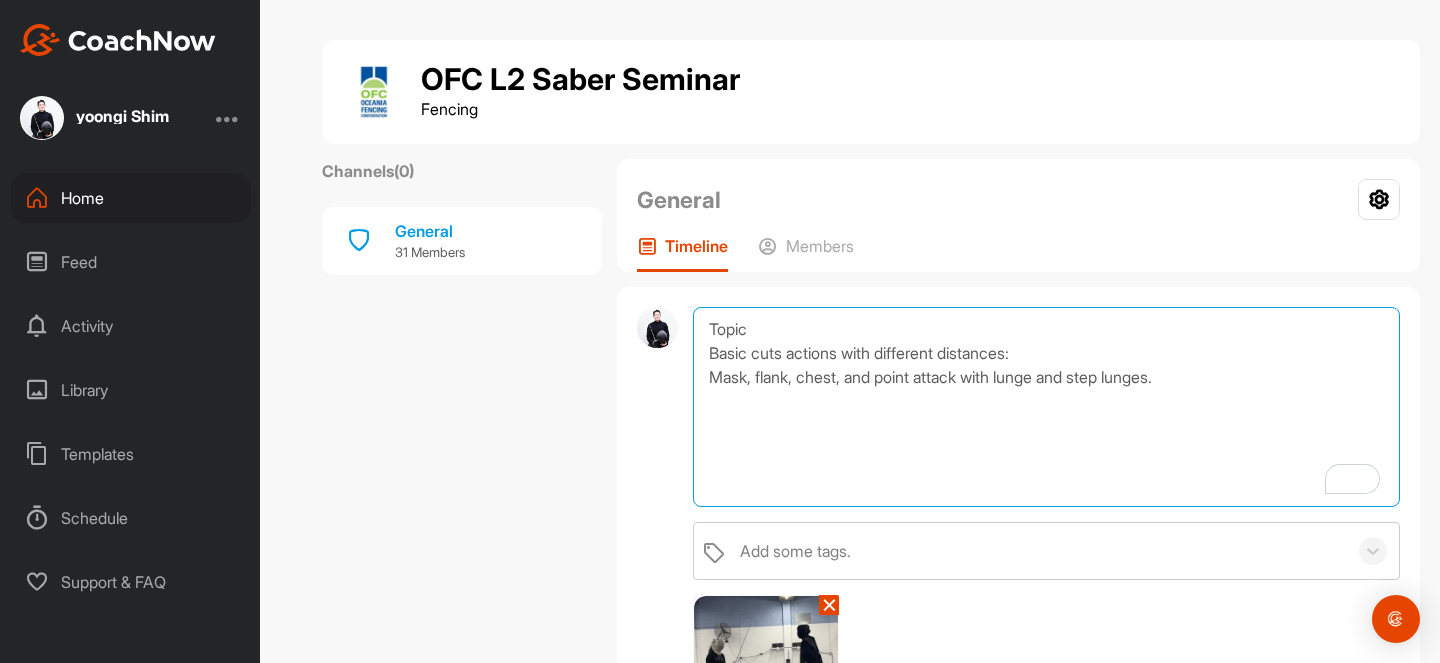 click on "Topic
Basic cuts actions with different distances:
Mask, flank, chest, and point attack with lunge and step lunges." at bounding box center (1046, 407) 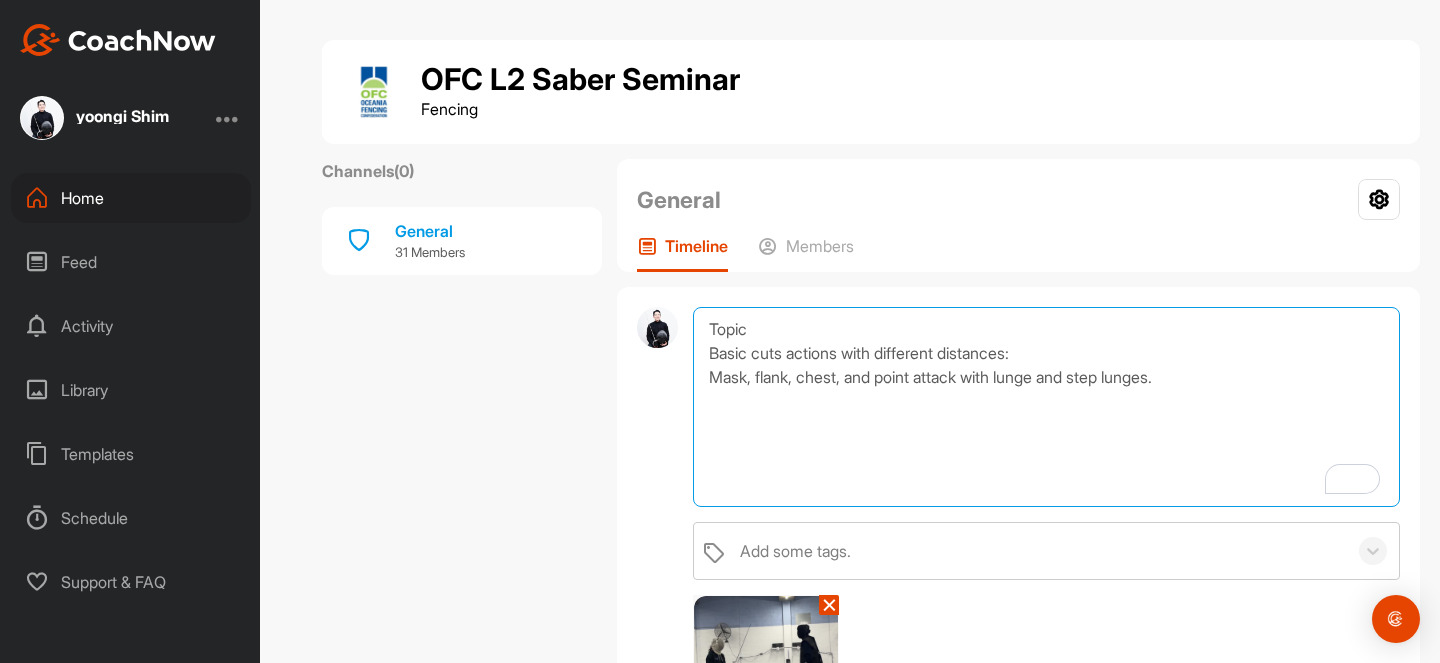 click on "Topic
Basic cuts actions with different distances:
Mask, flank, chest, and point attack with lunge and step lunges." at bounding box center (1046, 407) 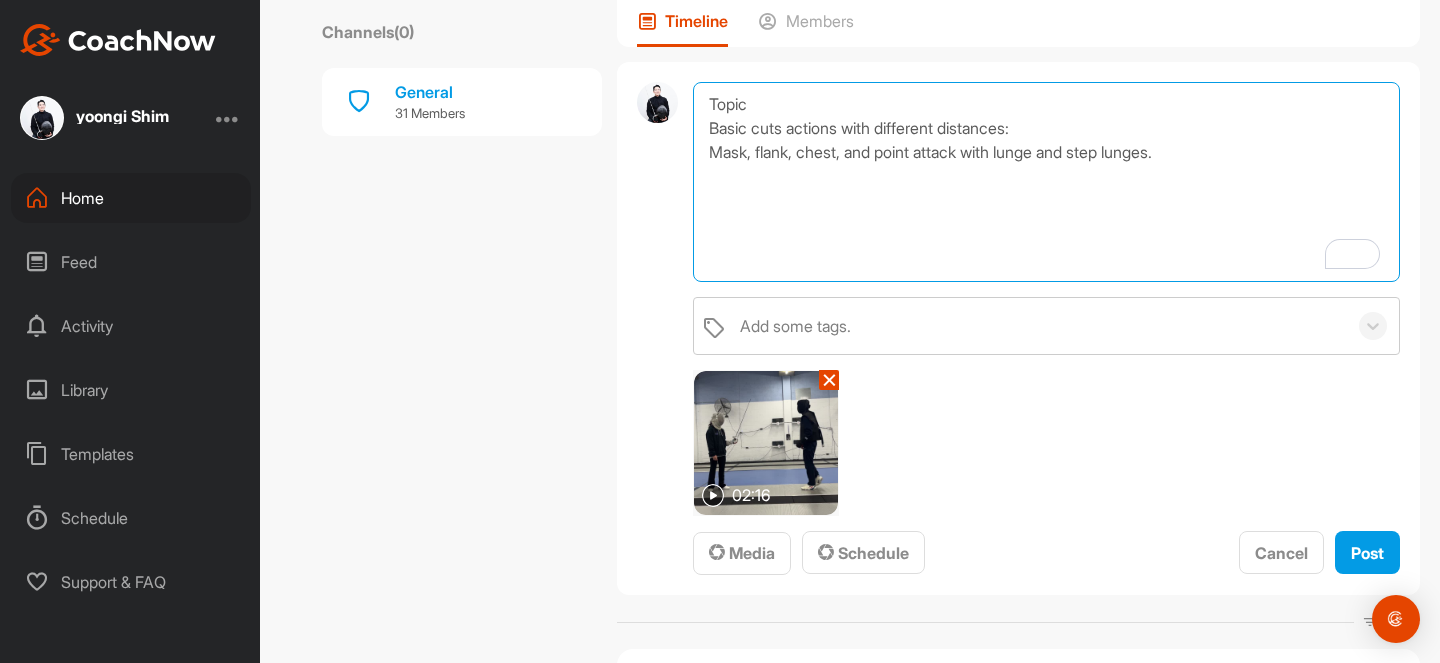 scroll, scrollTop: 236, scrollLeft: 0, axis: vertical 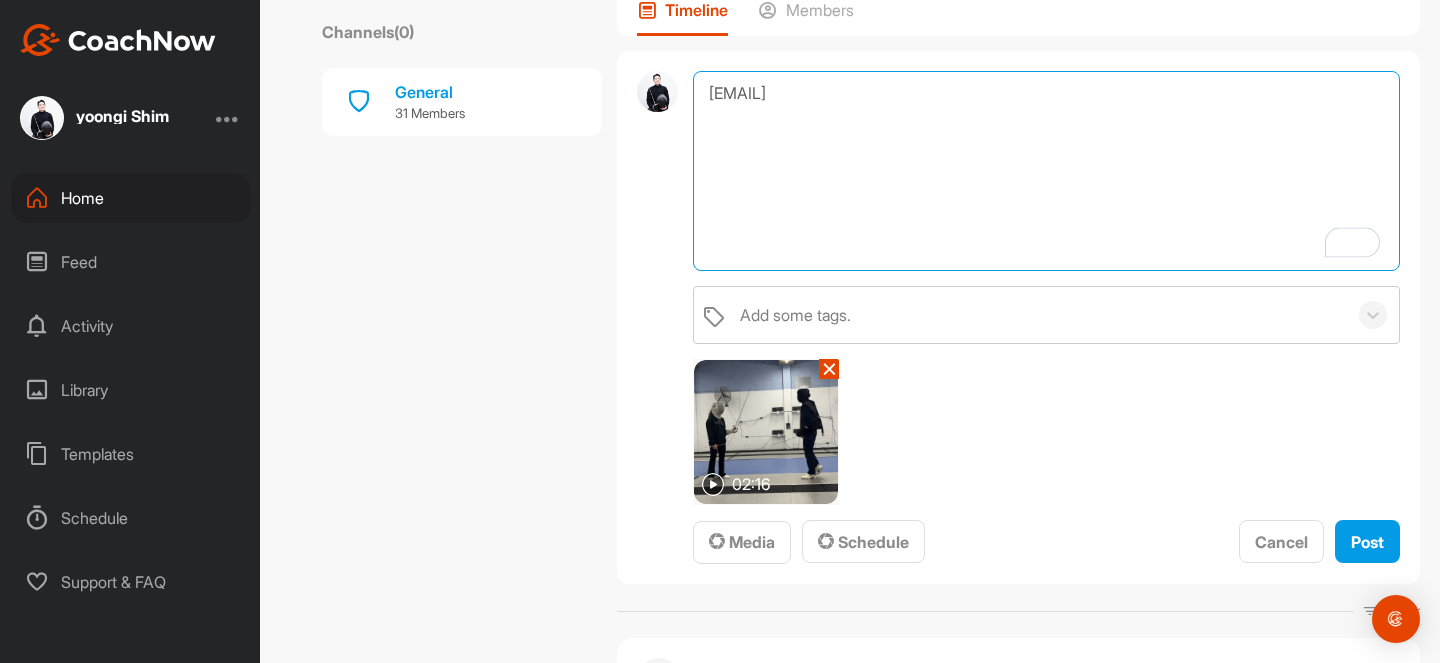 click on "[EMAIL]" at bounding box center [1046, 171] 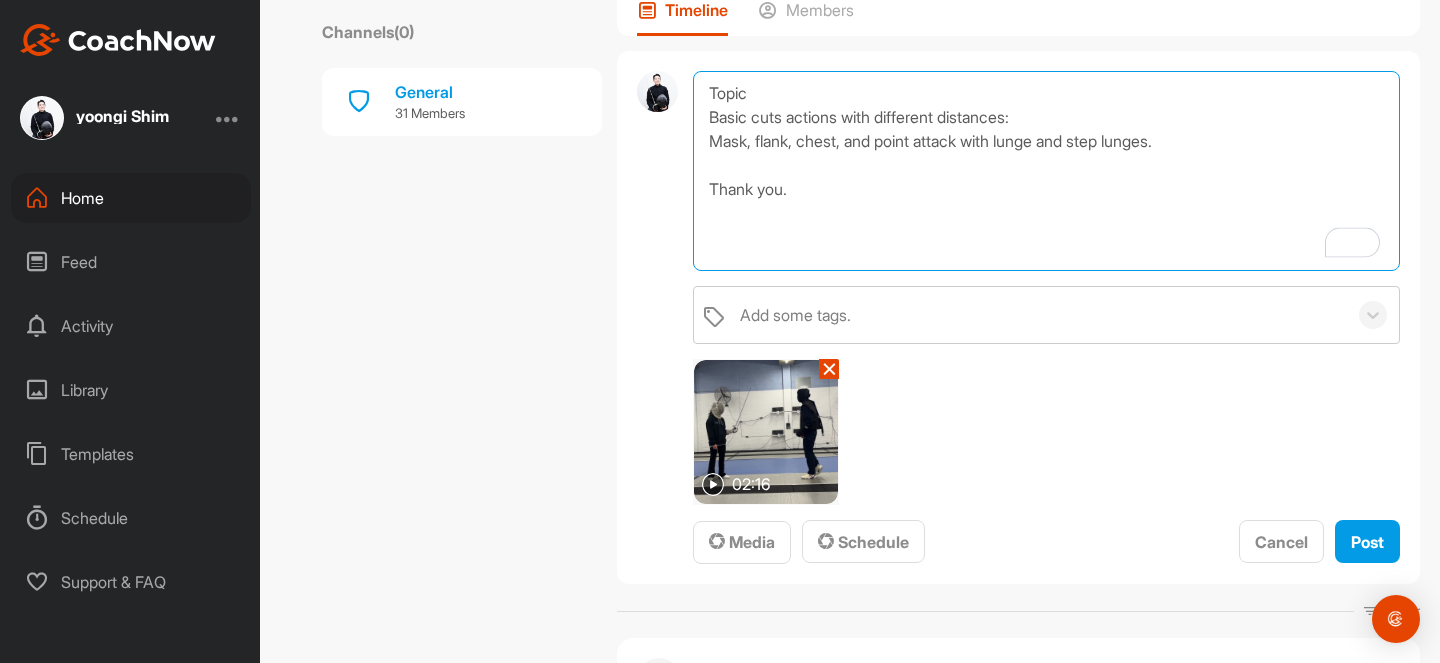 click on "Topic
Basic cuts actions with different distances:
Mask, flank, chest, and point attack with lunge and step lunges.
Thank you." at bounding box center (1046, 171) 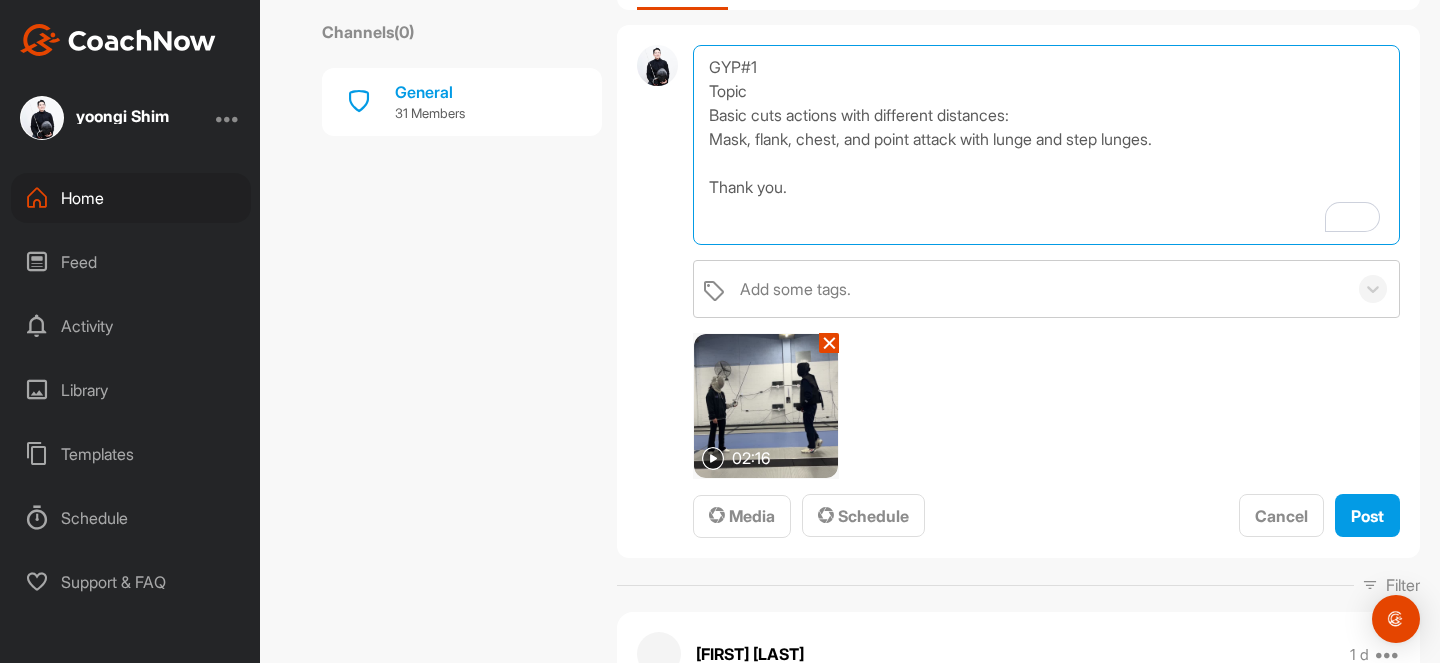 scroll, scrollTop: 264, scrollLeft: 0, axis: vertical 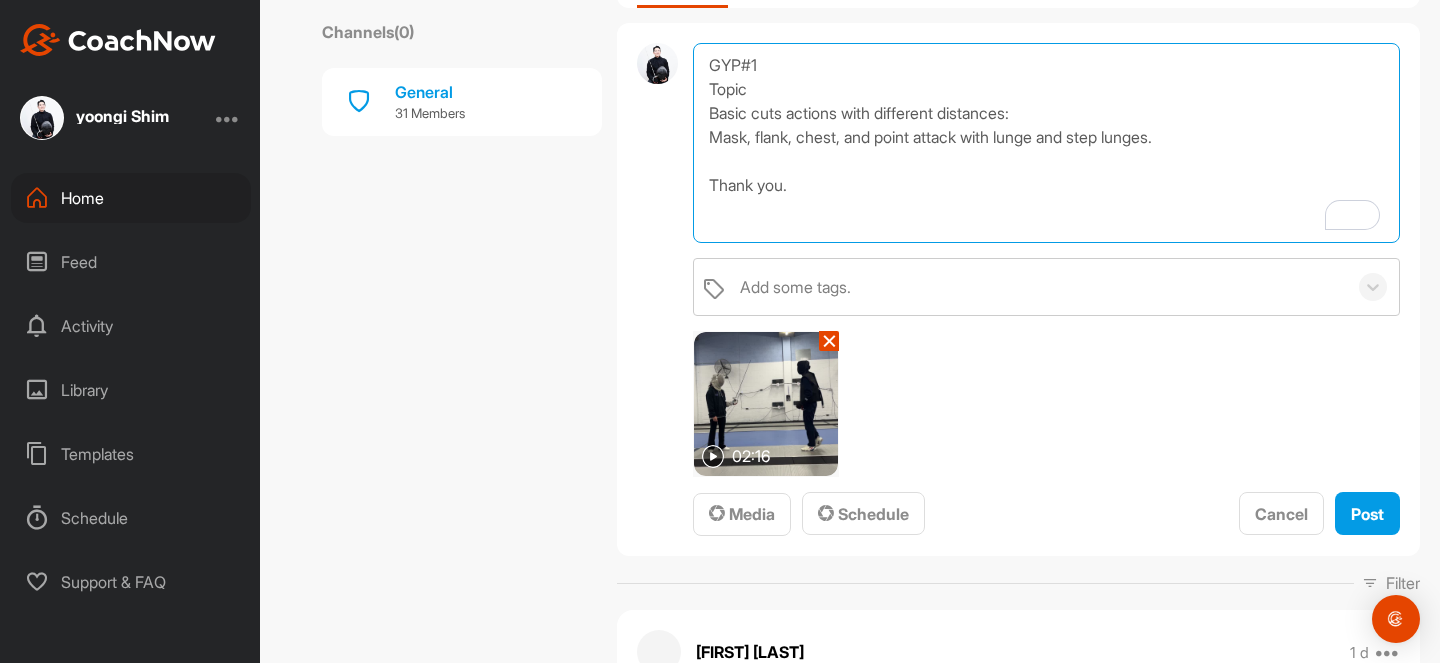 click on "GYP#1
Topic
Basic cuts actions with different distances:
Mask, flank, chest, and point attack with lunge and step lunges.
Thank you." at bounding box center [1046, 143] 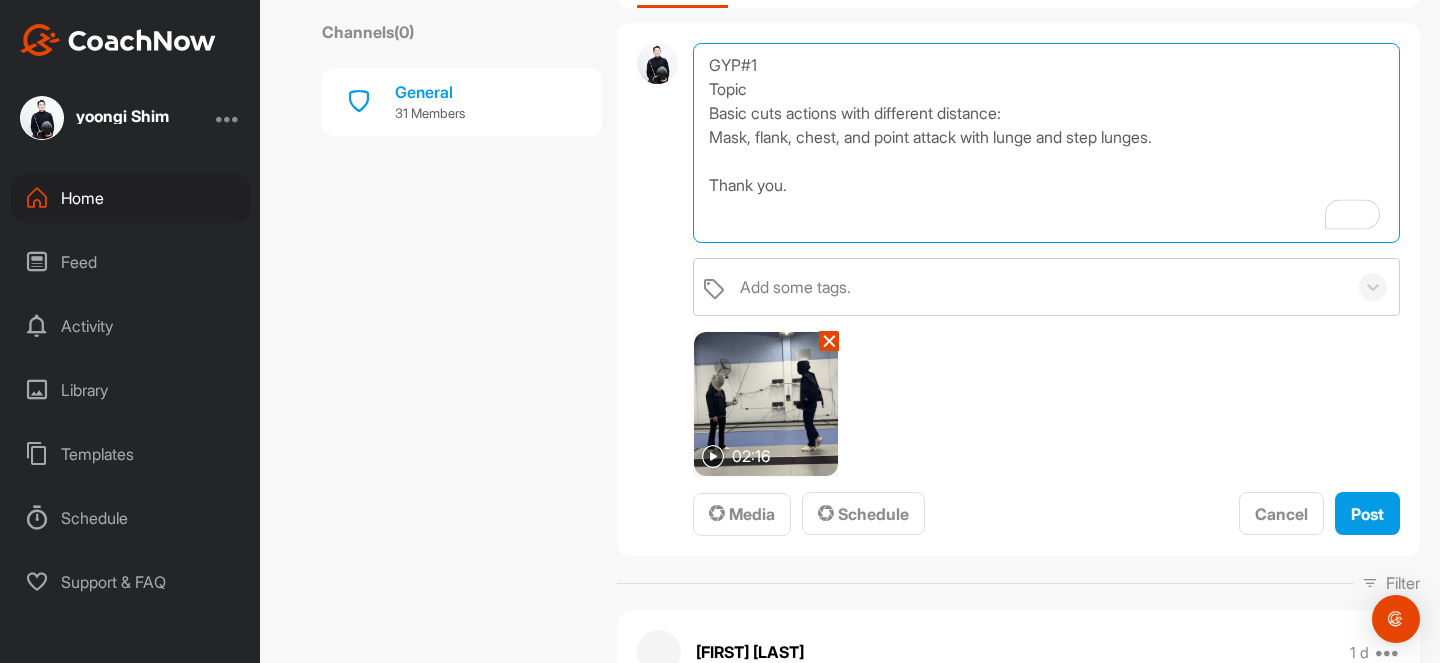 click on "GYP#1
Topic
Basic cuts actions with different distance:
Mask, flank, chest, and point attack with lunge and step lunges.
Thank you." at bounding box center [1046, 143] 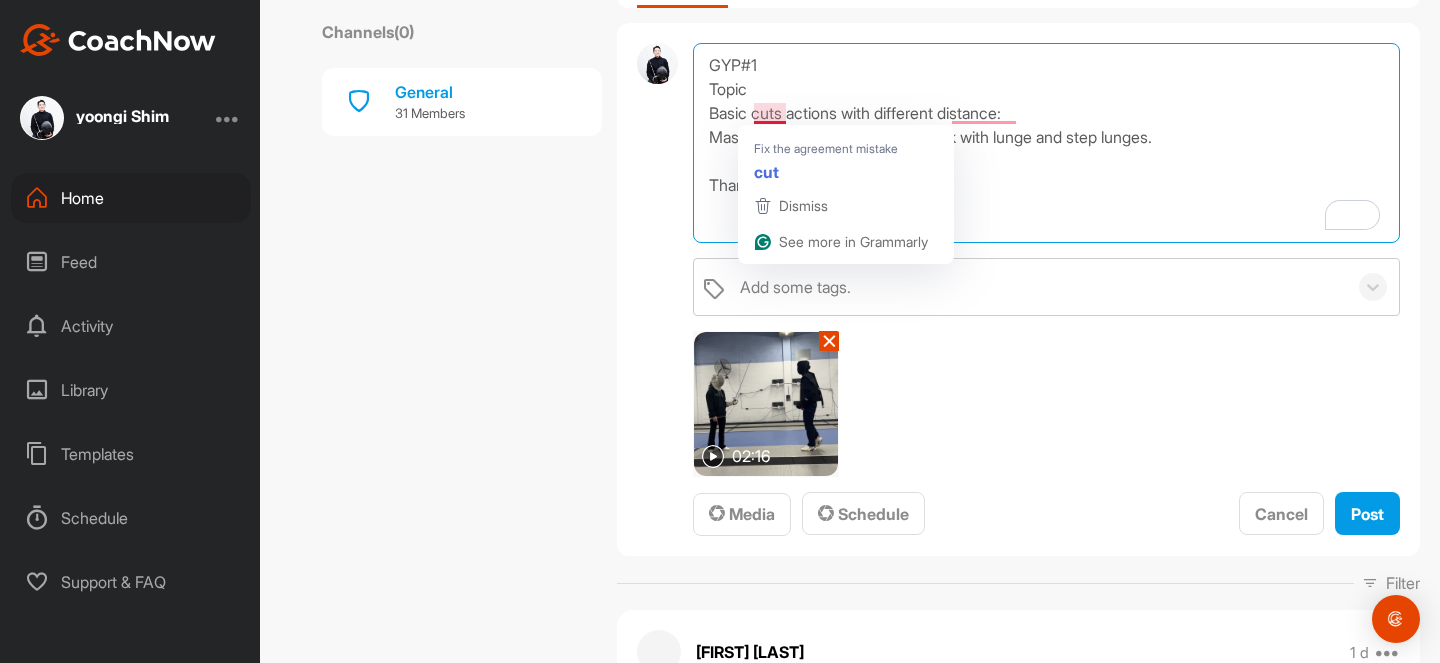 click on "GYP#1
Topic
Basic cuts actions with different distance:
Mask, flank, chest, and point attack with lunge and step lunges.
Thank you." at bounding box center (1046, 143) 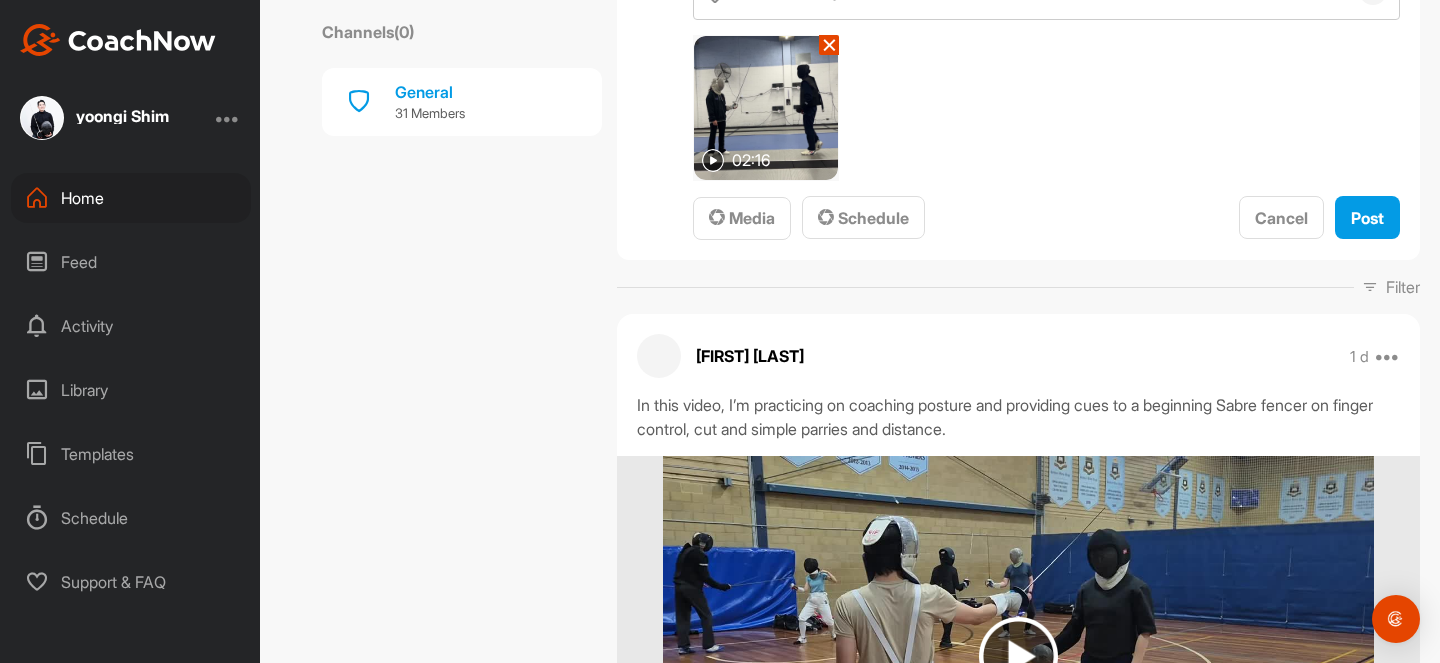 scroll, scrollTop: 0, scrollLeft: 0, axis: both 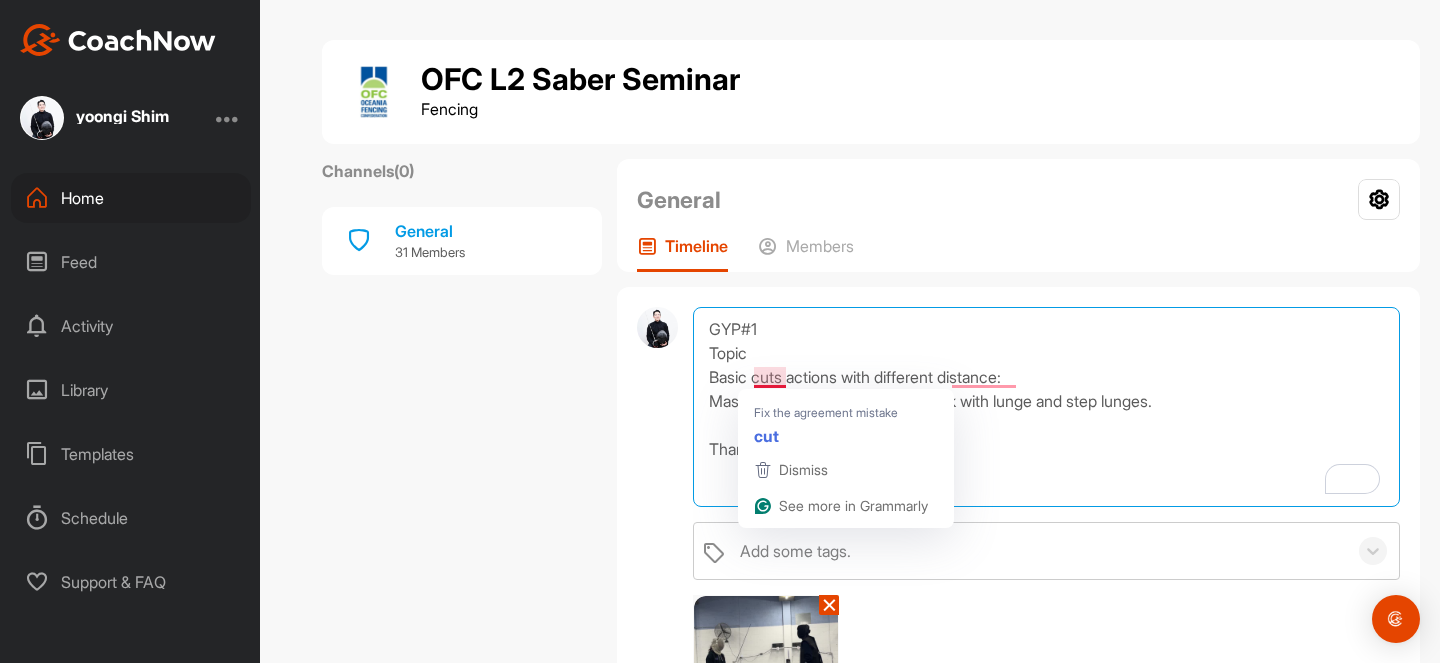click on "GYP#1
Topic
Basic cuts actions with different distance:
Mask, flank, chest, and point attack with lunge and step lunges.
Thank you." at bounding box center [1046, 407] 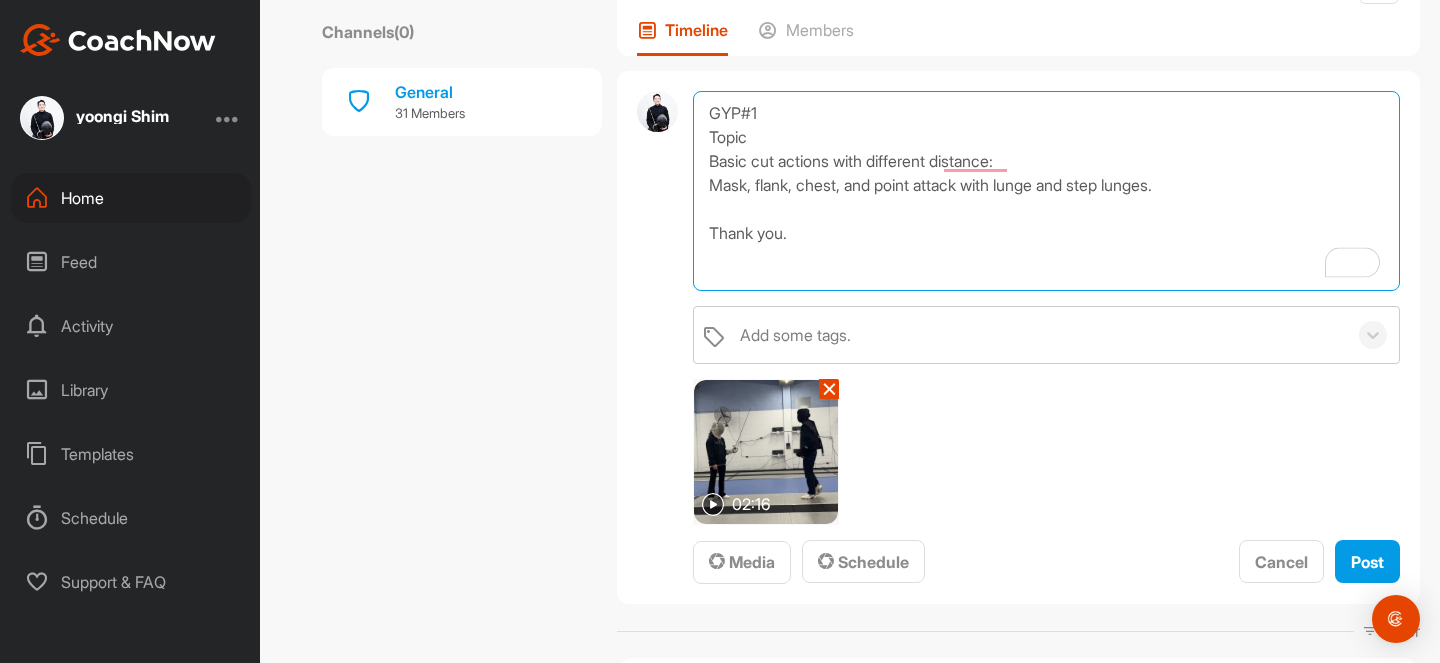 scroll, scrollTop: 222, scrollLeft: 0, axis: vertical 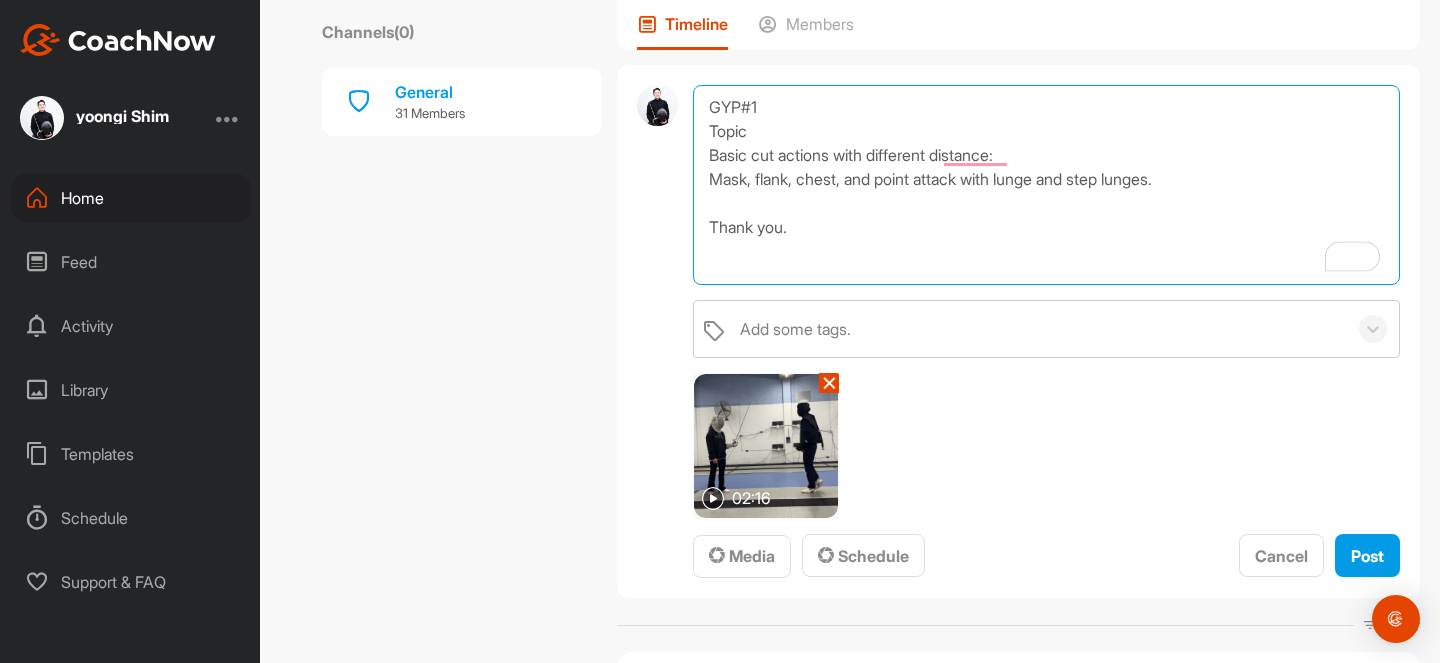 click on "GYP#1
Topic
Basic cut actions with different distance:
Mask, flank, chest, and point attack with lunge and step lunges.
Thank you." at bounding box center [1046, 185] 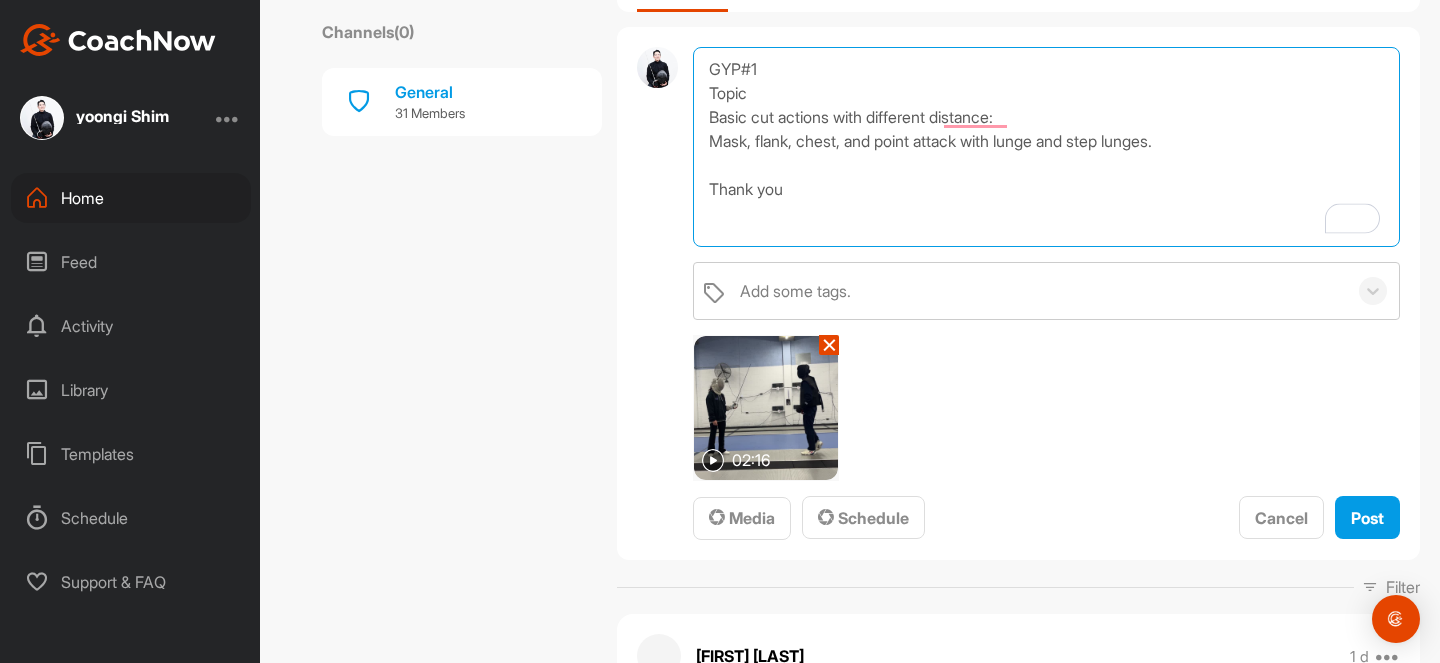 scroll, scrollTop: 264, scrollLeft: 0, axis: vertical 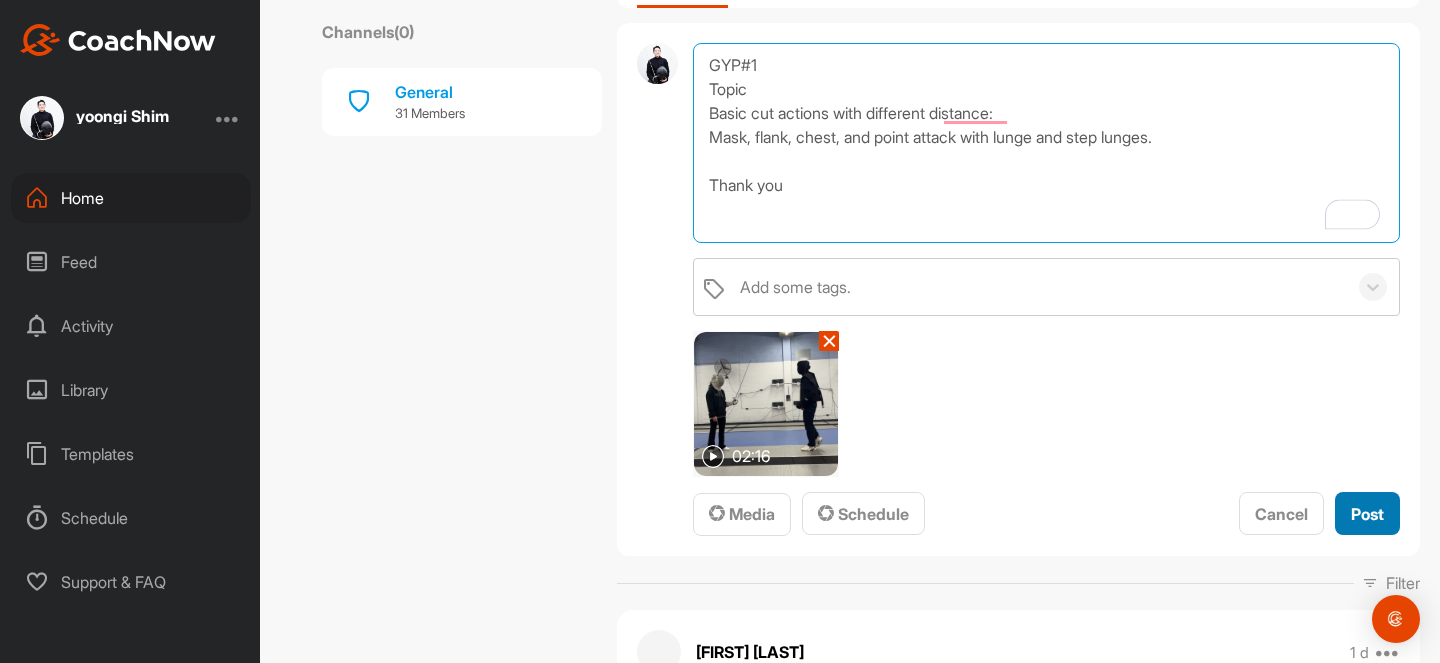type on "GYP#1
Topic
Basic cut actions with different distance:
Mask, flank, chest, and point attack with lunge and step lunges.
Thank you" 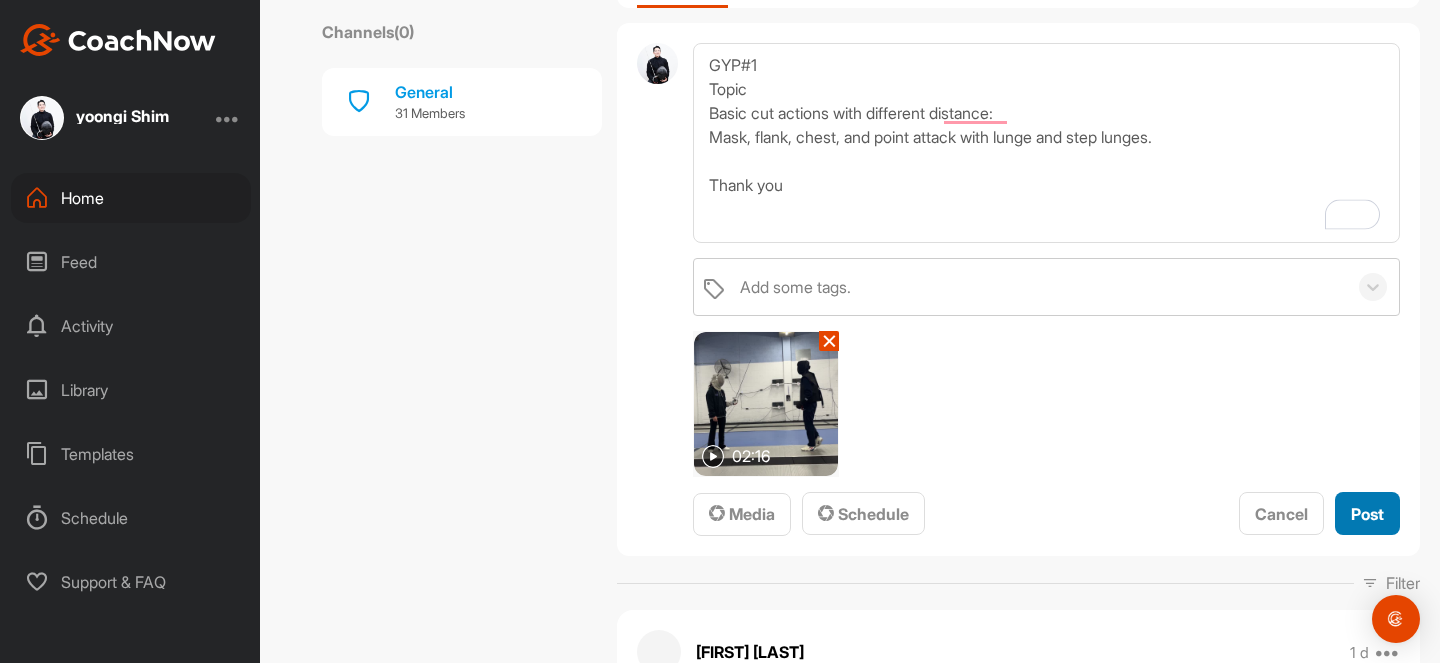 click on "Post" at bounding box center [1367, 514] 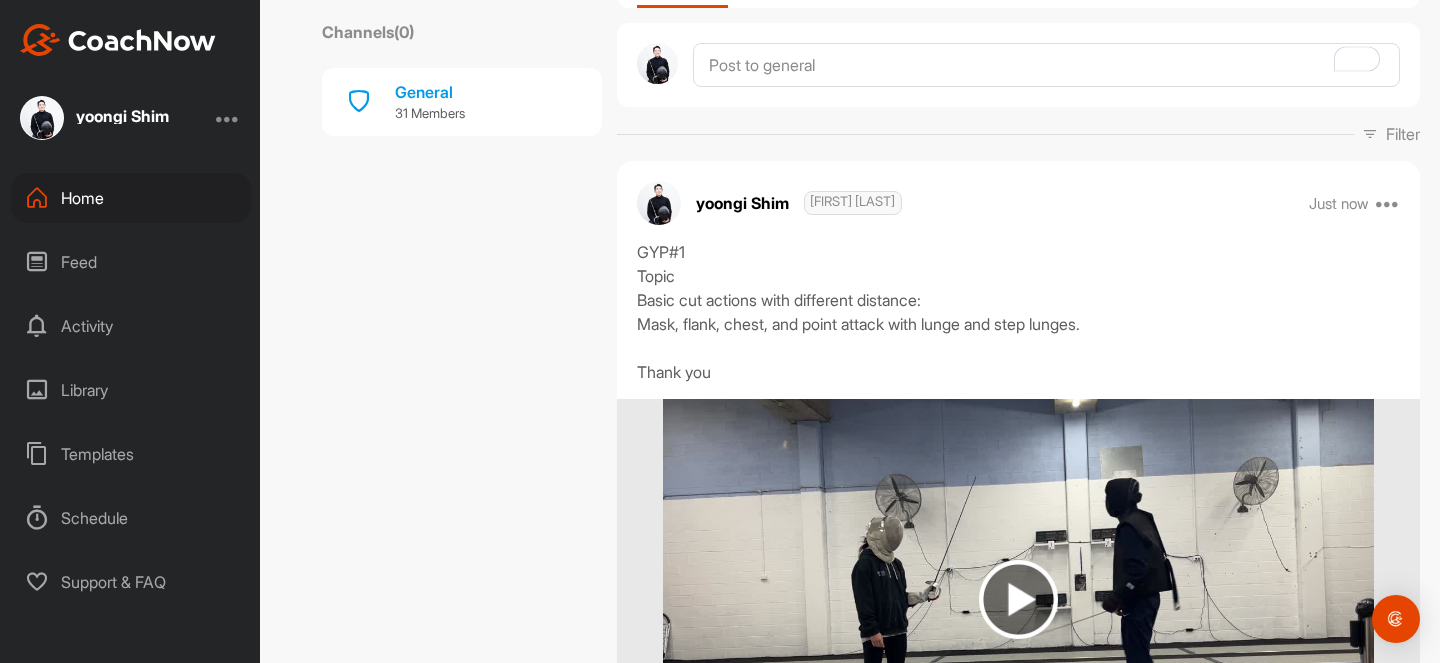 scroll, scrollTop: 330, scrollLeft: 0, axis: vertical 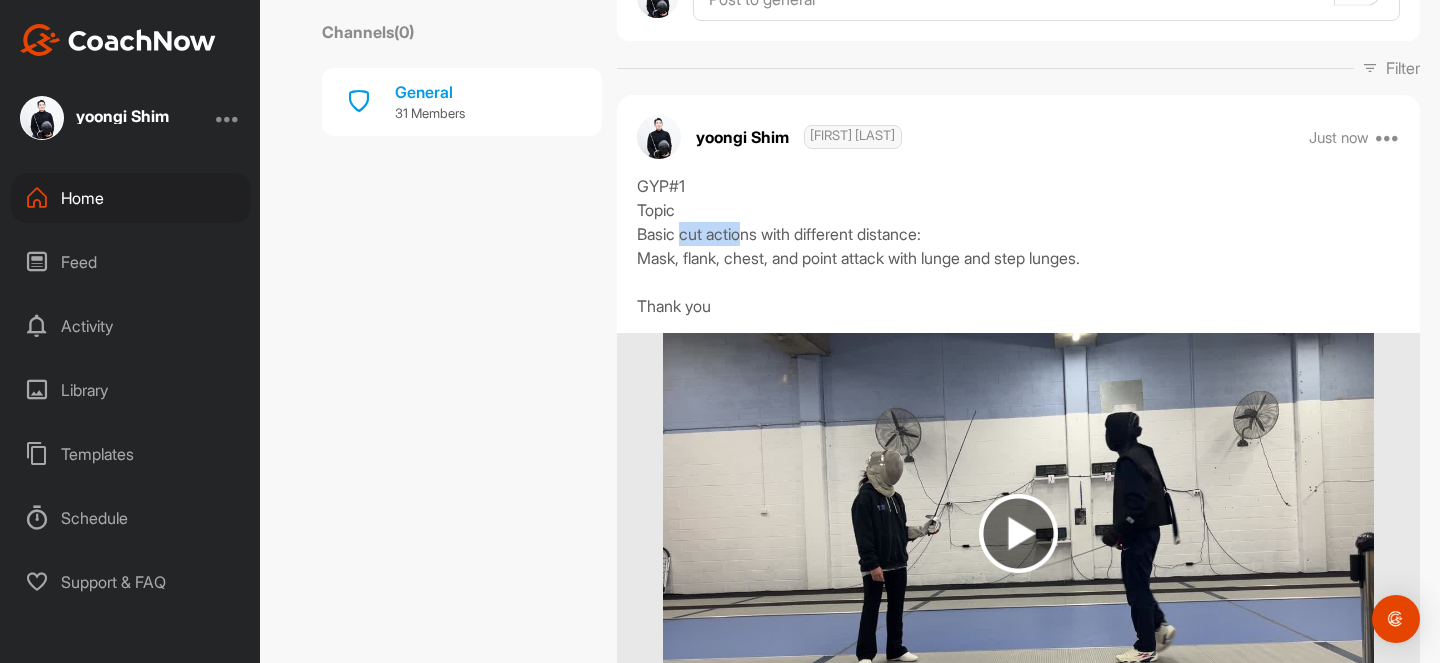 drag, startPoint x: 682, startPoint y: 237, endPoint x: 746, endPoint y: 238, distance: 64.00781 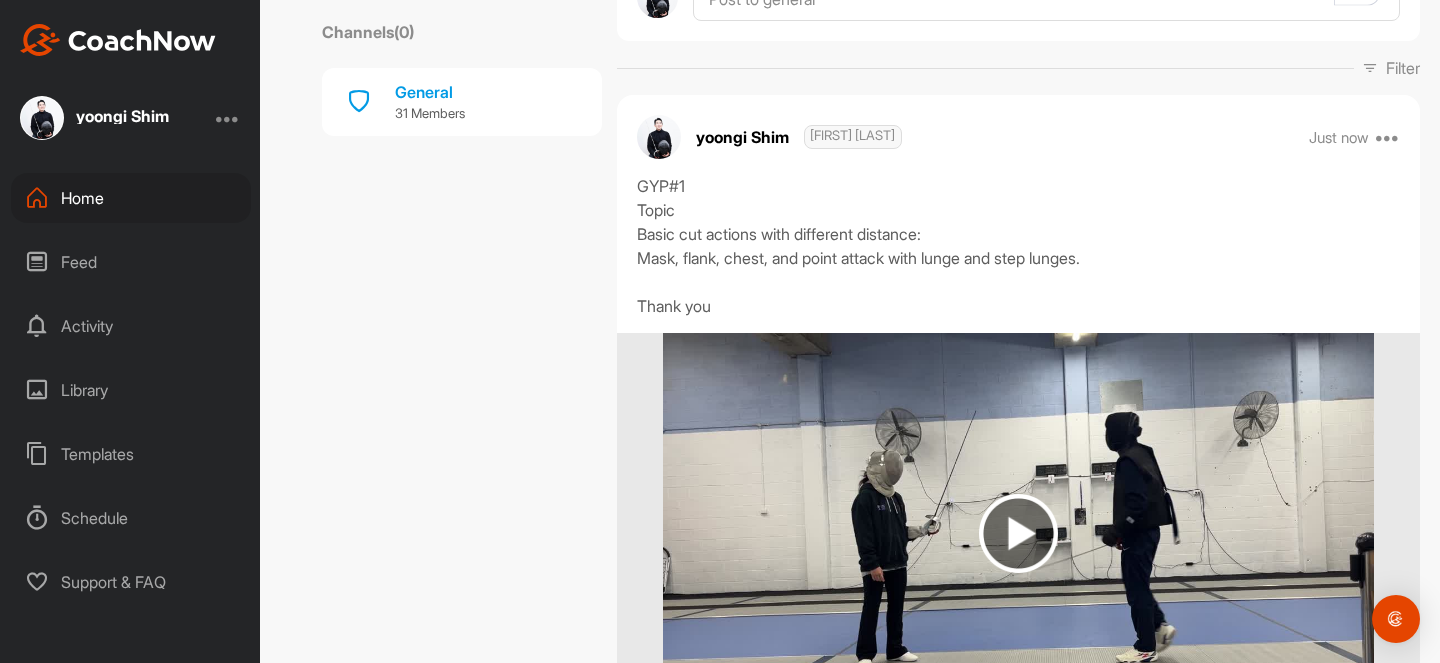 click on "GYP#1
Topic
Basic cut actions with different distance:
Mask, flank, chest, and point attack with lunge and step lunges.
Thank you" at bounding box center (1018, 246) 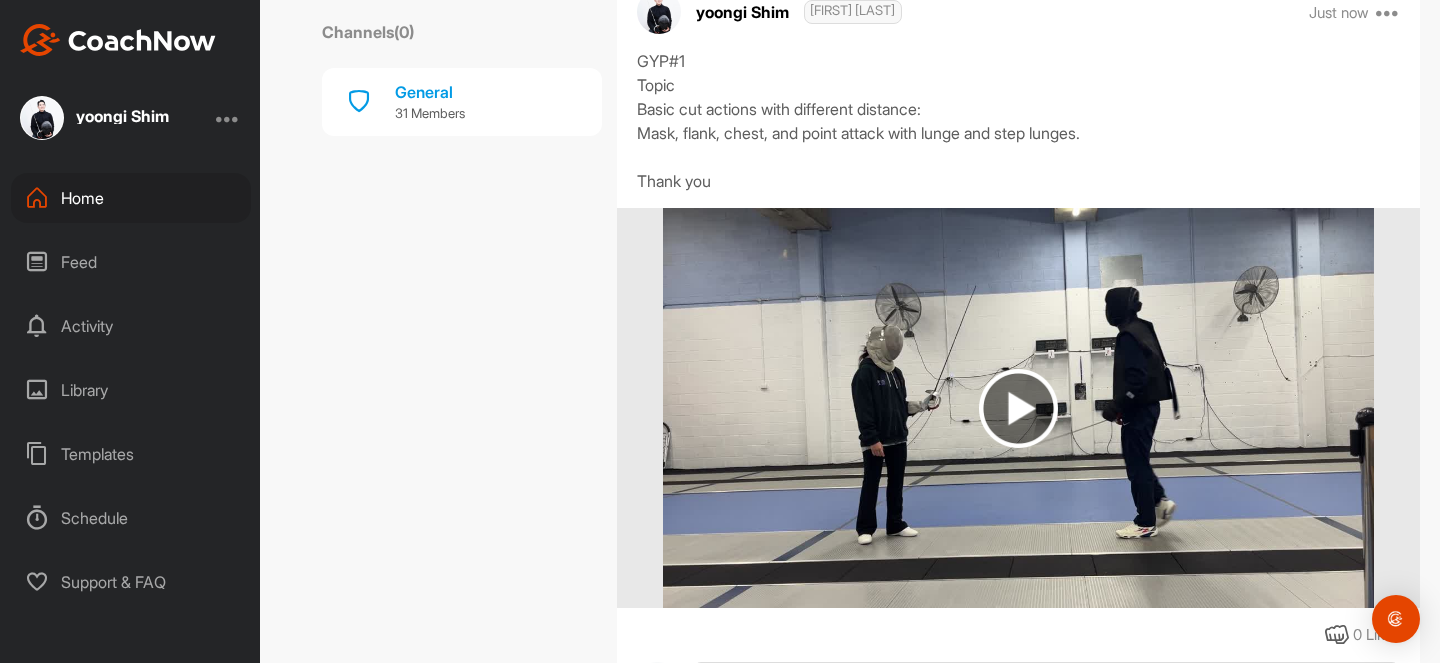 scroll, scrollTop: 568, scrollLeft: 0, axis: vertical 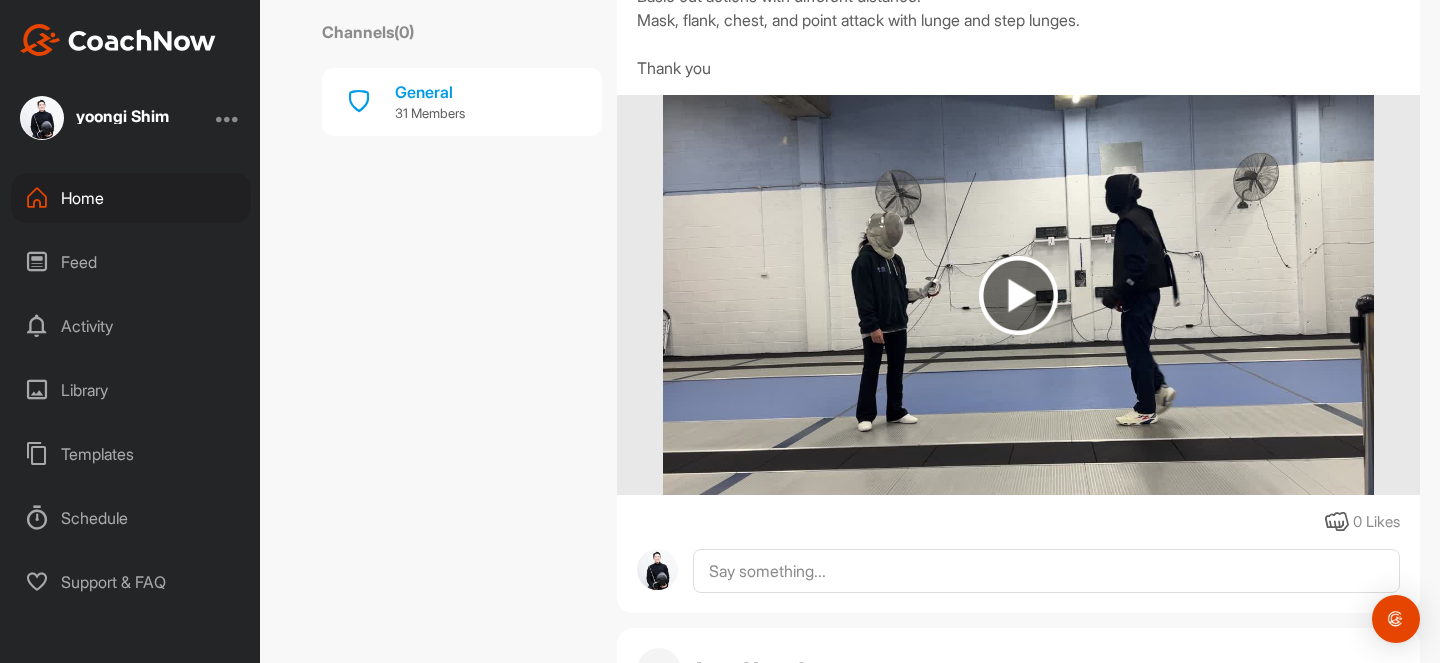 click at bounding box center [1018, 295] 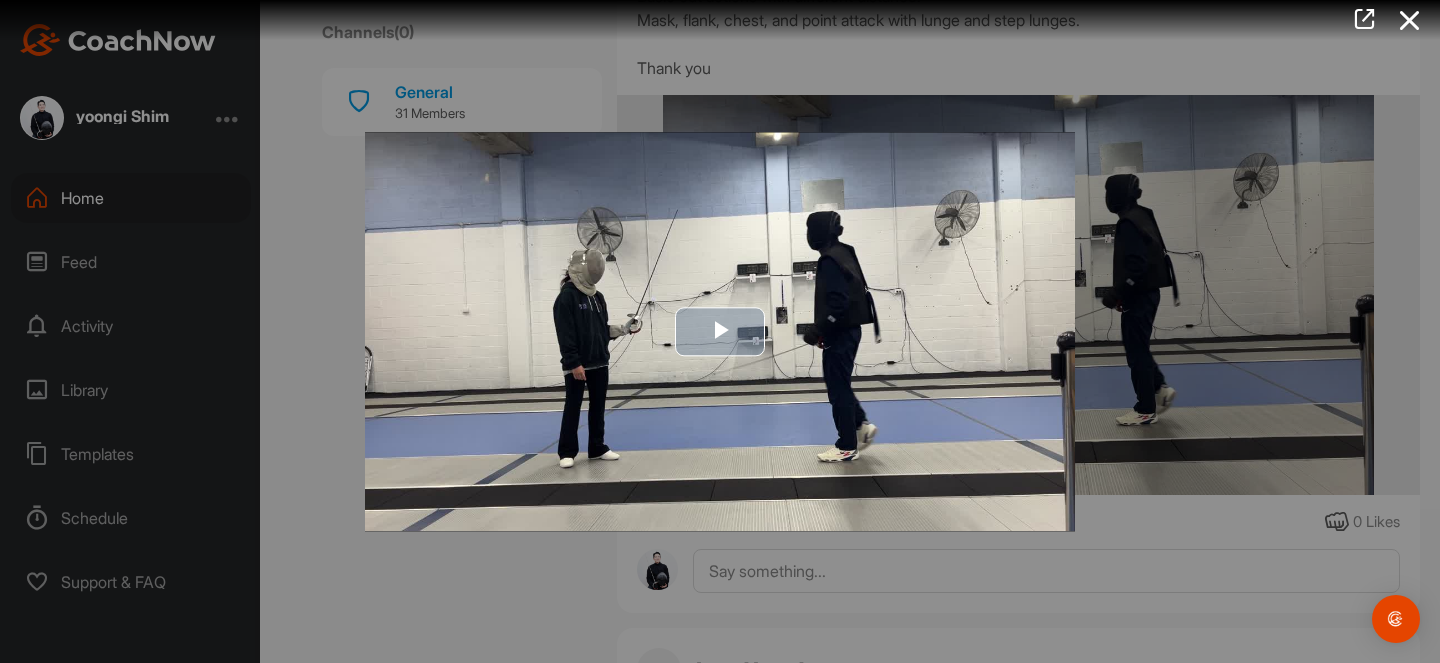 click at bounding box center [720, 332] 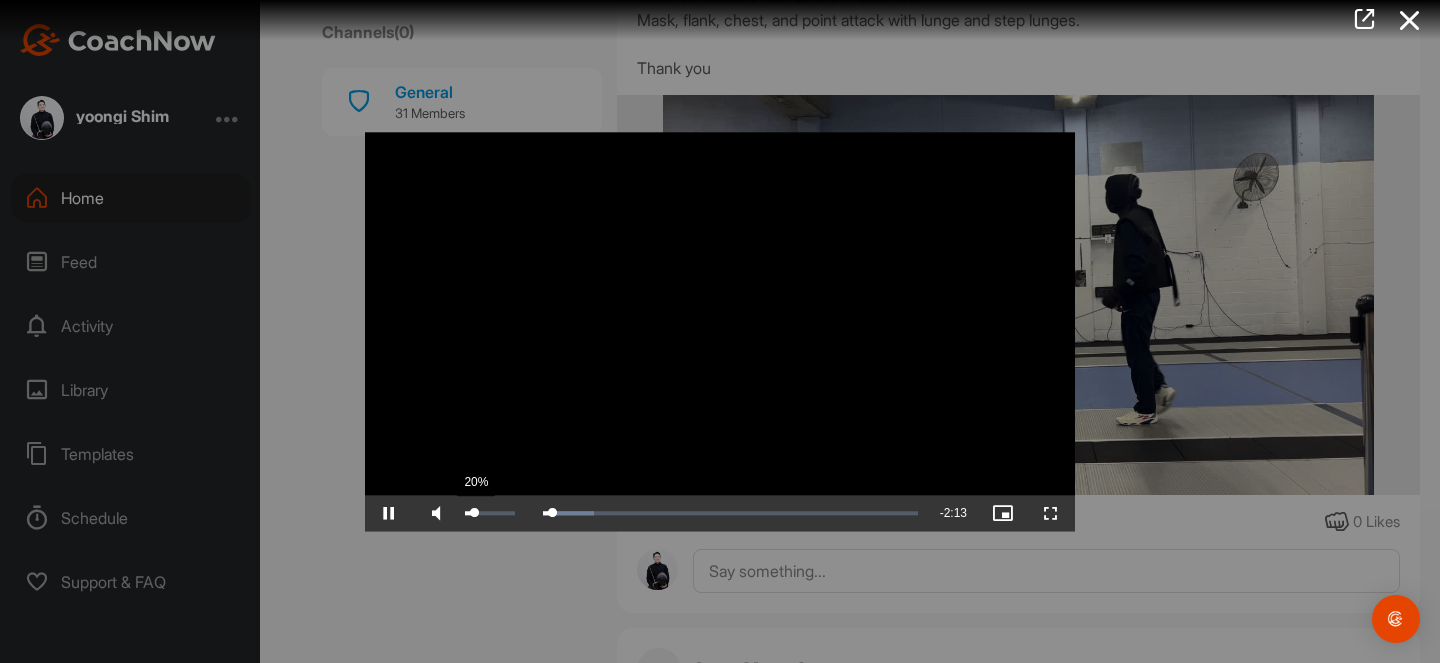 drag, startPoint x: 487, startPoint y: 513, endPoint x: 474, endPoint y: 513, distance: 13 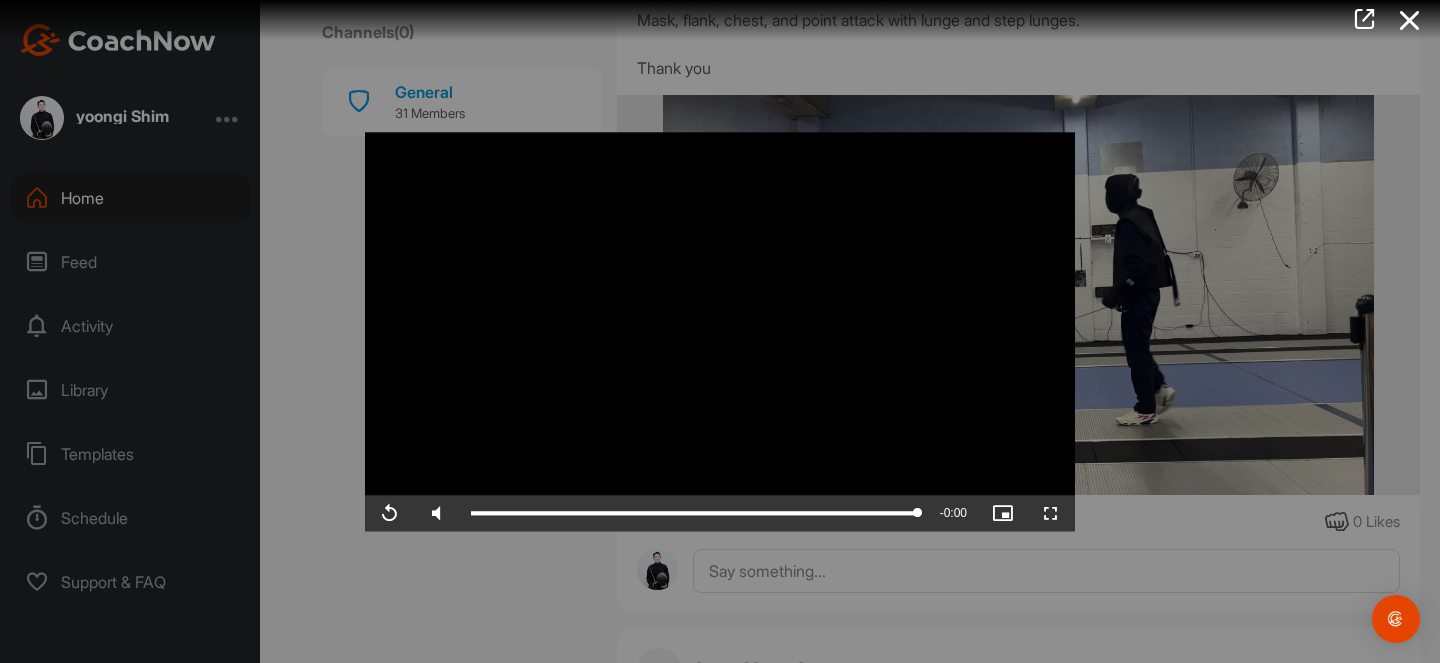 click at bounding box center [720, 331] 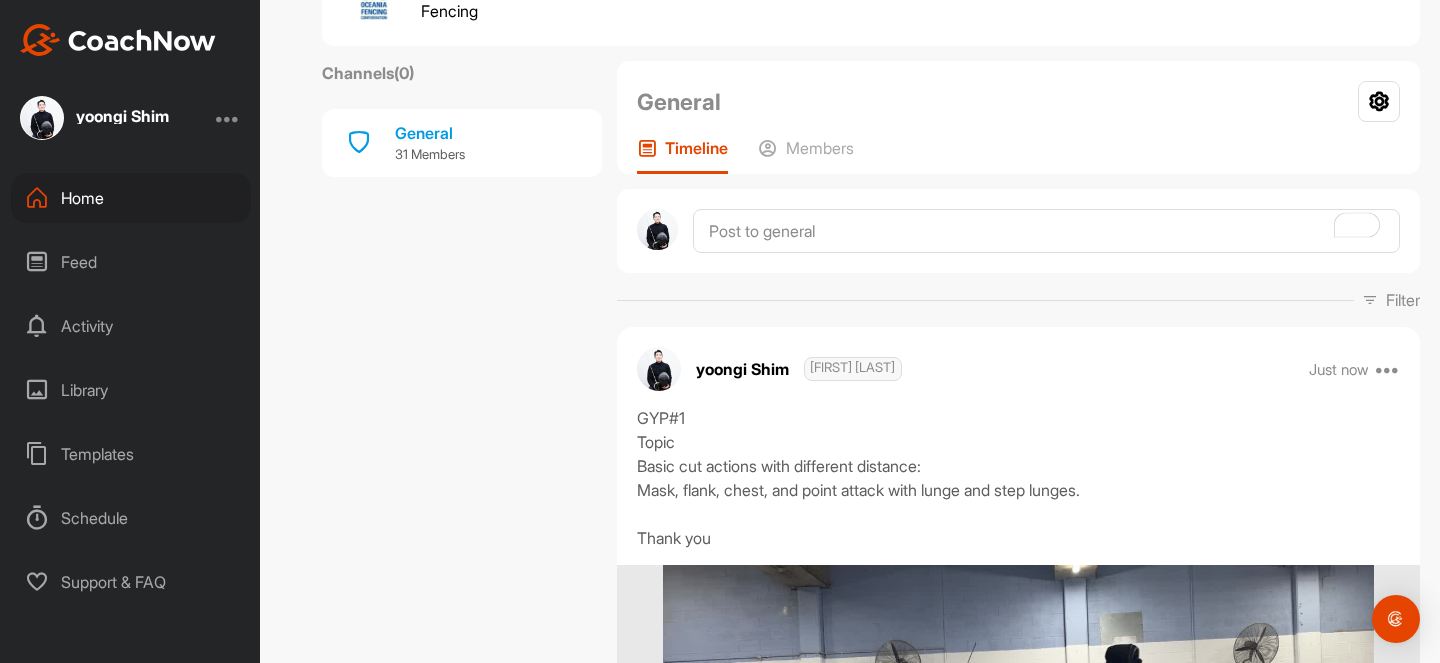 scroll, scrollTop: 237, scrollLeft: 0, axis: vertical 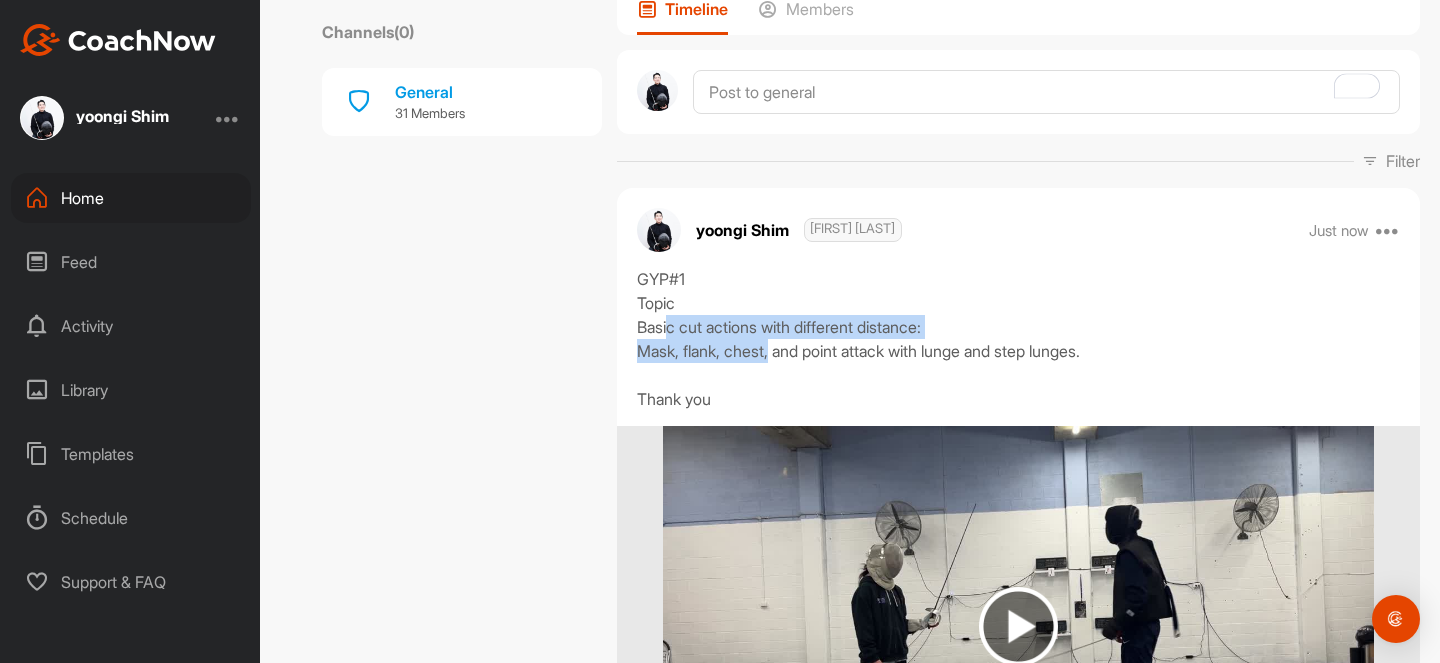 drag, startPoint x: 670, startPoint y: 322, endPoint x: 775, endPoint y: 340, distance: 106.531685 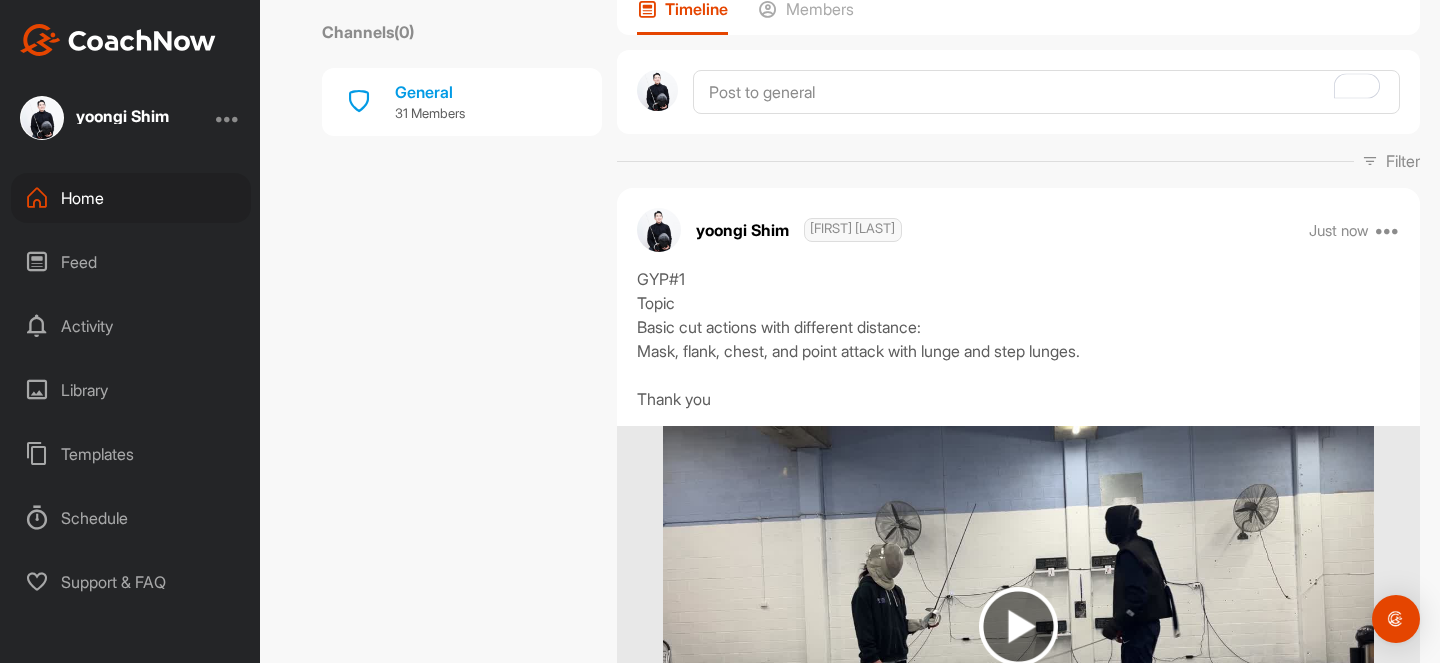 click on "GYP#1
Topic
Basic cut actions with different distance:
Mask, flank, chest, and point attack with lunge and step lunges.
Thank you" at bounding box center [1018, 339] 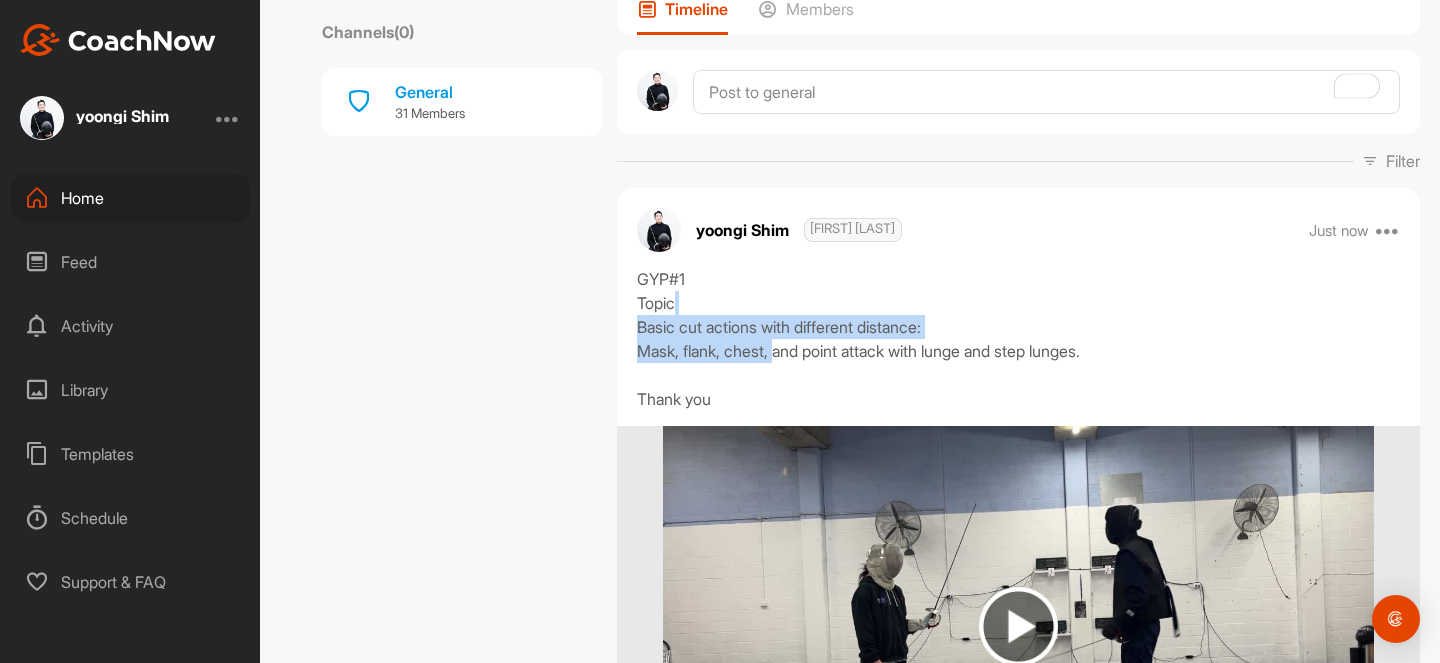 drag, startPoint x: 751, startPoint y: 313, endPoint x: 783, endPoint y: 358, distance: 55.21775 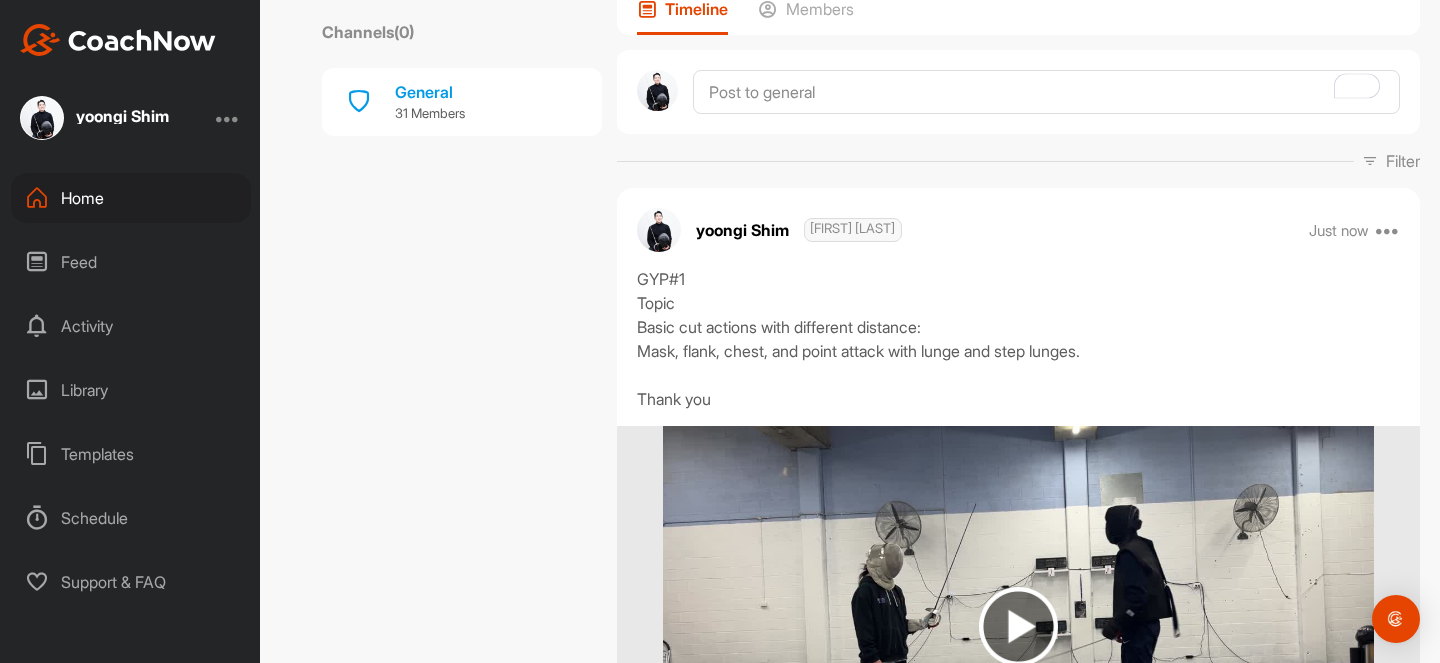 click on "GYP#1
Topic
Basic cut actions with different distance:
Mask, flank, chest, and point attack with lunge and step lunges.
Thank you" at bounding box center [1018, 339] 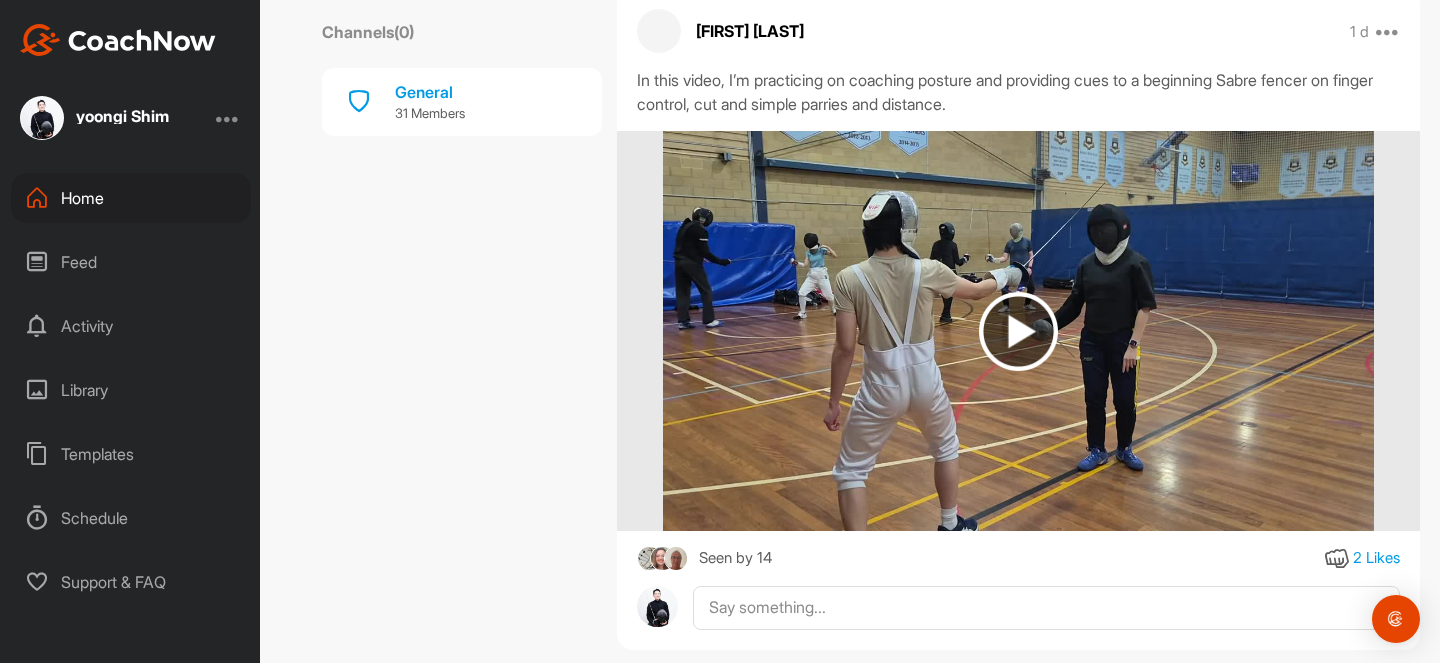 scroll, scrollTop: 1507, scrollLeft: 0, axis: vertical 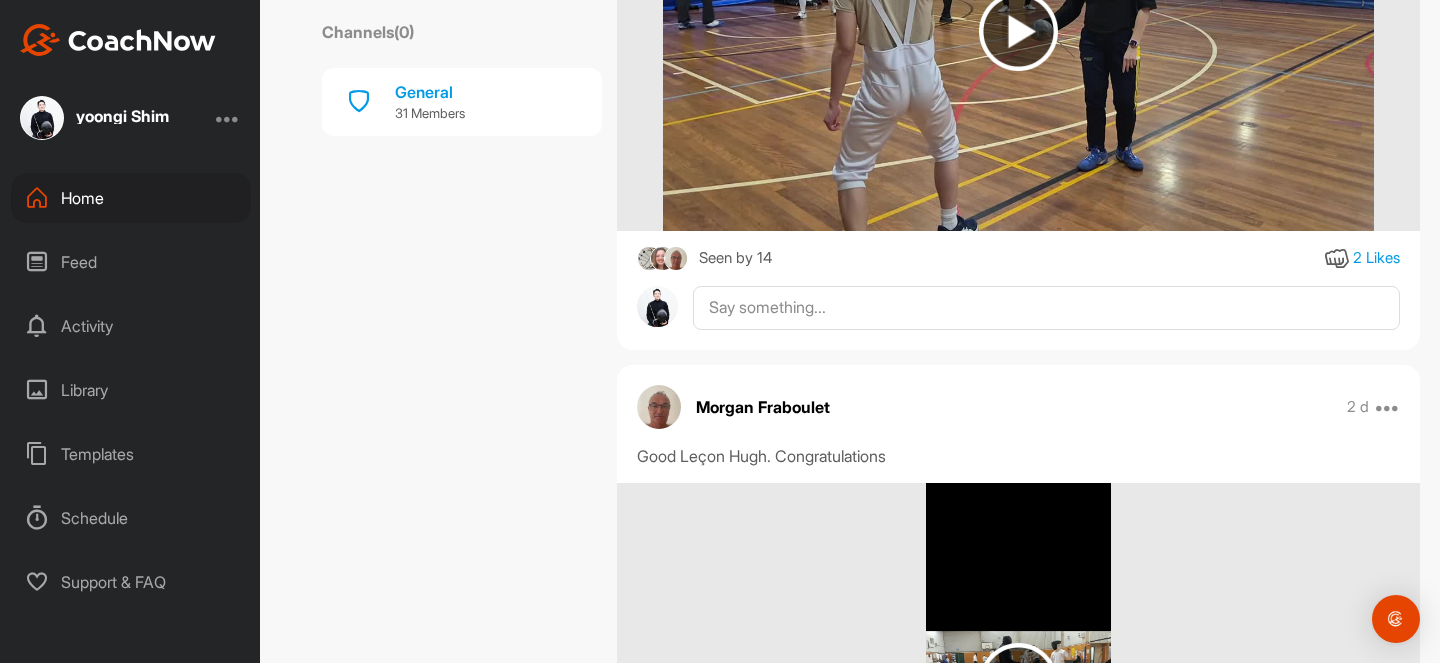 click on "Seen by 14" at bounding box center (735, 258) 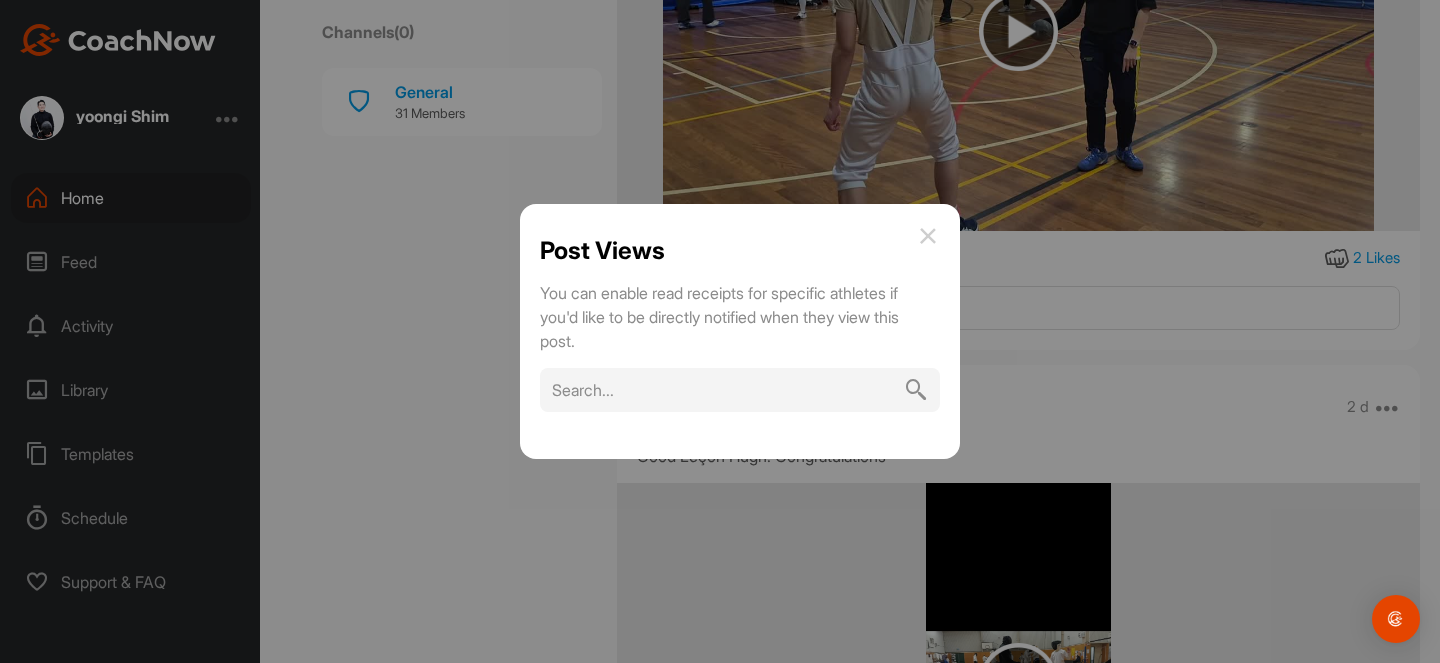 click at bounding box center (928, 236) 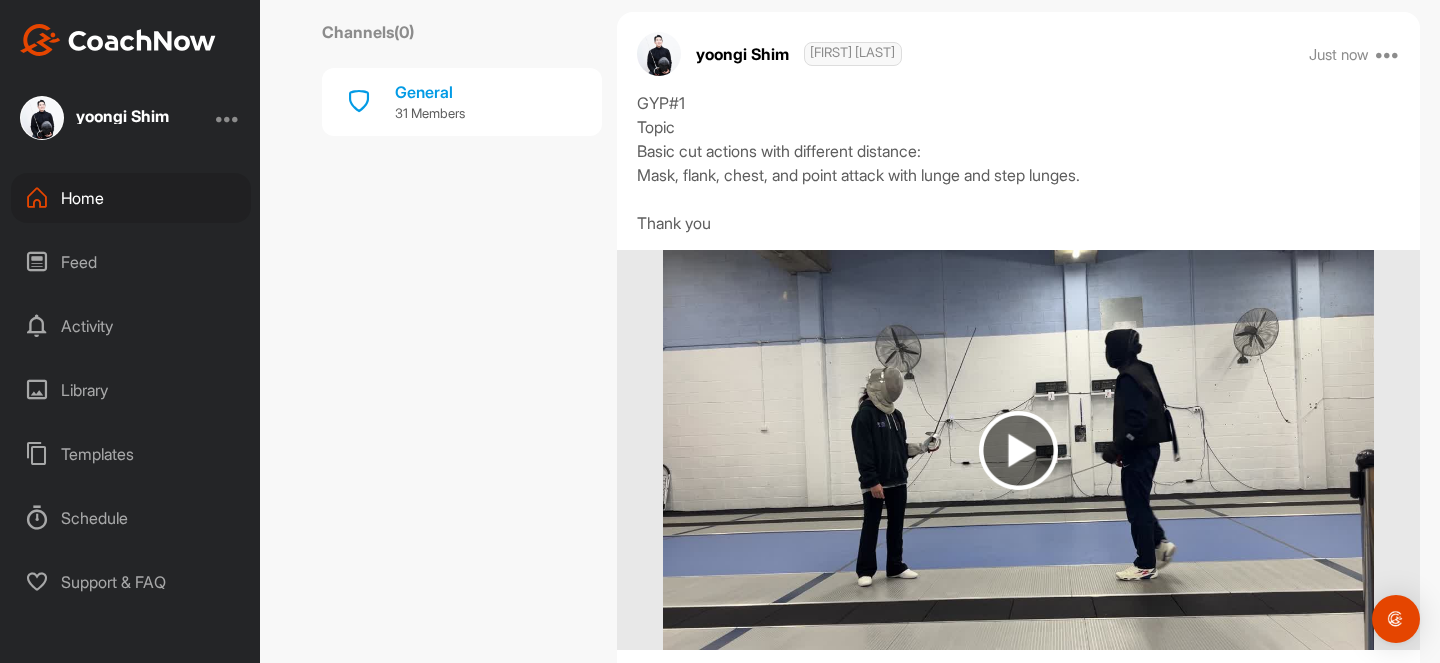 scroll, scrollTop: 406, scrollLeft: 0, axis: vertical 